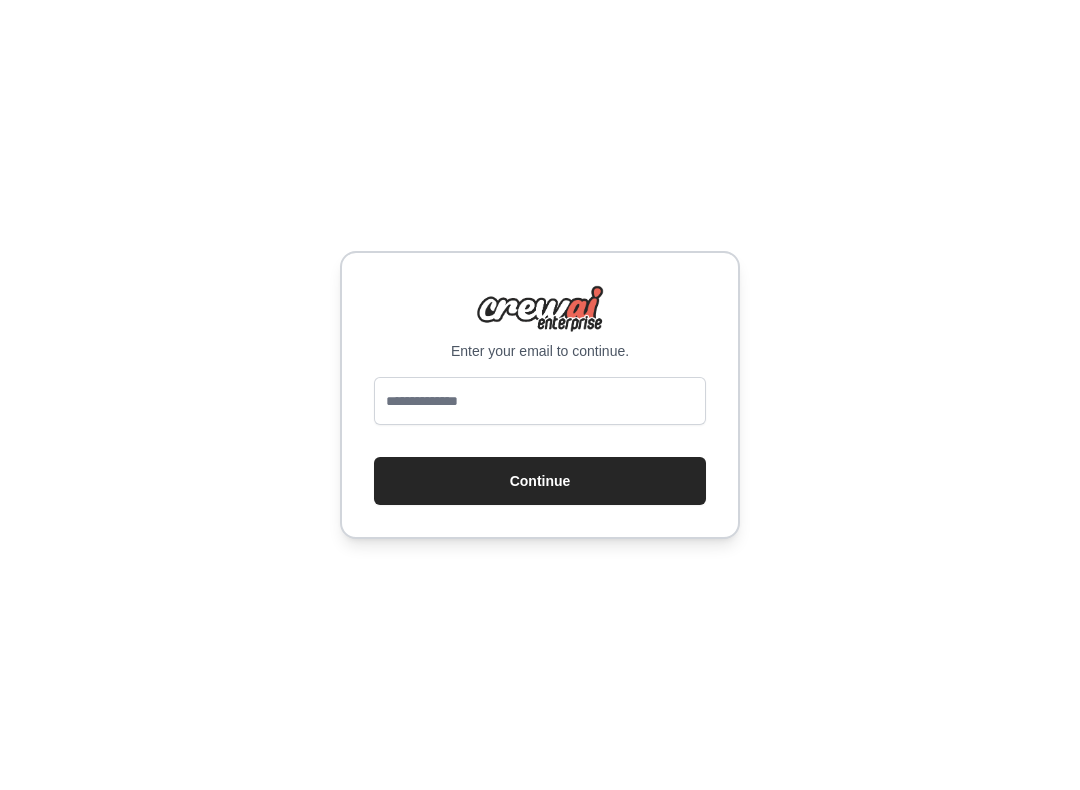 scroll, scrollTop: 0, scrollLeft: 0, axis: both 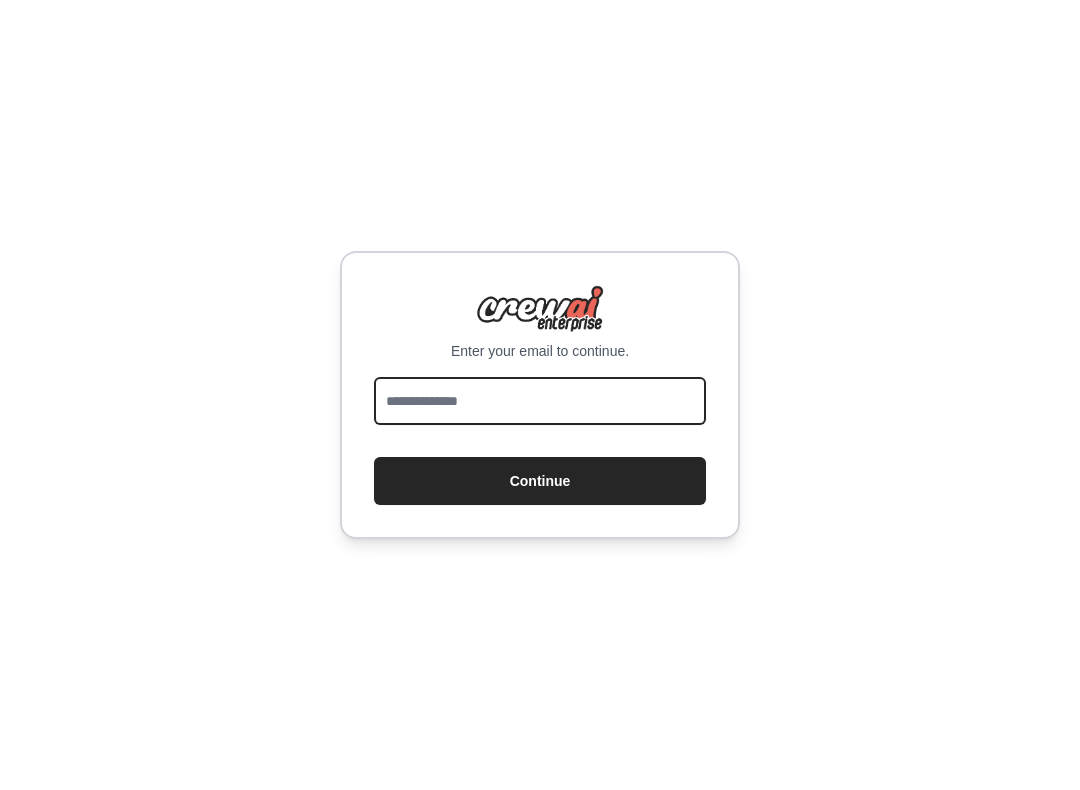 click at bounding box center (540, 401) 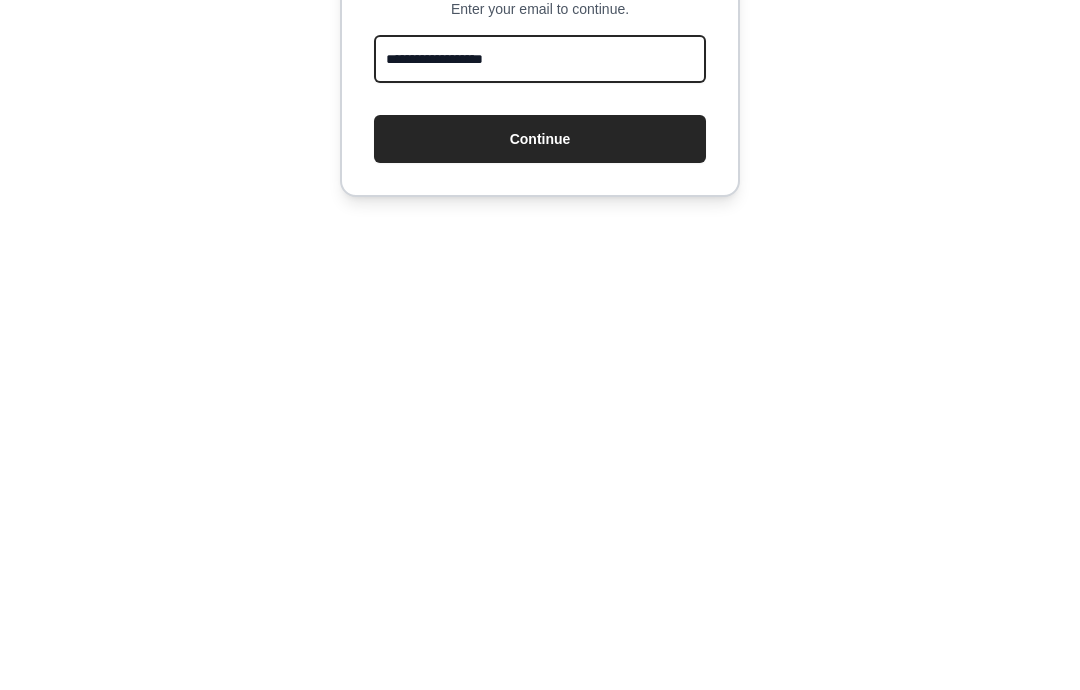 type on "**********" 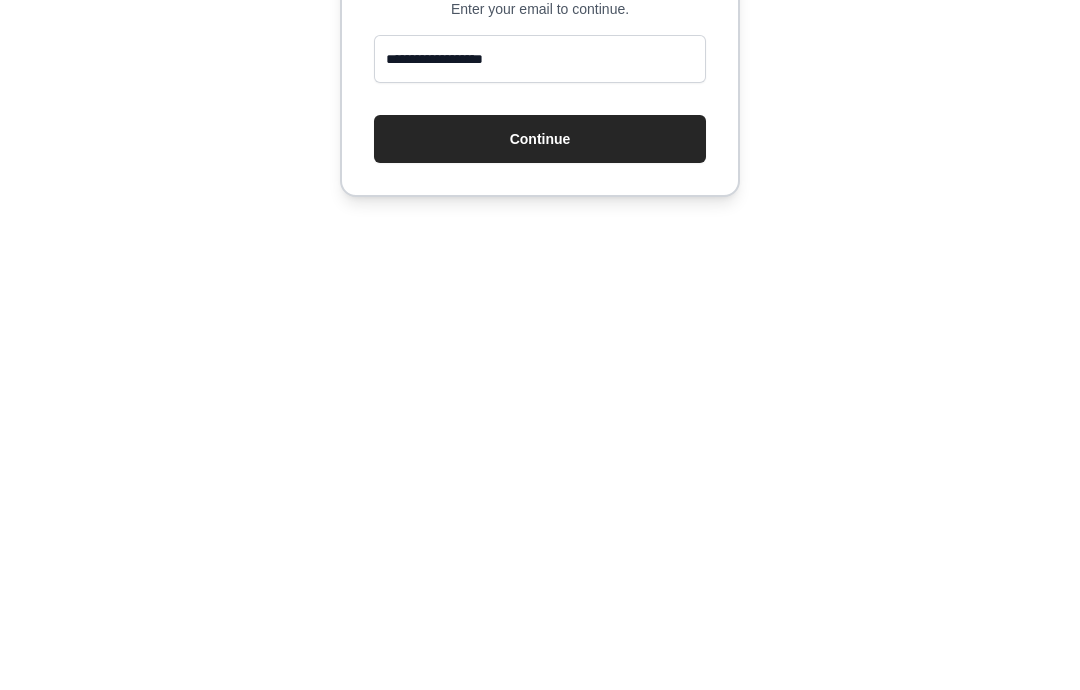 click on "Continue" at bounding box center (540, 431) 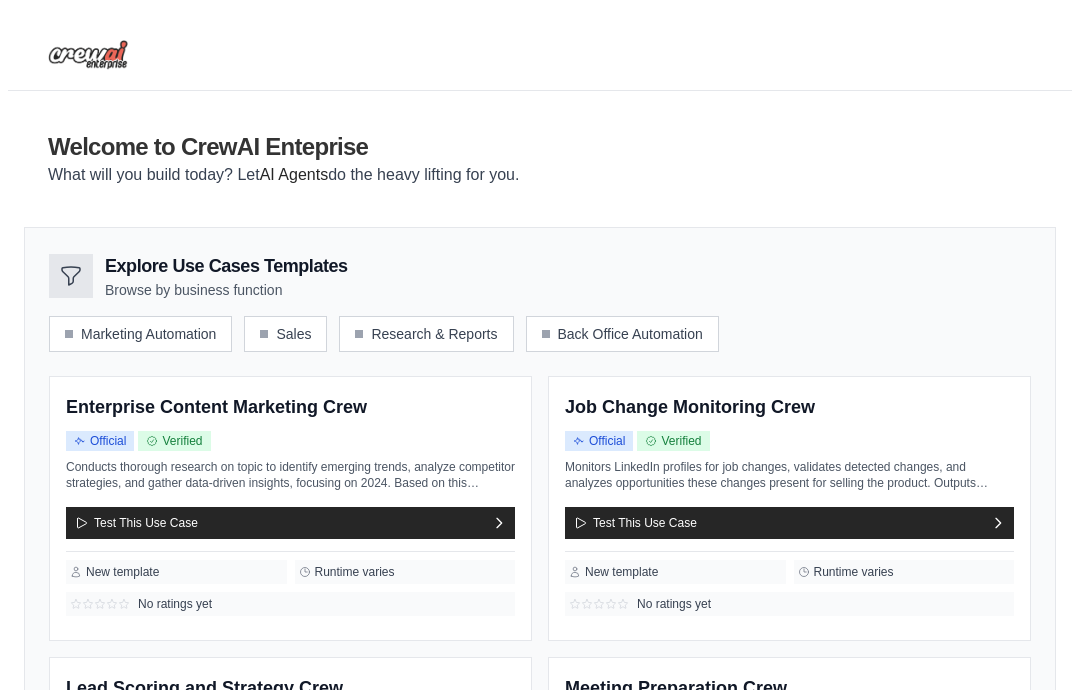 scroll, scrollTop: 0, scrollLeft: 0, axis: both 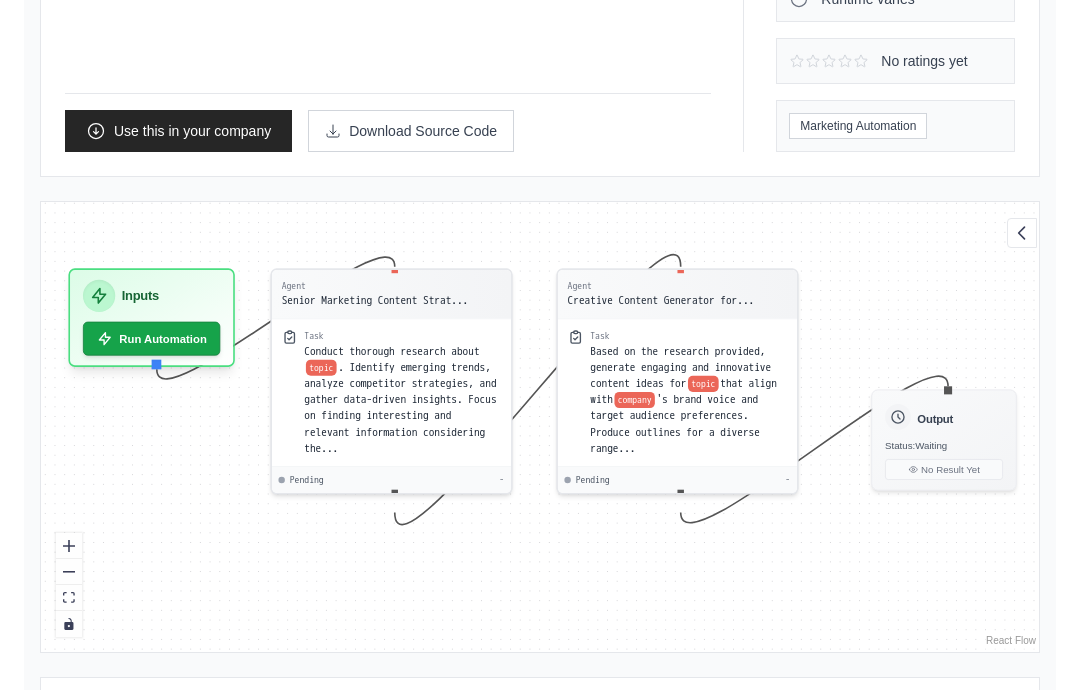 click on "Conduct thorough research about" at bounding box center (391, 351) 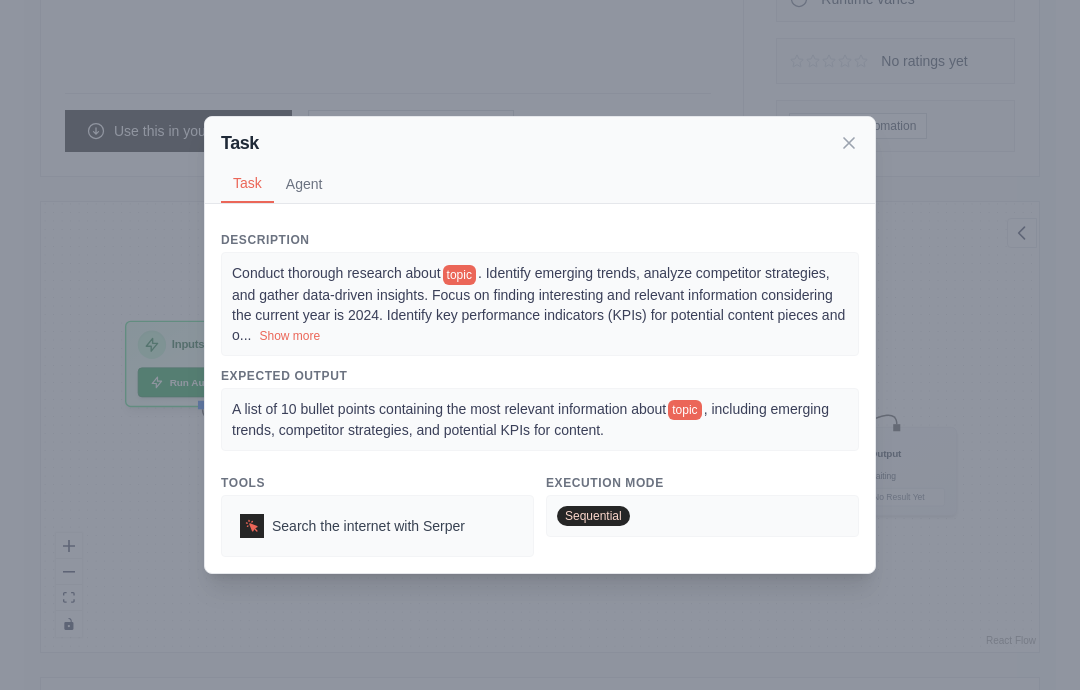 click on ". Identify emerging trends, analyze competitor strategies, and gather data-driven insights. Focus on finding interesting and relevant information considering the current year is 2024. Identify key performance indicators (KPIs) for potential content pieces and o" at bounding box center [538, 303] 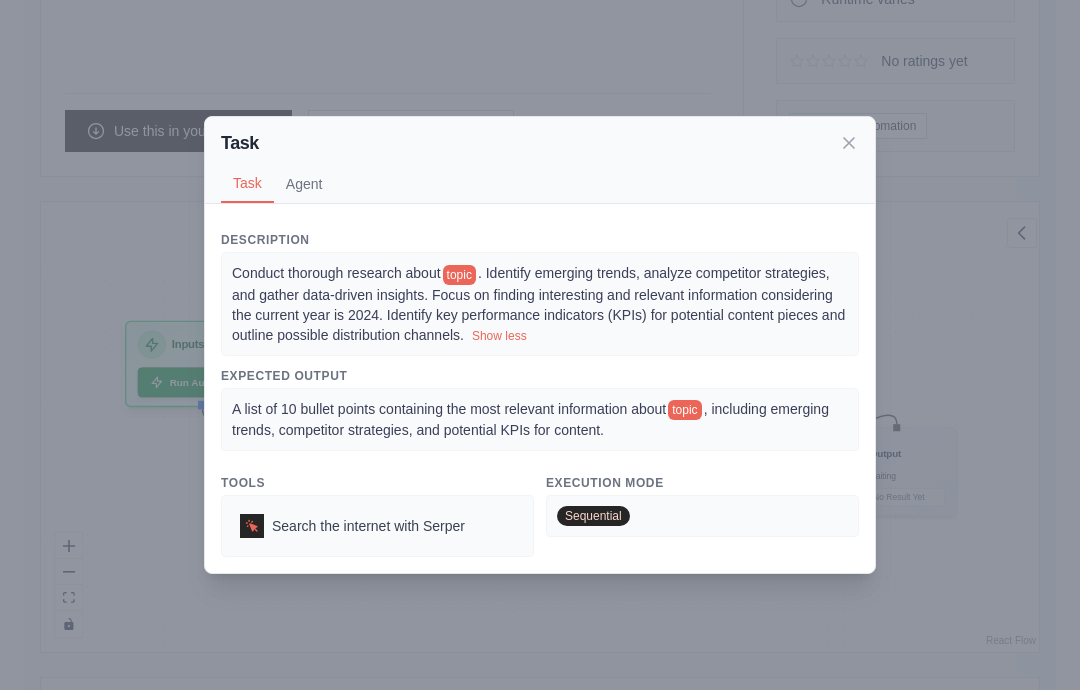 click on "Sequential" at bounding box center [702, 516] 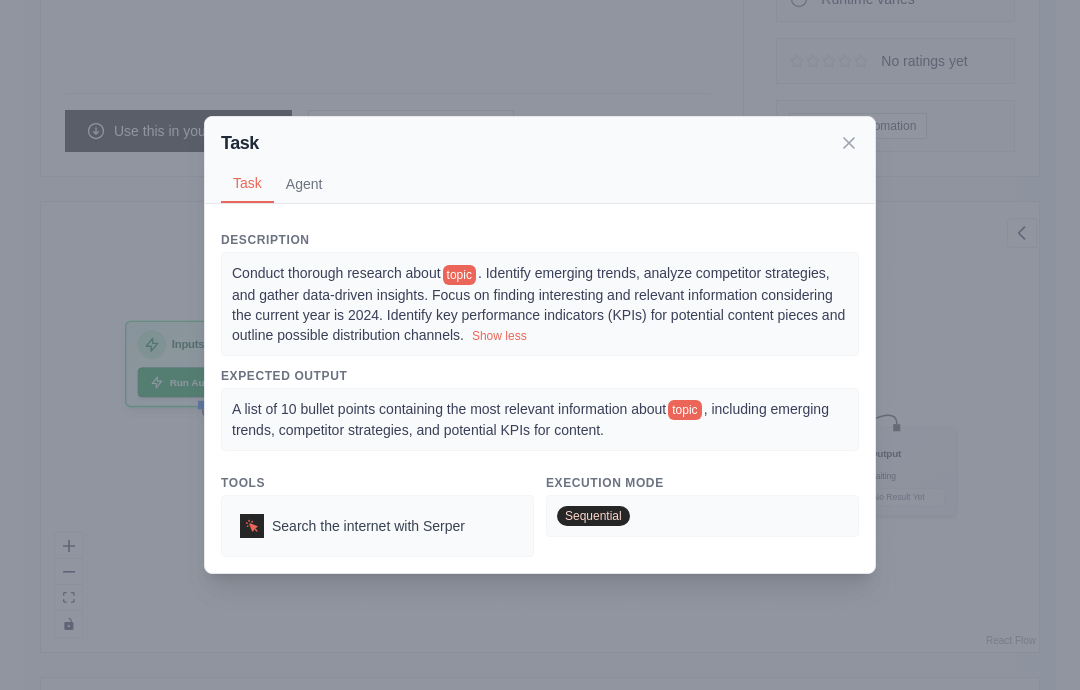 click on "Agent" at bounding box center (304, 184) 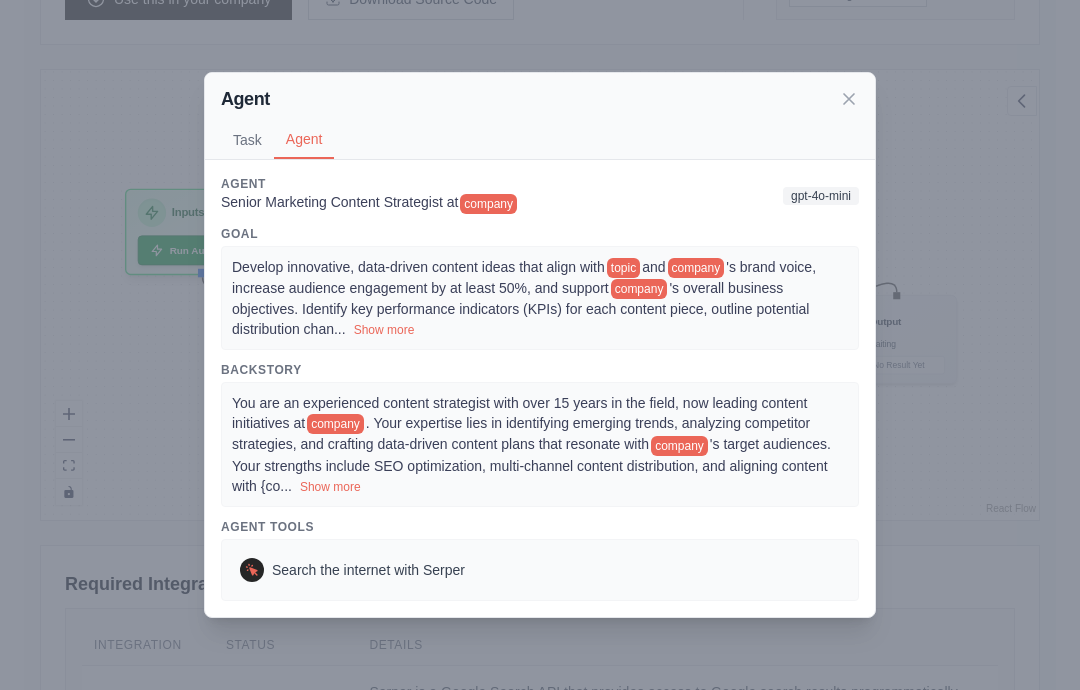 scroll, scrollTop: 557, scrollLeft: 0, axis: vertical 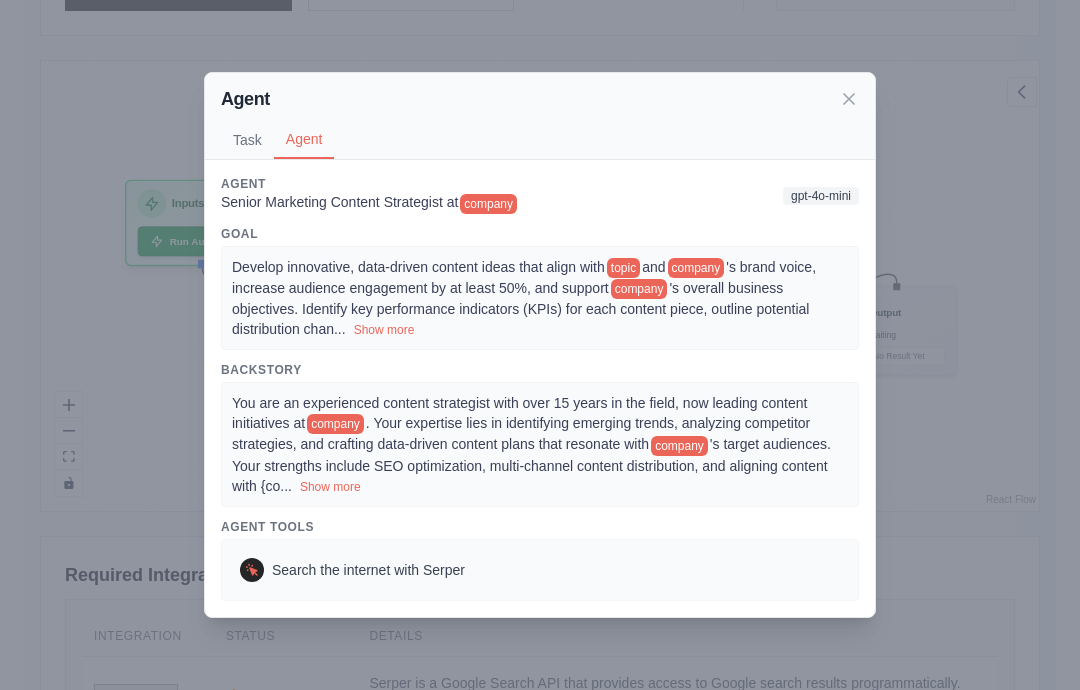 click 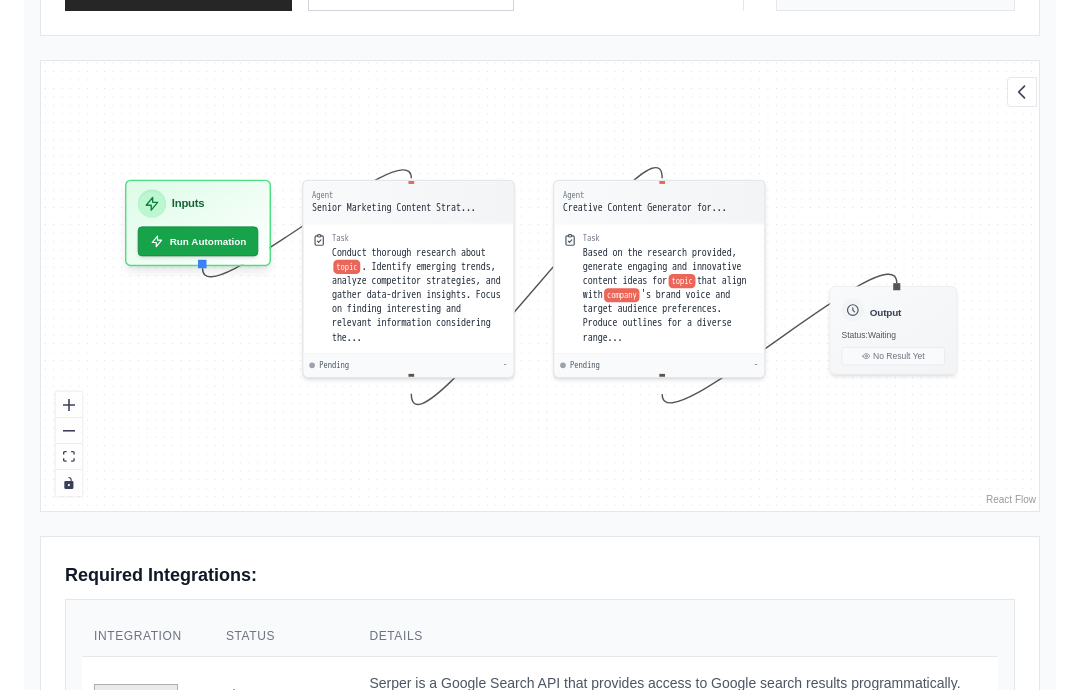 click on "Based on the research provided, generate engaging and innovative content ideas for" at bounding box center (662, 266) 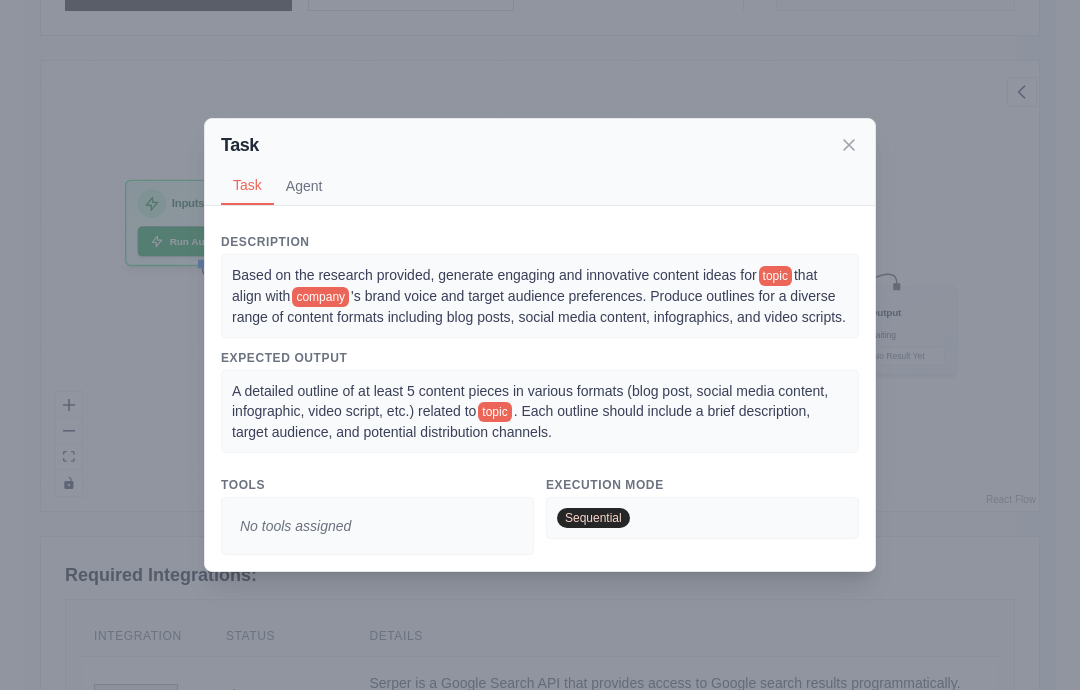 click 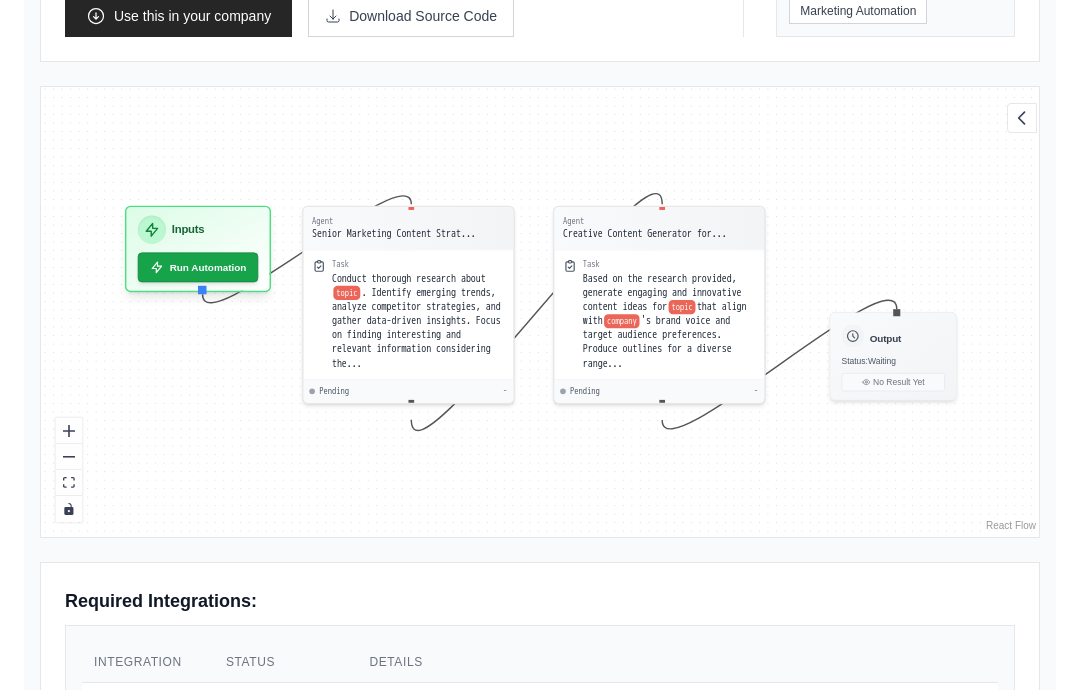 scroll, scrollTop: 550, scrollLeft: 0, axis: vertical 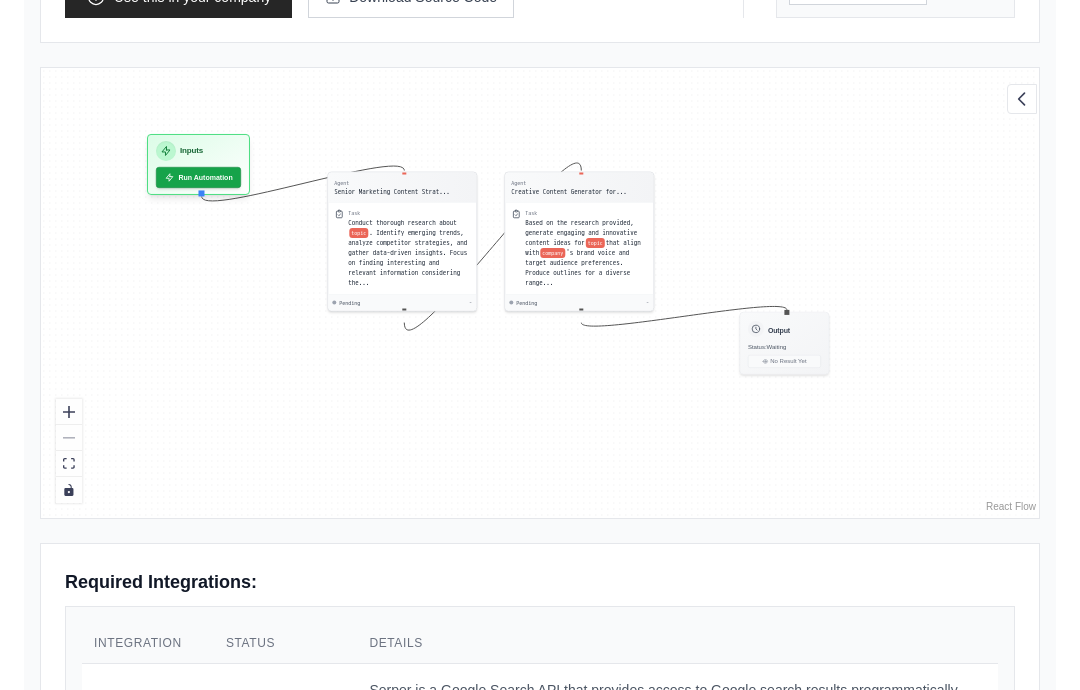 click on "Agent Senior Marketing Content Strat... Task Conduct thorough research about  topic . Identify emerging trends, analyze competitor strategies, and gather data-driven insights. Focus on finding interesting and relevant information considering the... Pending - Agent Creative Content Generator for... Task Based on the research provided, generate engaging and innovative content ideas for  topic  that align with  company 's brand voice and target audience preferences. Produce outlines for a diverse range... Pending - Inputs Run Automation Output Status:  Waiting No Result Yet" at bounding box center (540, 293) 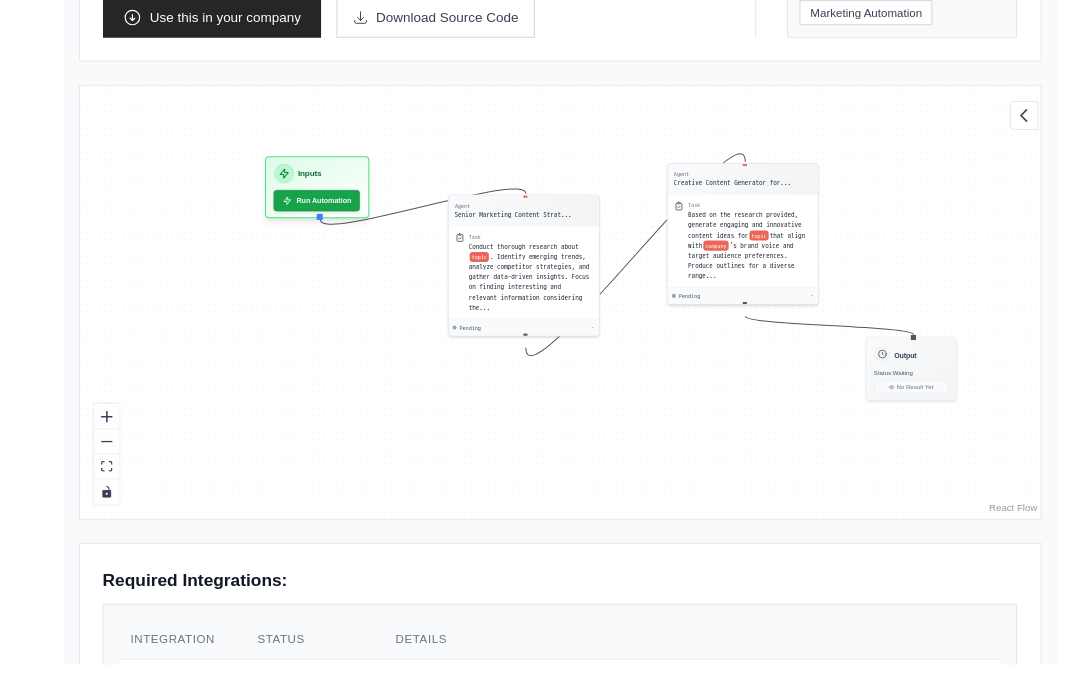 scroll, scrollTop: 562, scrollLeft: 0, axis: vertical 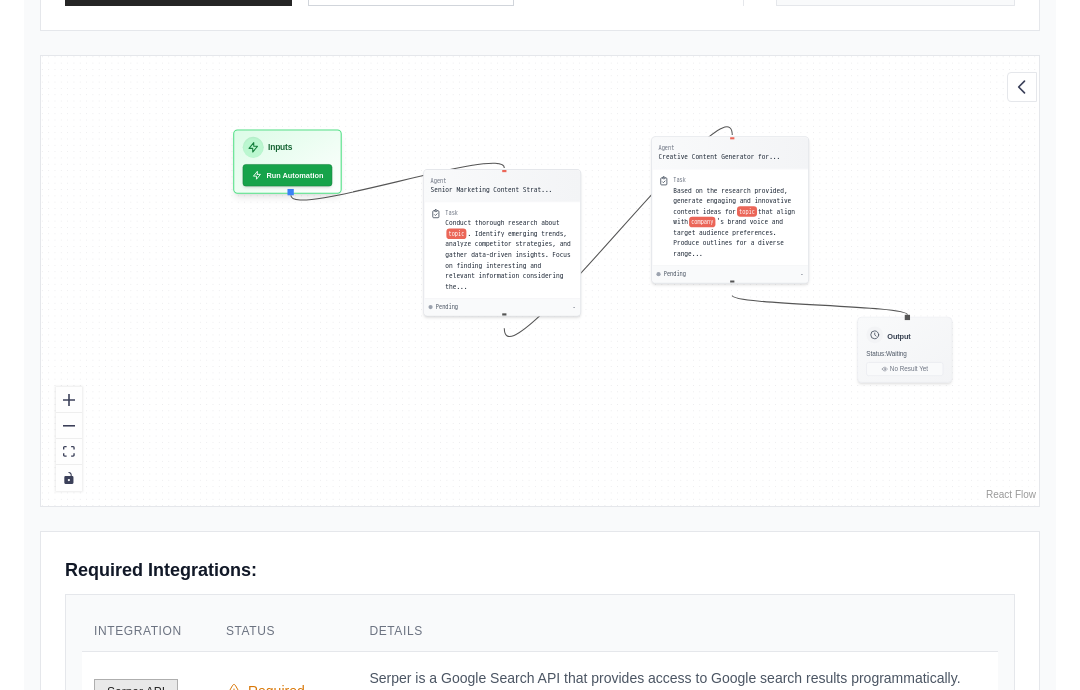 click on "Run Automation" at bounding box center [288, 175] 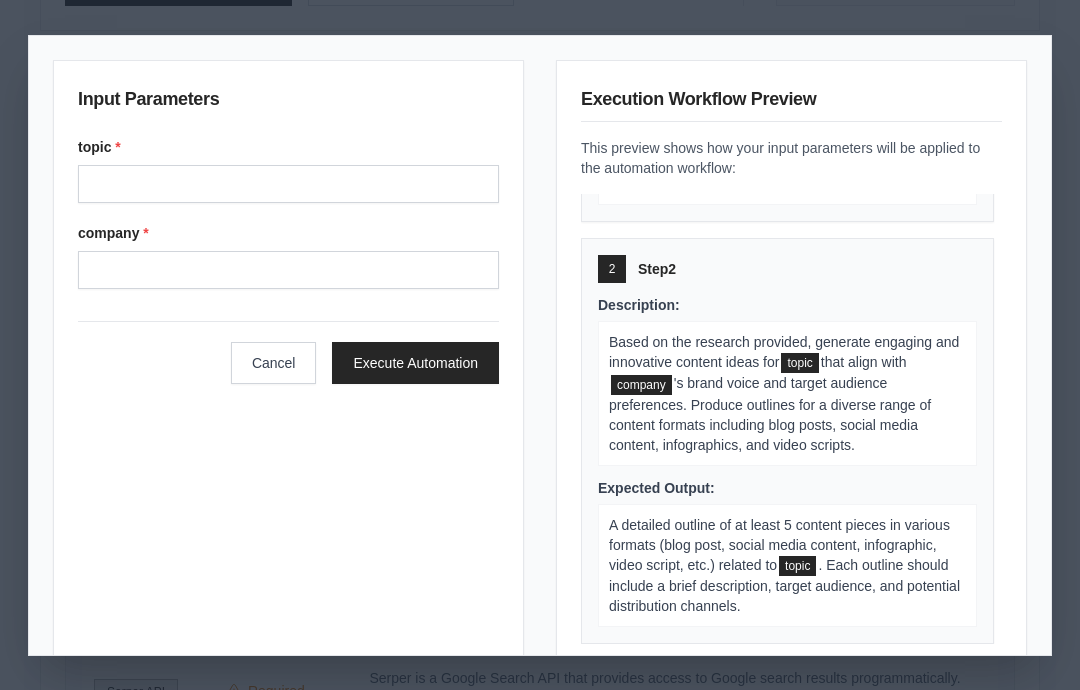 scroll, scrollTop: 357, scrollLeft: 0, axis: vertical 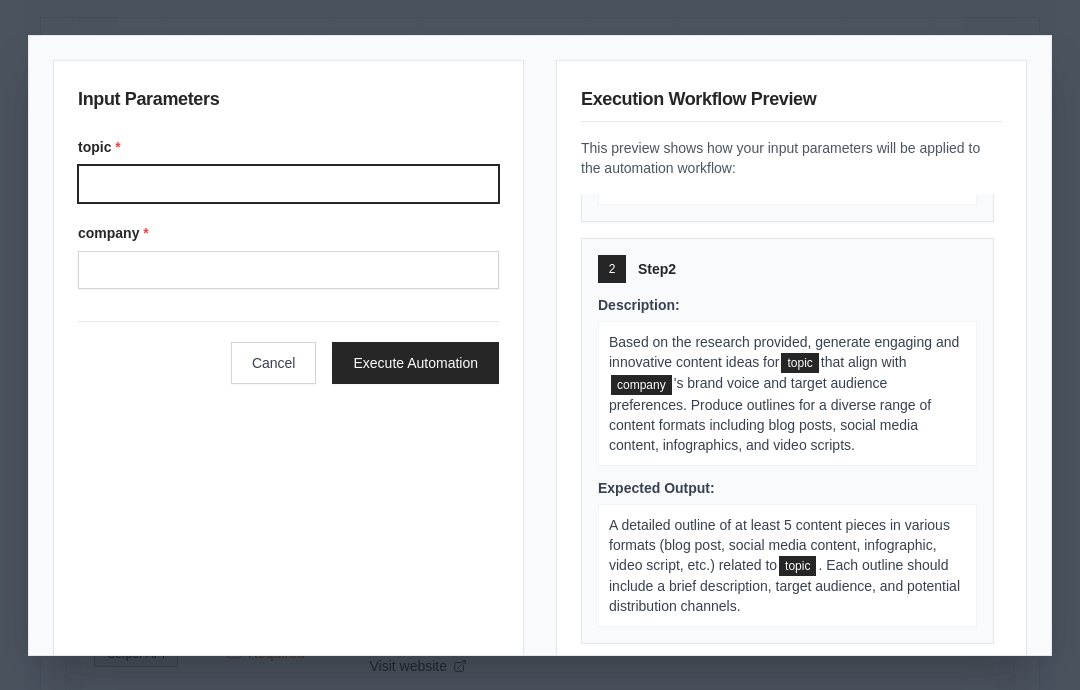 click on "topic   *" at bounding box center (288, 184) 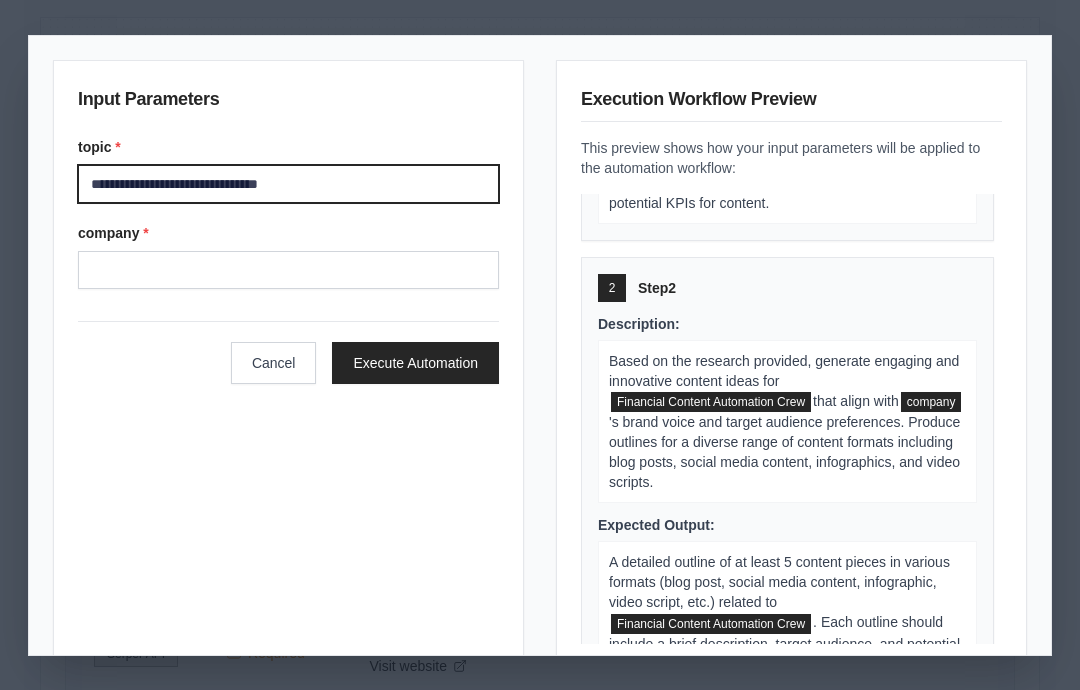 type on "**********" 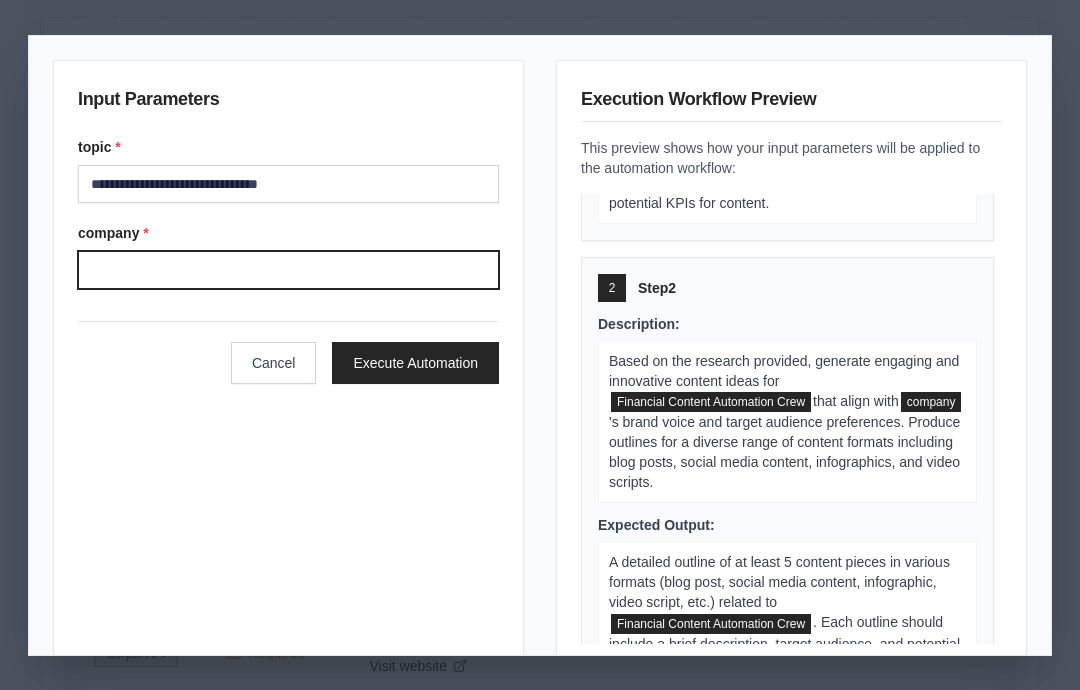click on "company   *" at bounding box center [288, 270] 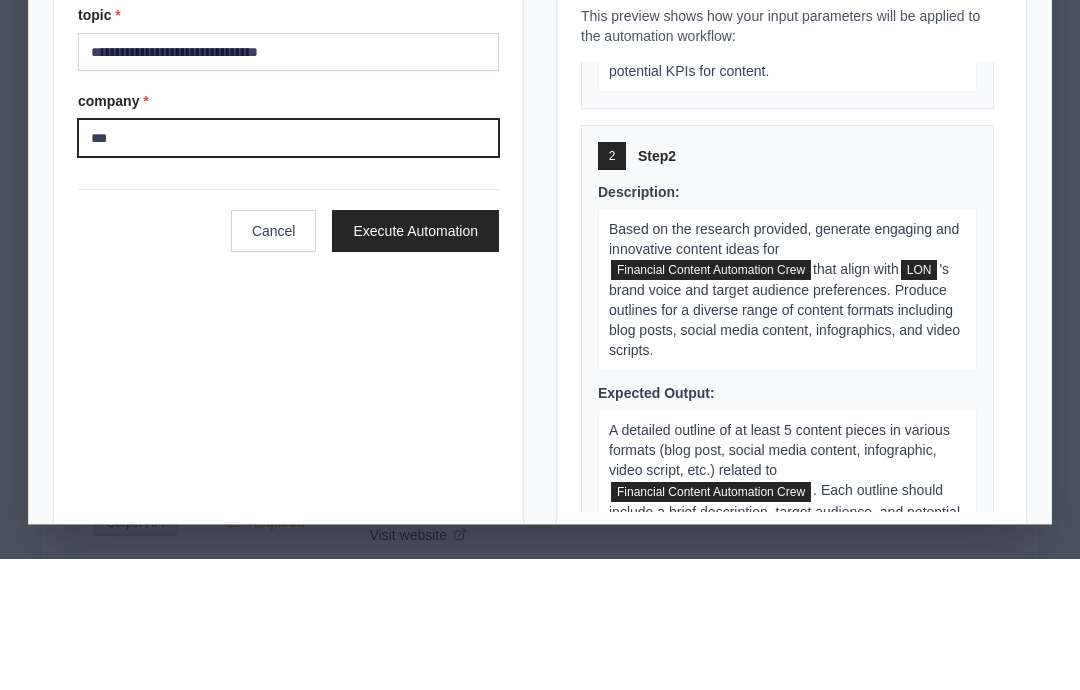 type on "****" 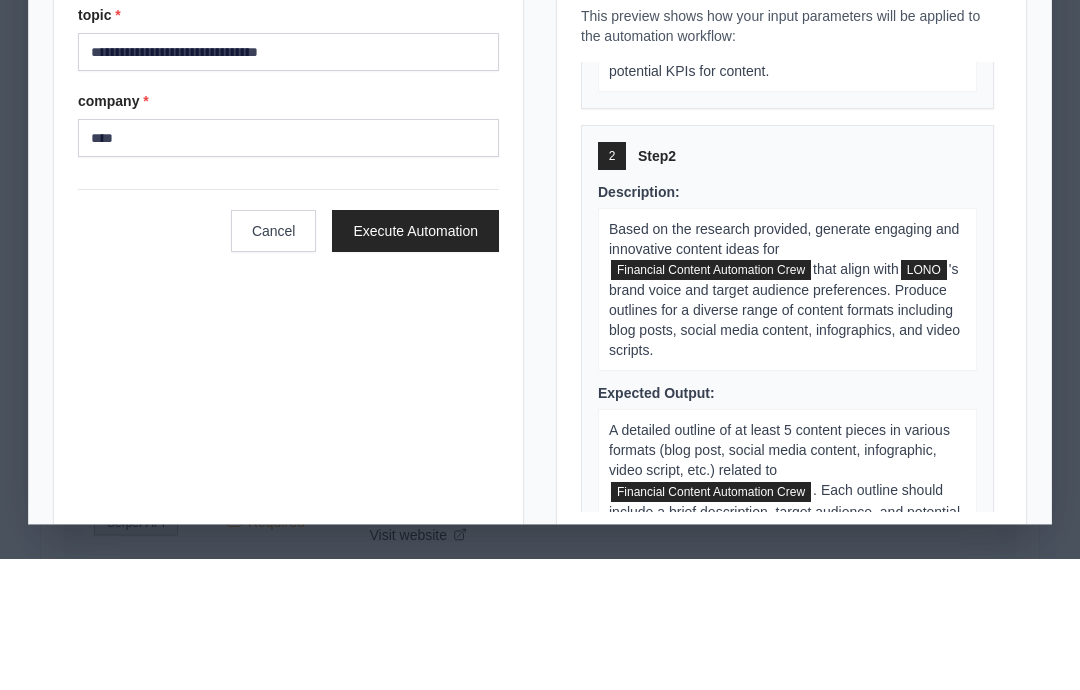 scroll, scrollTop: 732, scrollLeft: 0, axis: vertical 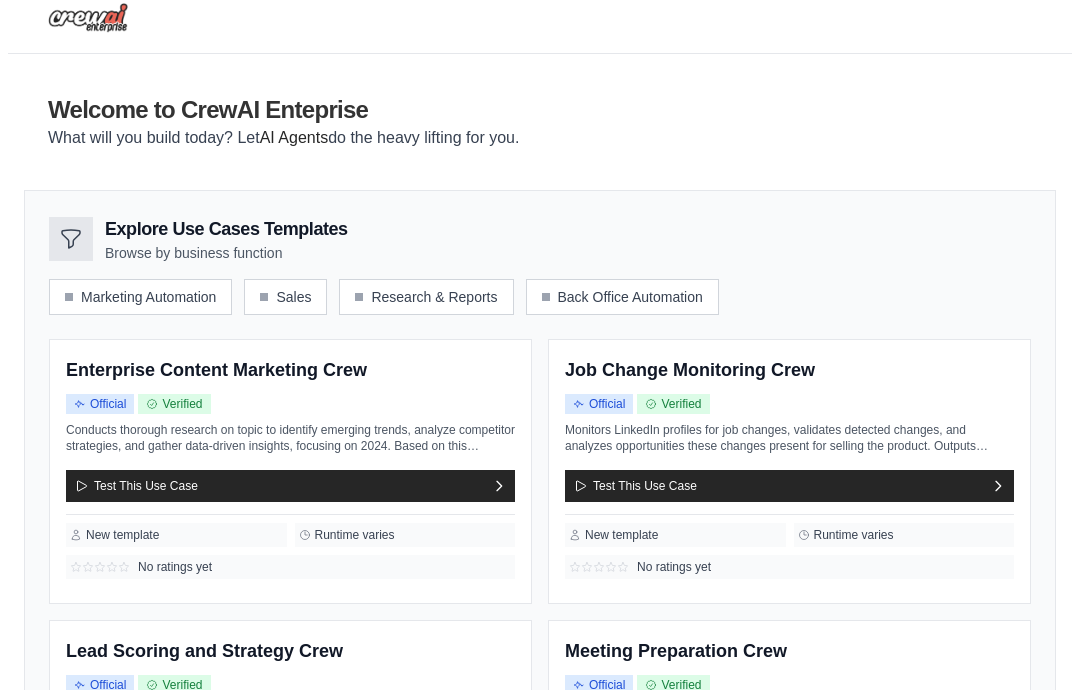 click on "Test This Use Case" at bounding box center (290, 486) 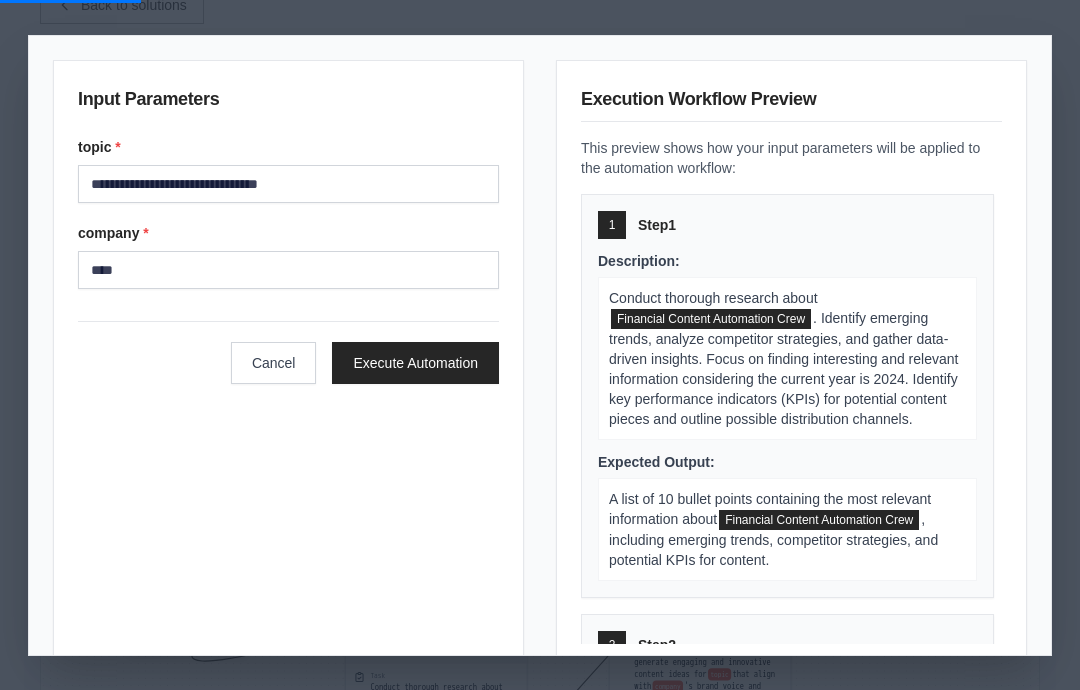 scroll, scrollTop: 2, scrollLeft: 0, axis: vertical 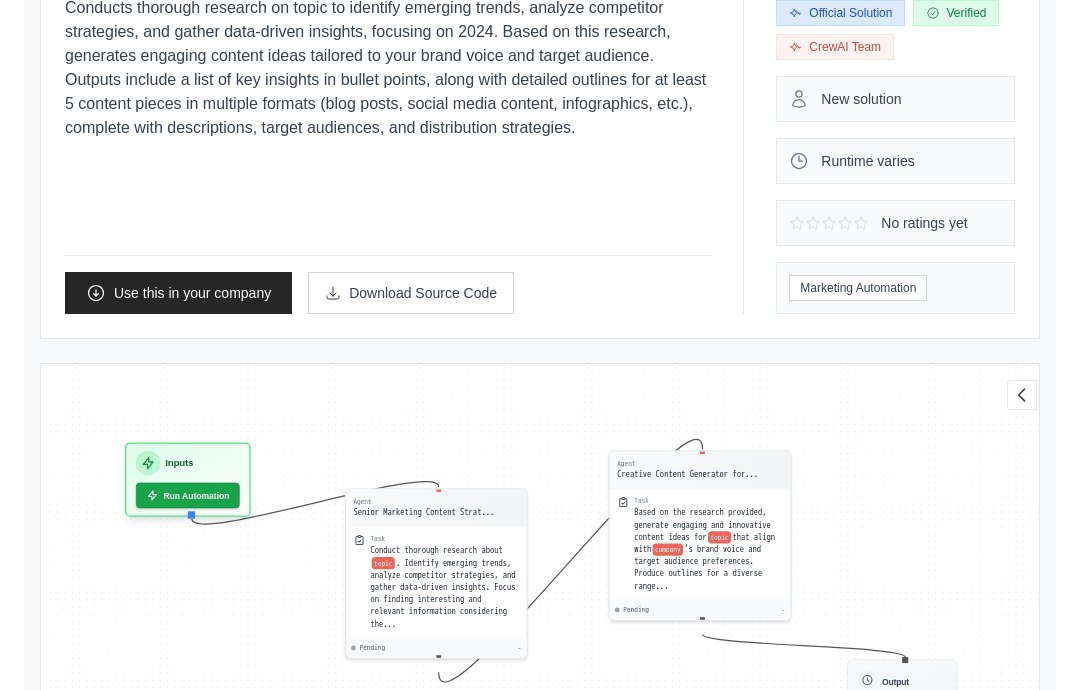 click on "Use this in your company" at bounding box center (178, 293) 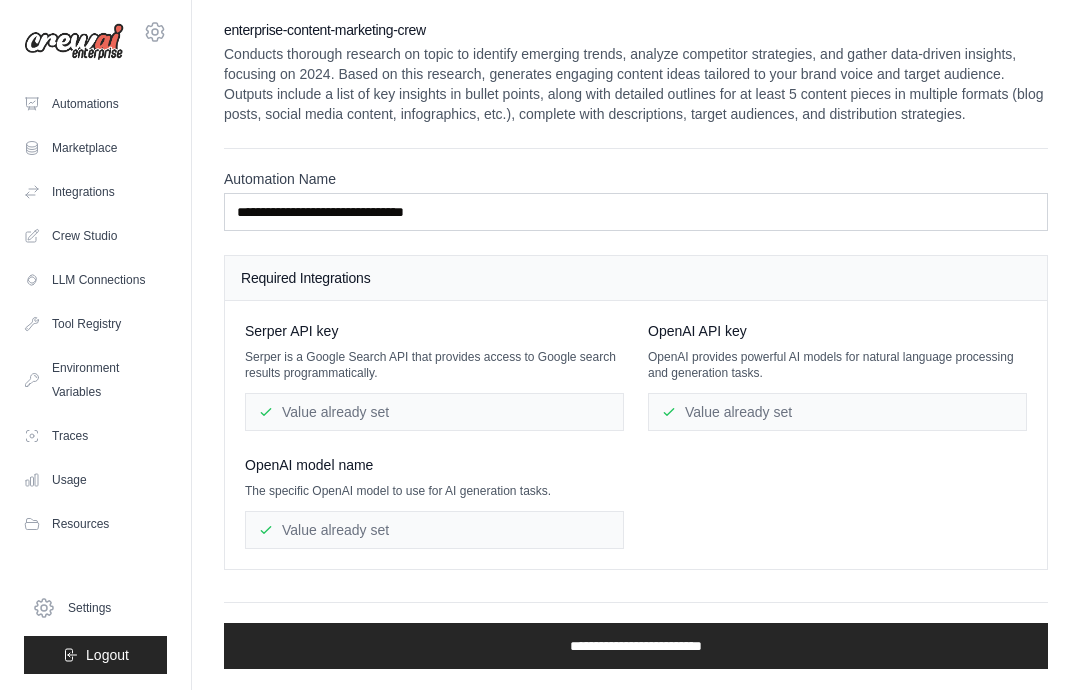 scroll, scrollTop: 0, scrollLeft: 0, axis: both 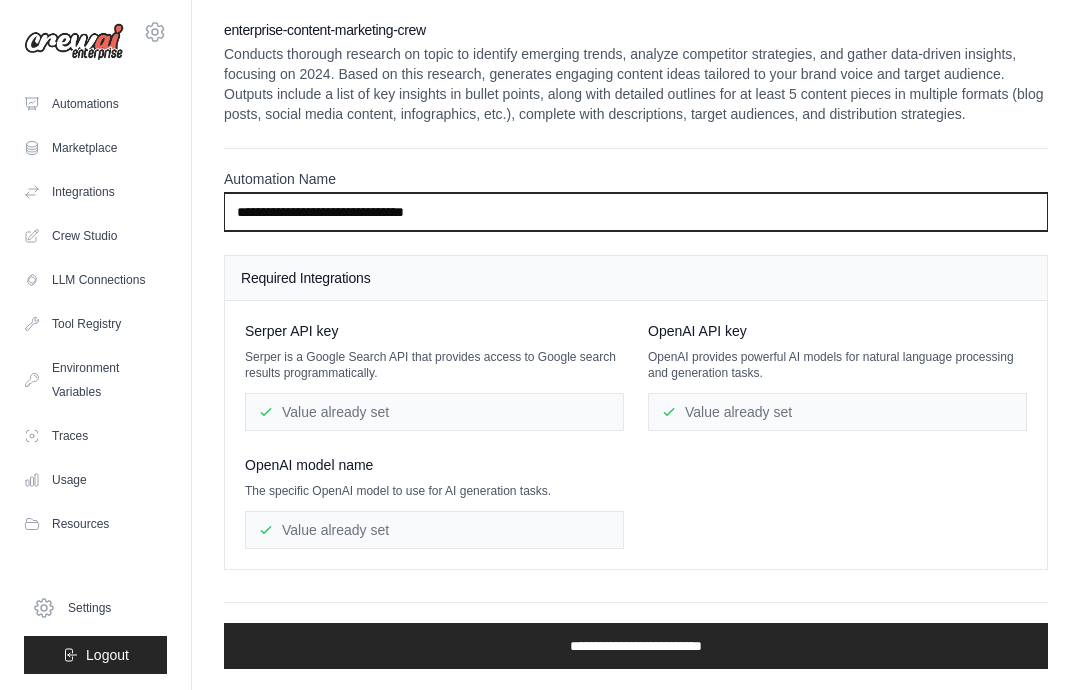 click on "**********" at bounding box center (636, 212) 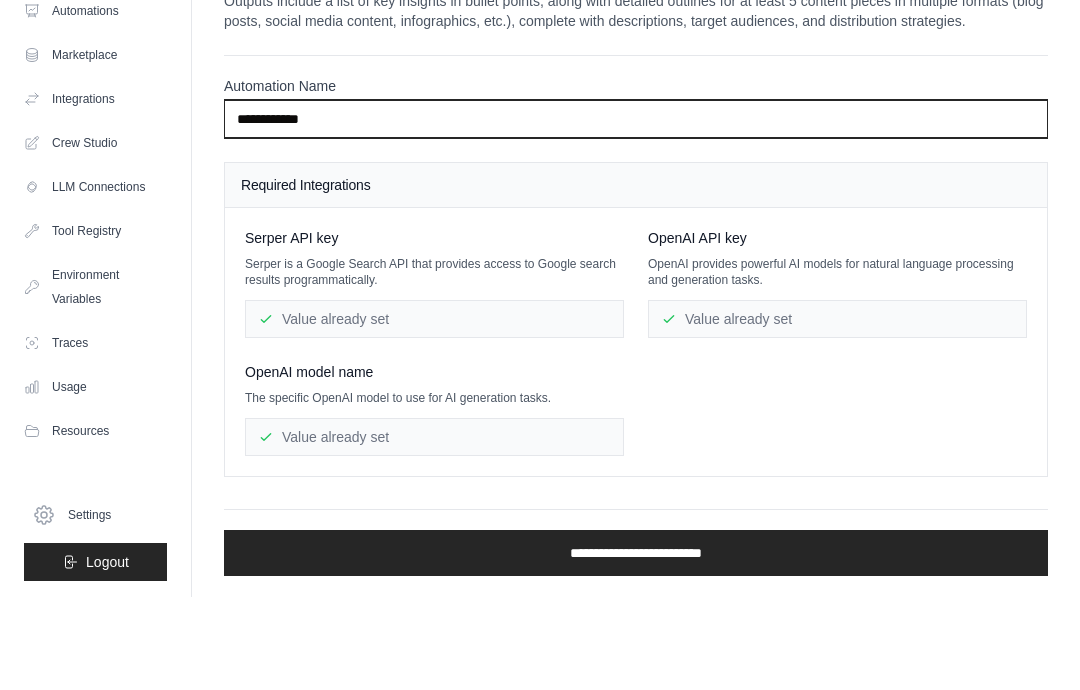 type on "**********" 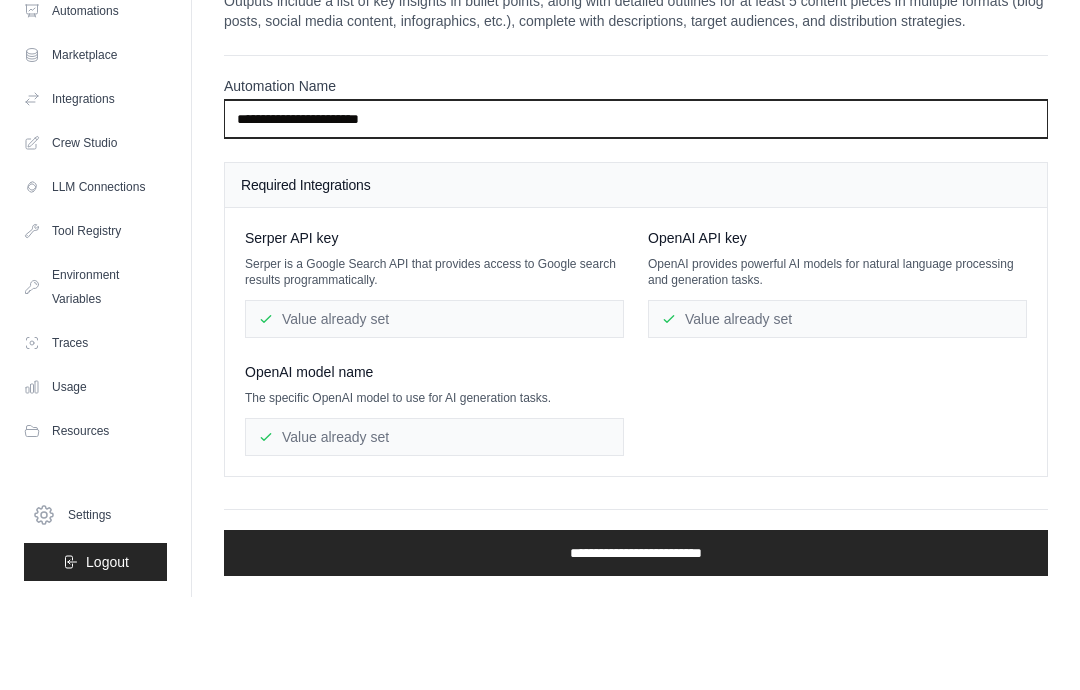 paste on "**********" 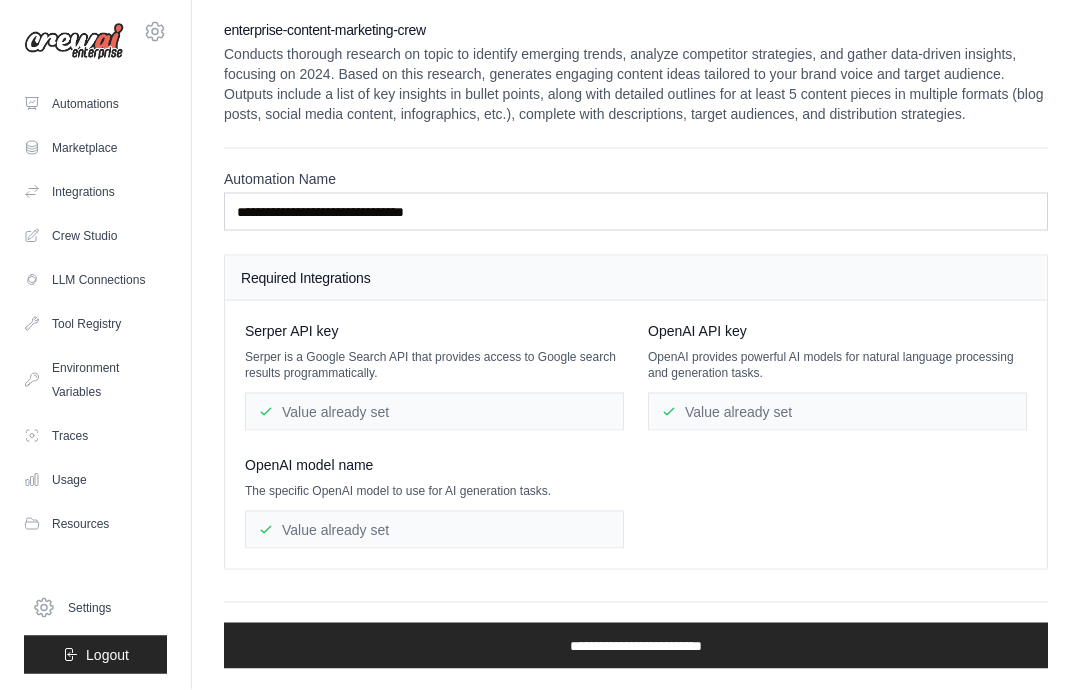 scroll, scrollTop: 55, scrollLeft: 0, axis: vertical 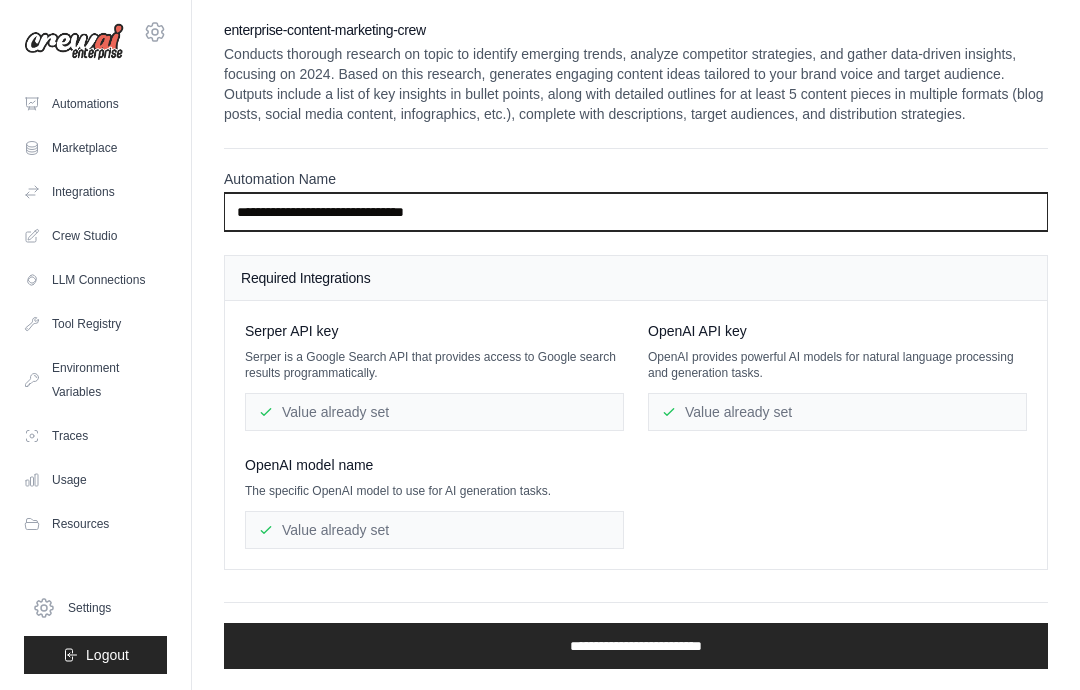 type on "**********" 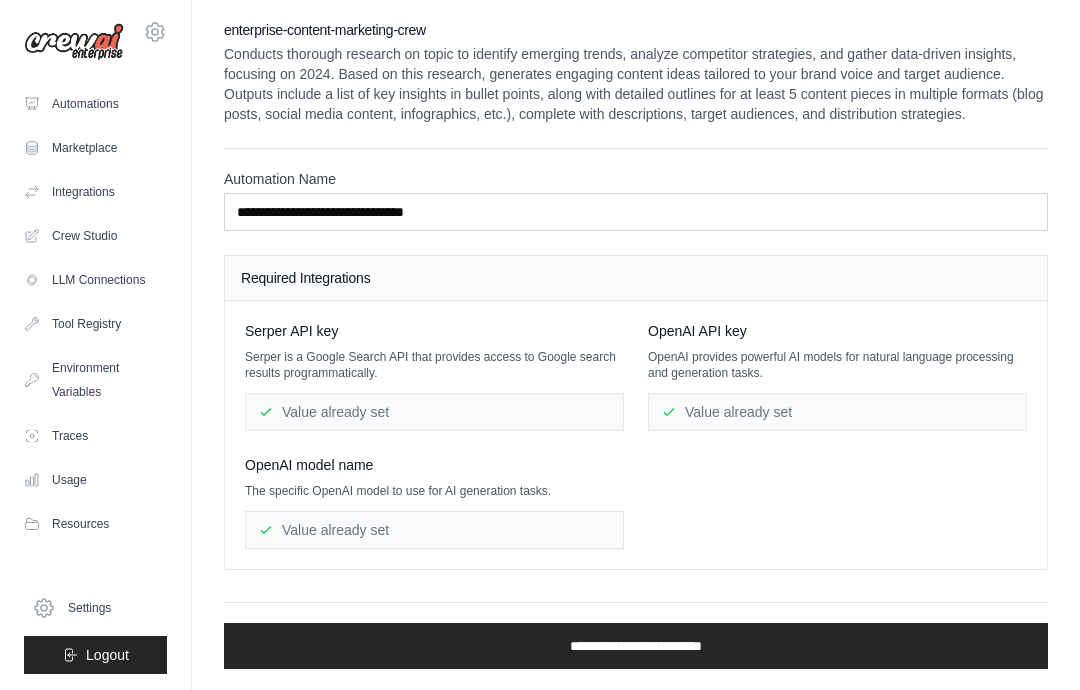 click on "**********" at bounding box center (636, 646) 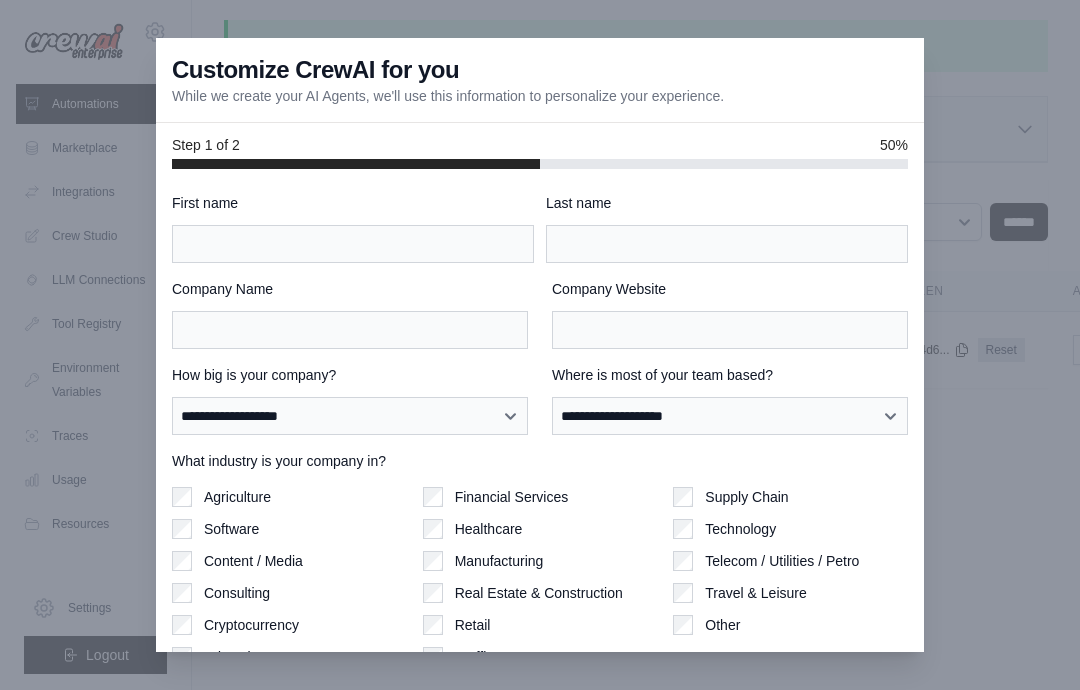 scroll, scrollTop: 7, scrollLeft: 0, axis: vertical 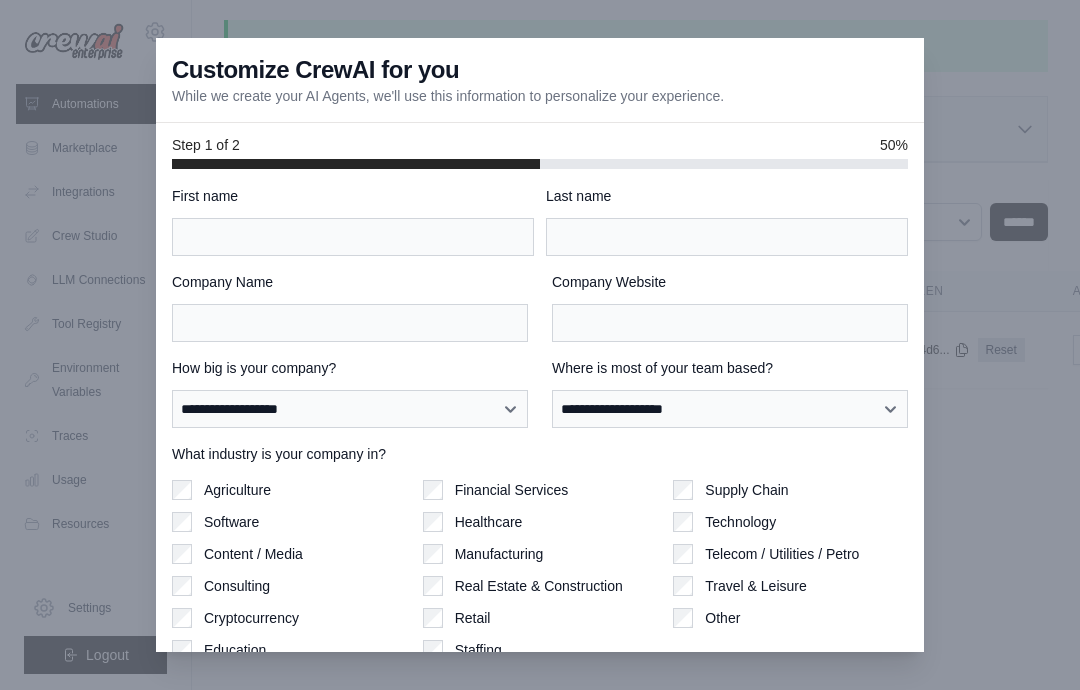 click on "Company Name" at bounding box center [350, 282] 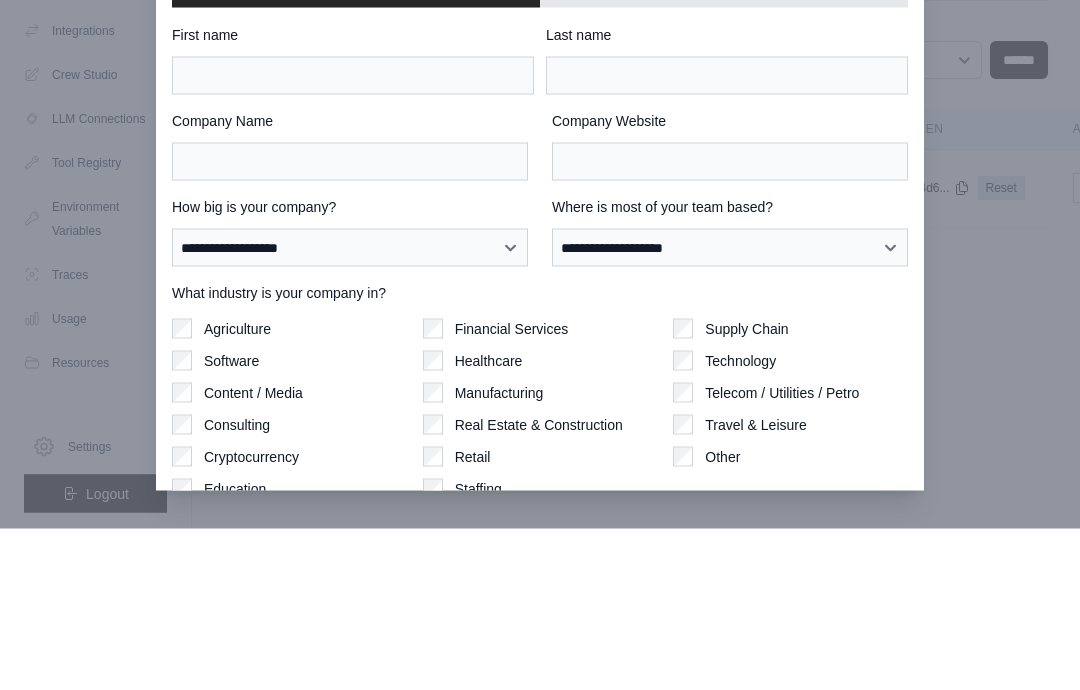 scroll, scrollTop: 80, scrollLeft: 0, axis: vertical 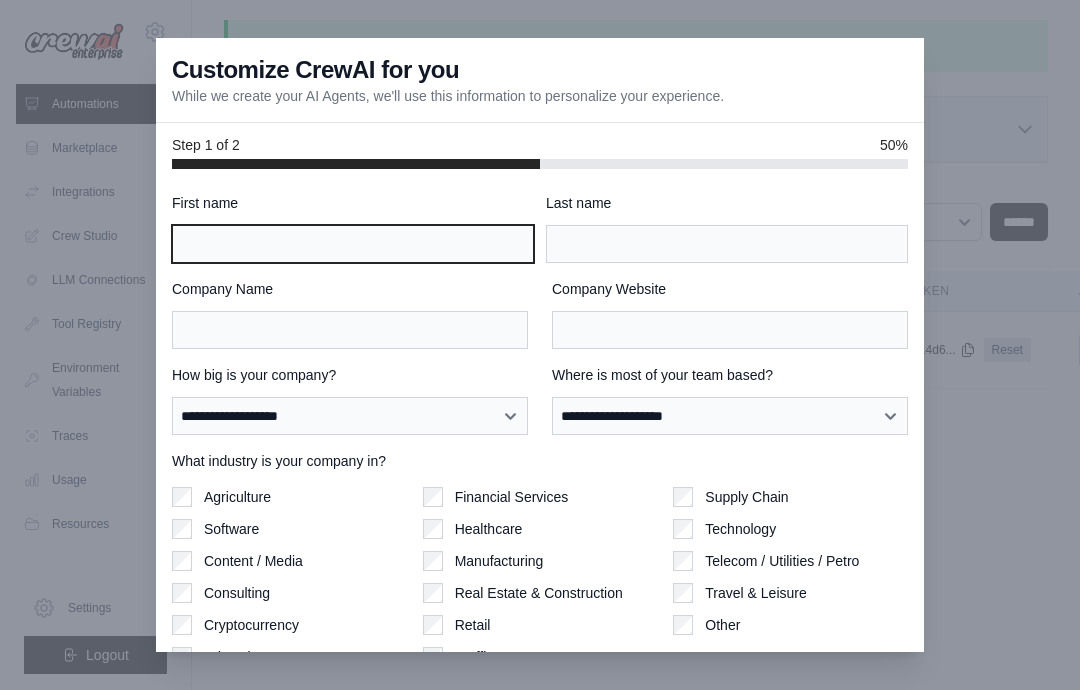 click on "First name" at bounding box center (353, 244) 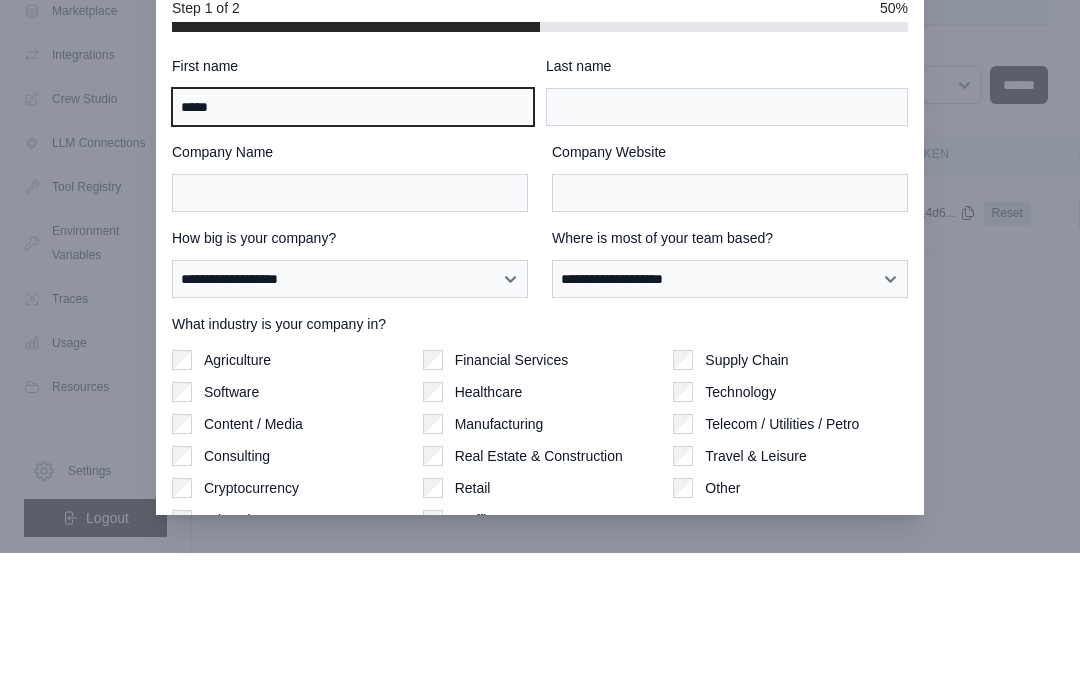 type on "*****" 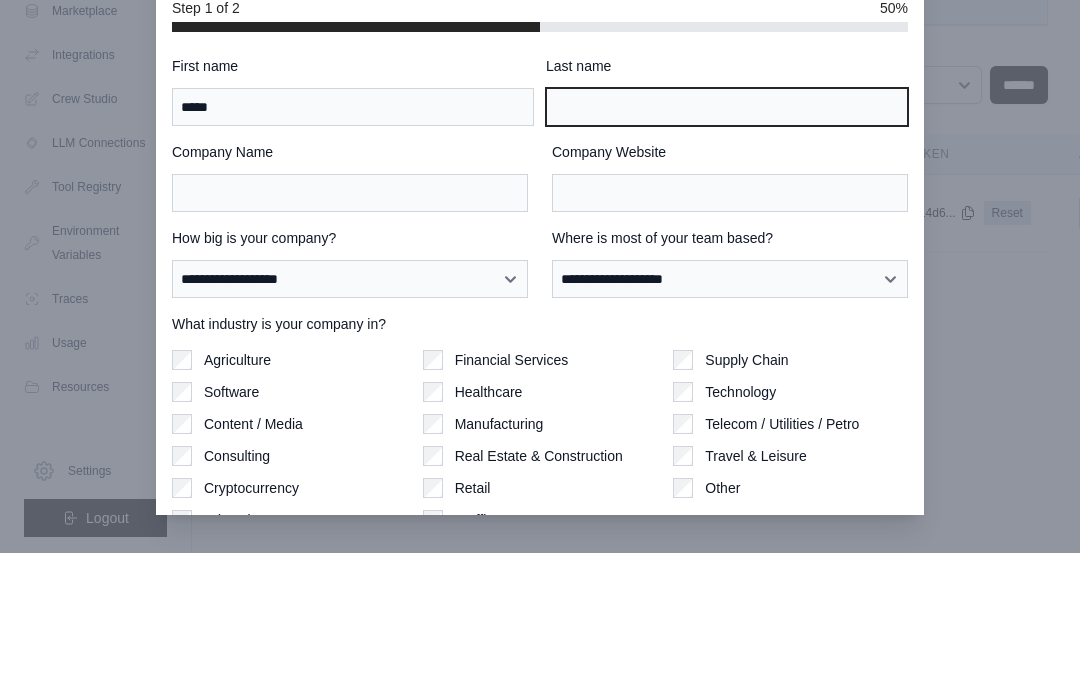 click on "Last name" at bounding box center [727, 244] 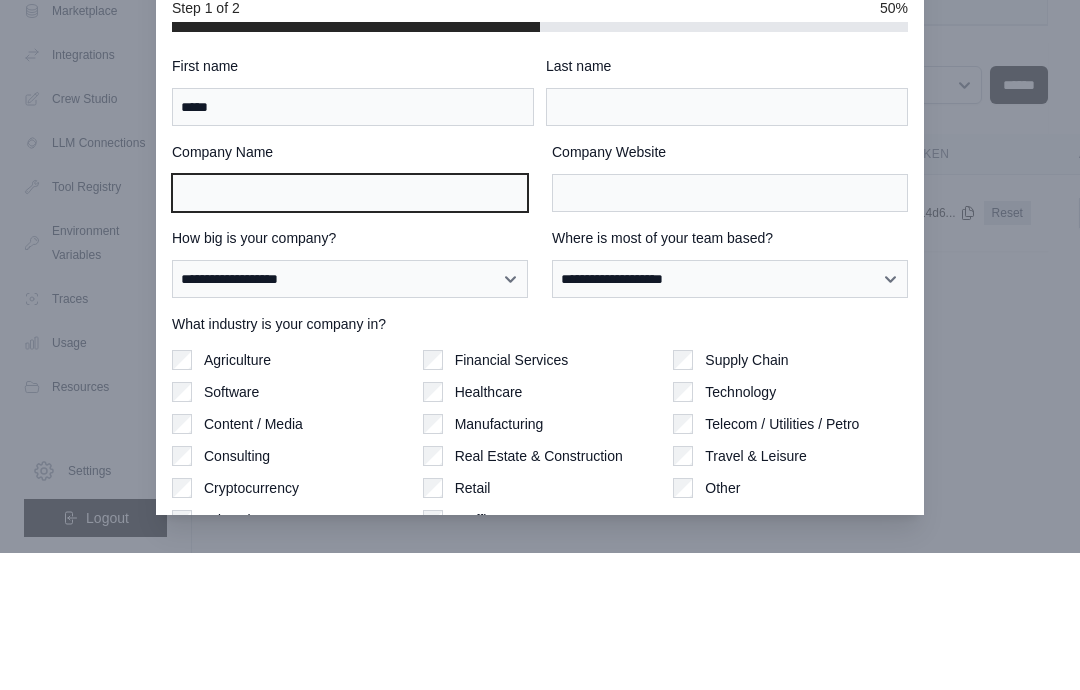 click on "Company Name" at bounding box center (350, 330) 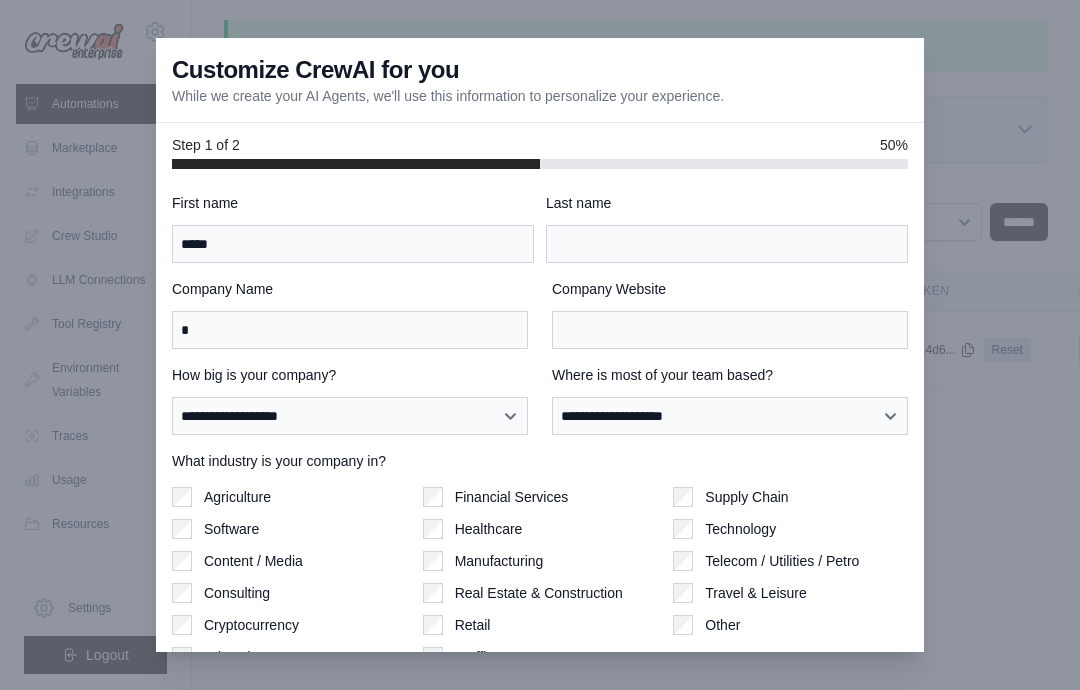 scroll, scrollTop: 6, scrollLeft: 0, axis: vertical 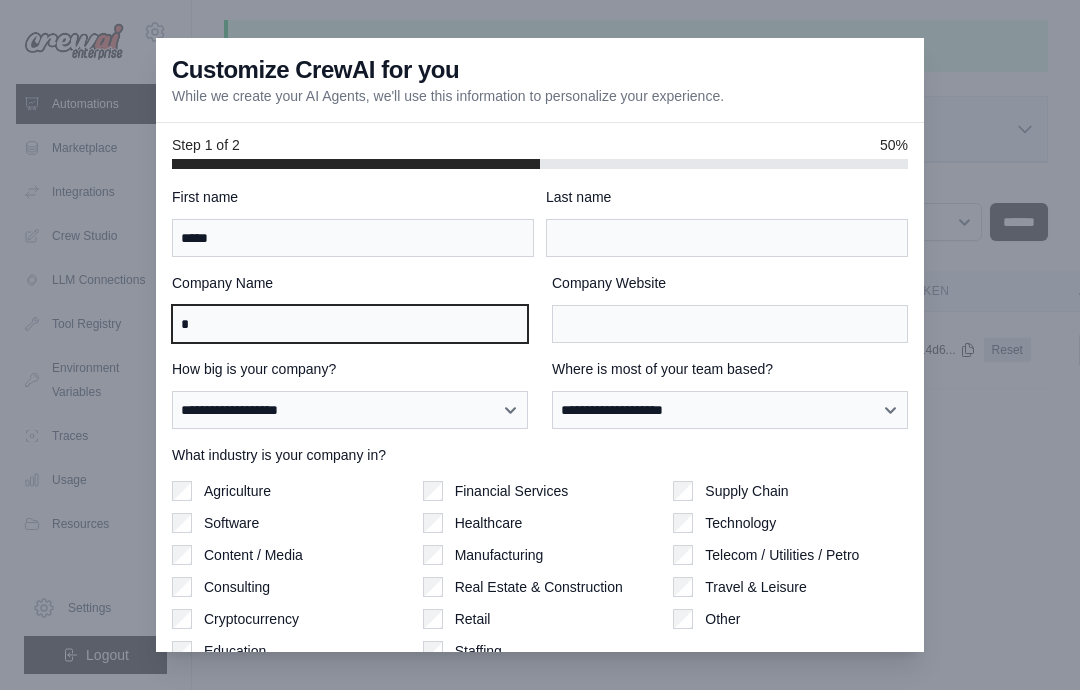 type on "*" 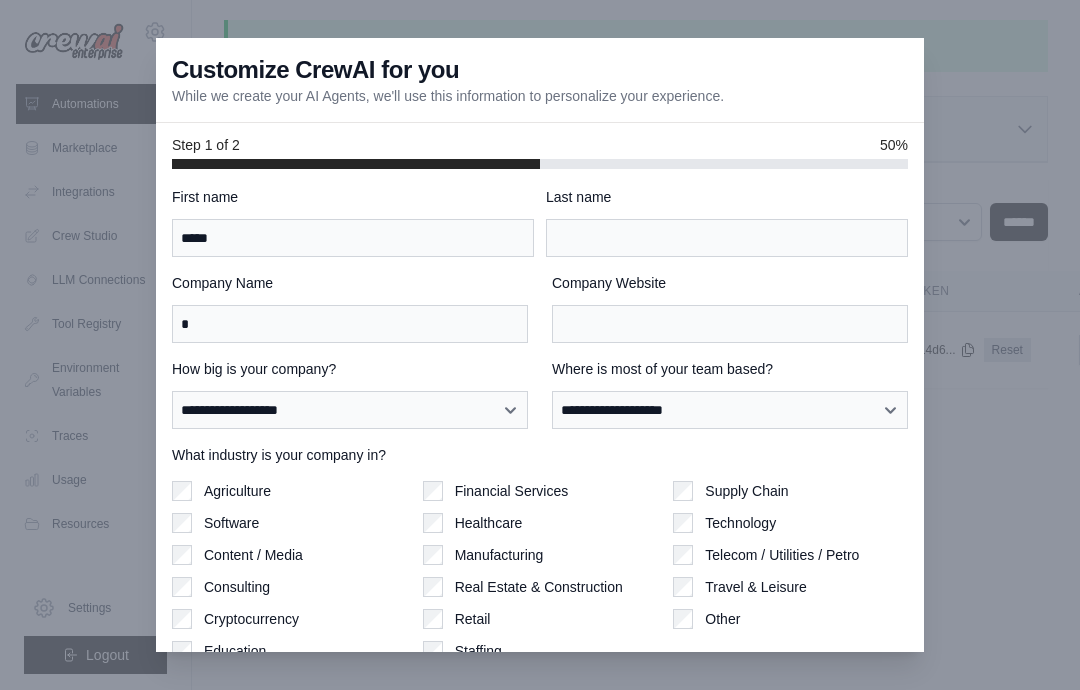click at bounding box center [540, 345] 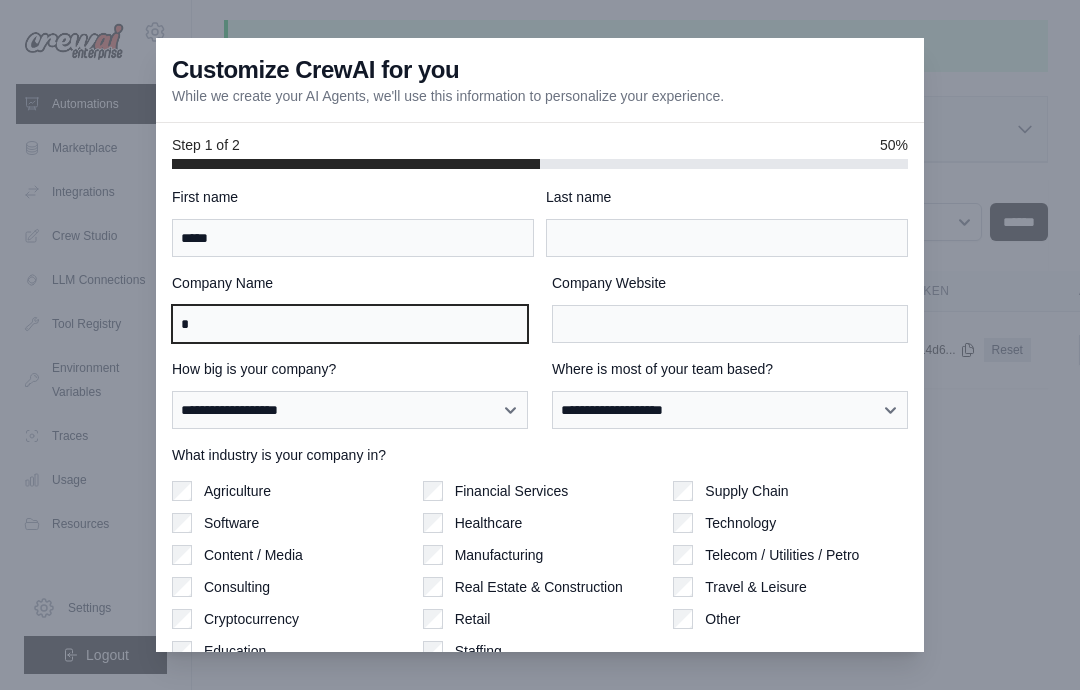 click on "*" at bounding box center [350, 324] 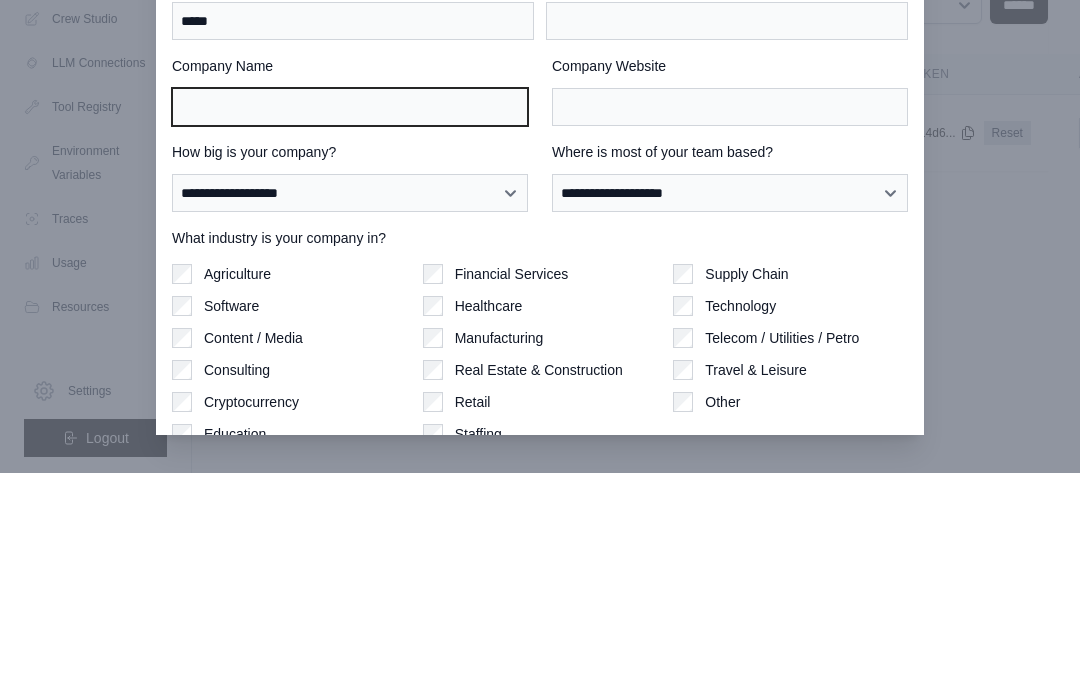 type 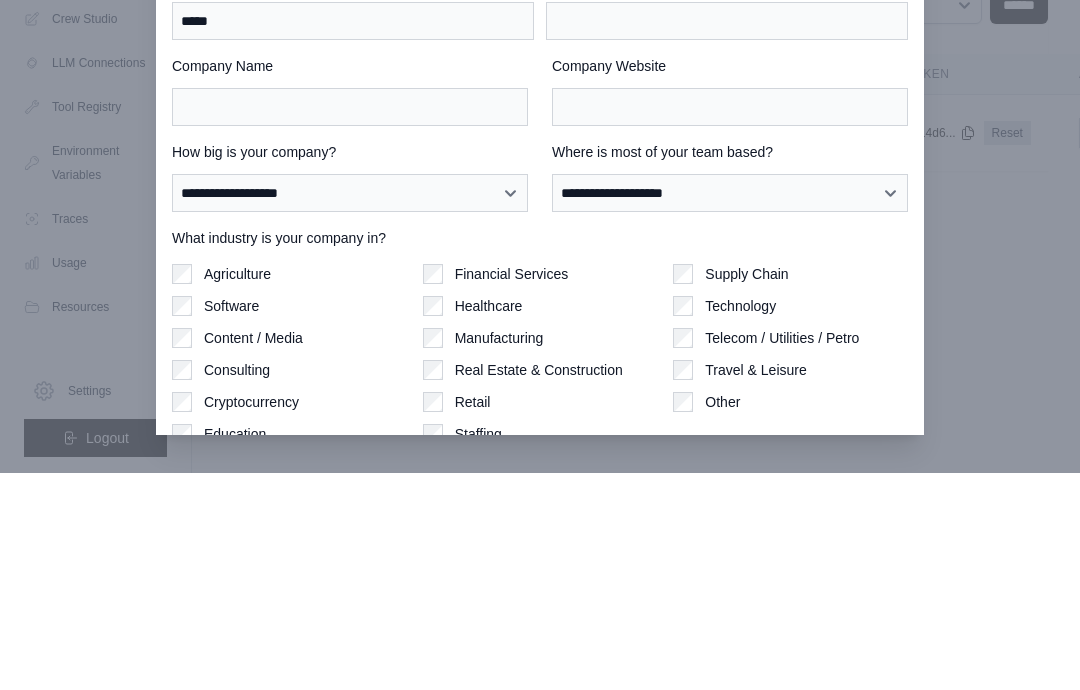 click at bounding box center (540, 345) 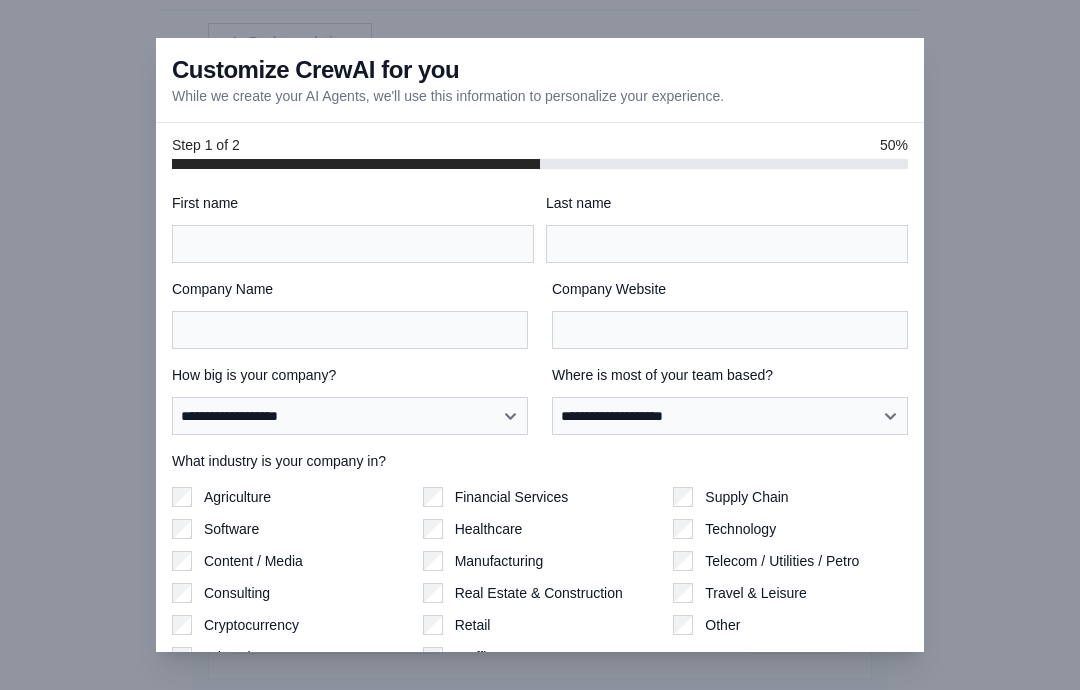scroll, scrollTop: 254, scrollLeft: 0, axis: vertical 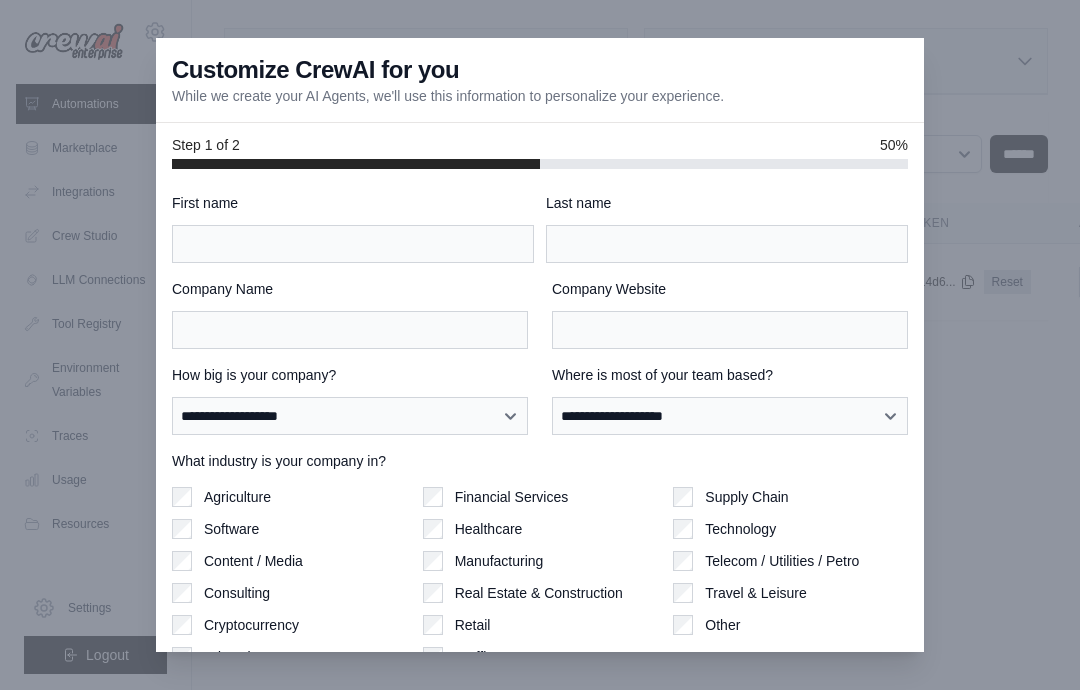 click at bounding box center [540, 345] 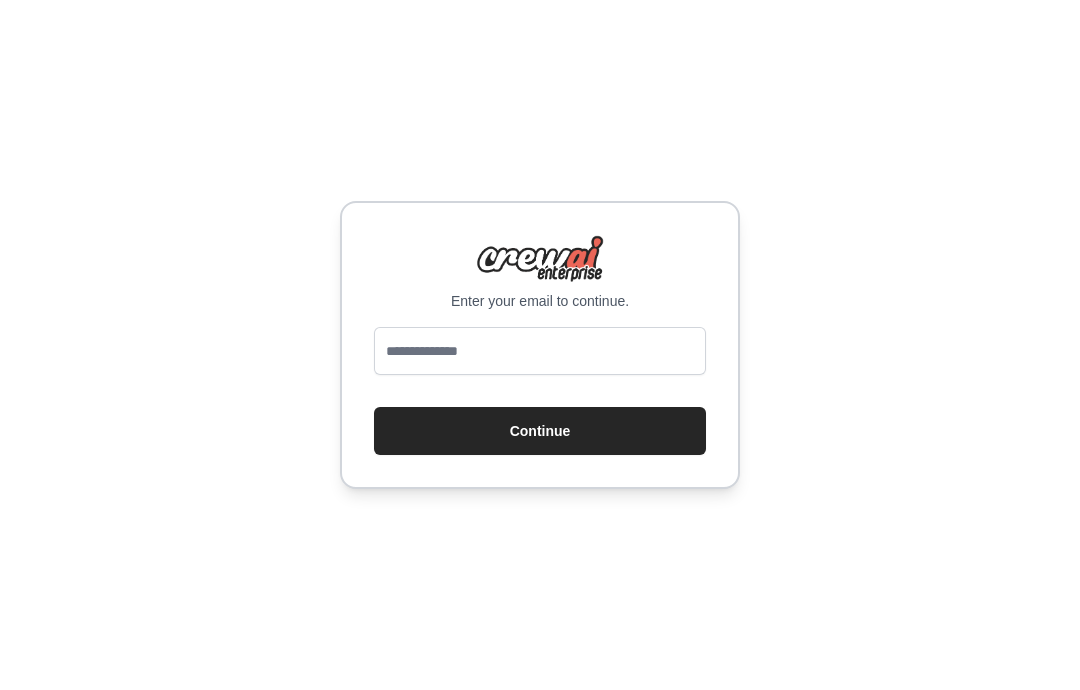 scroll, scrollTop: 0, scrollLeft: 0, axis: both 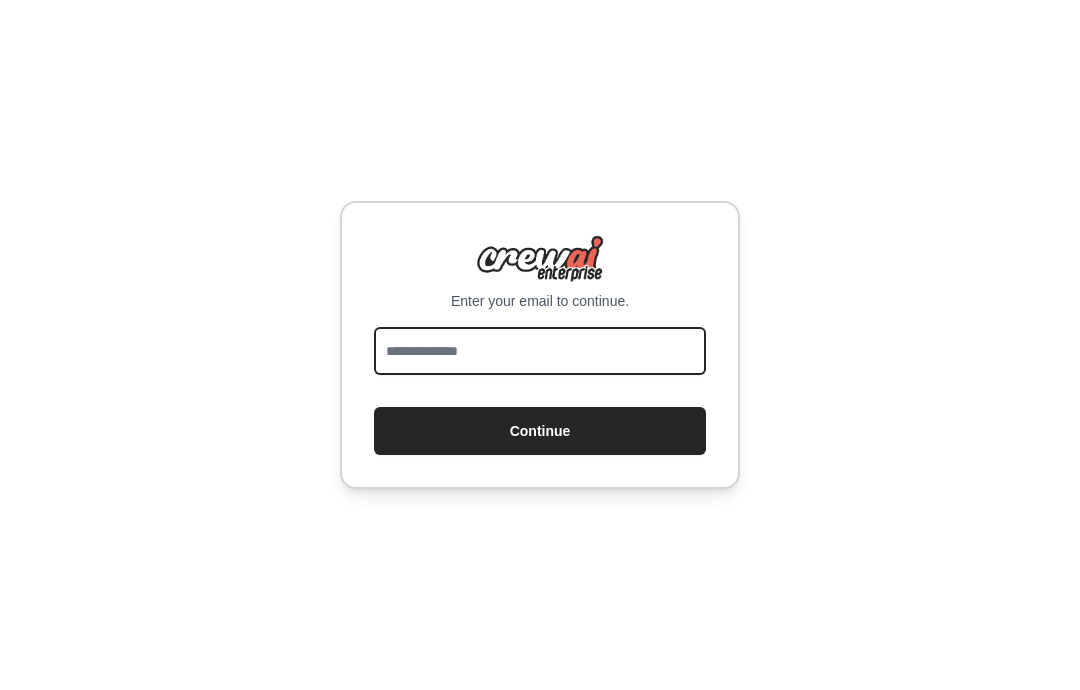 click at bounding box center [540, 351] 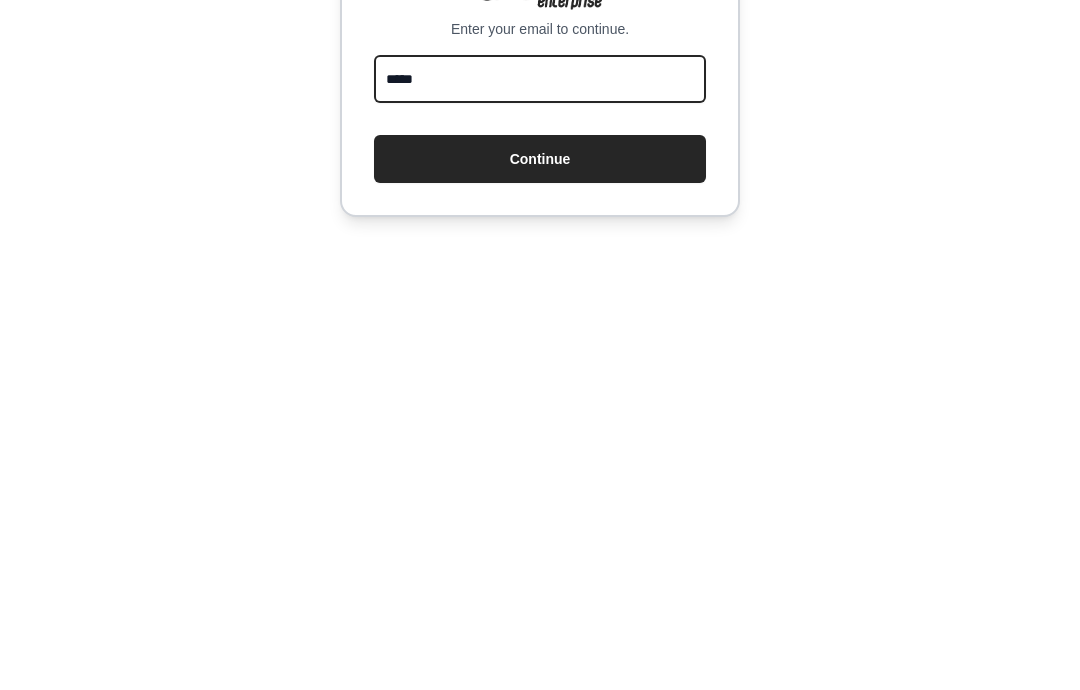type on "**********" 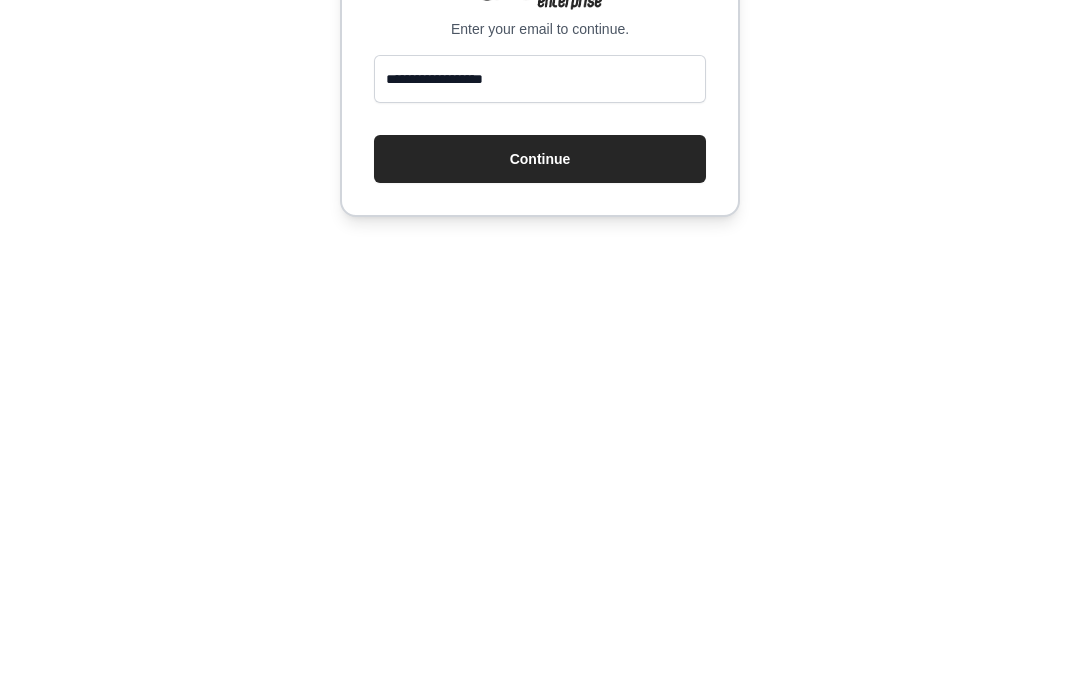 scroll, scrollTop: 80, scrollLeft: 0, axis: vertical 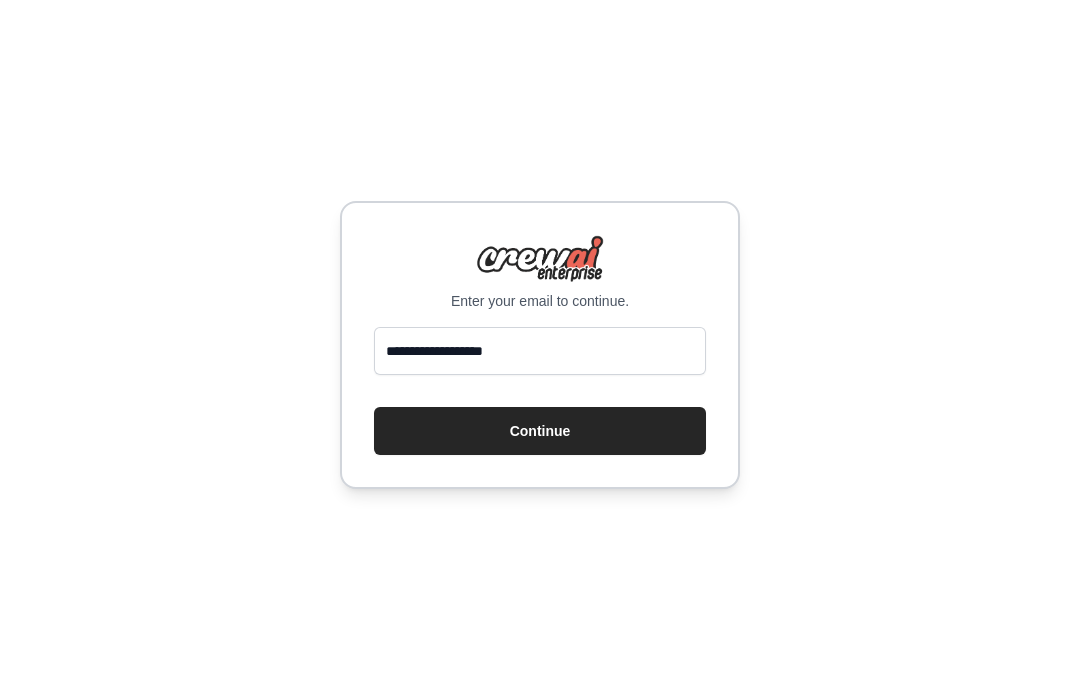click on "Continue" at bounding box center [540, 431] 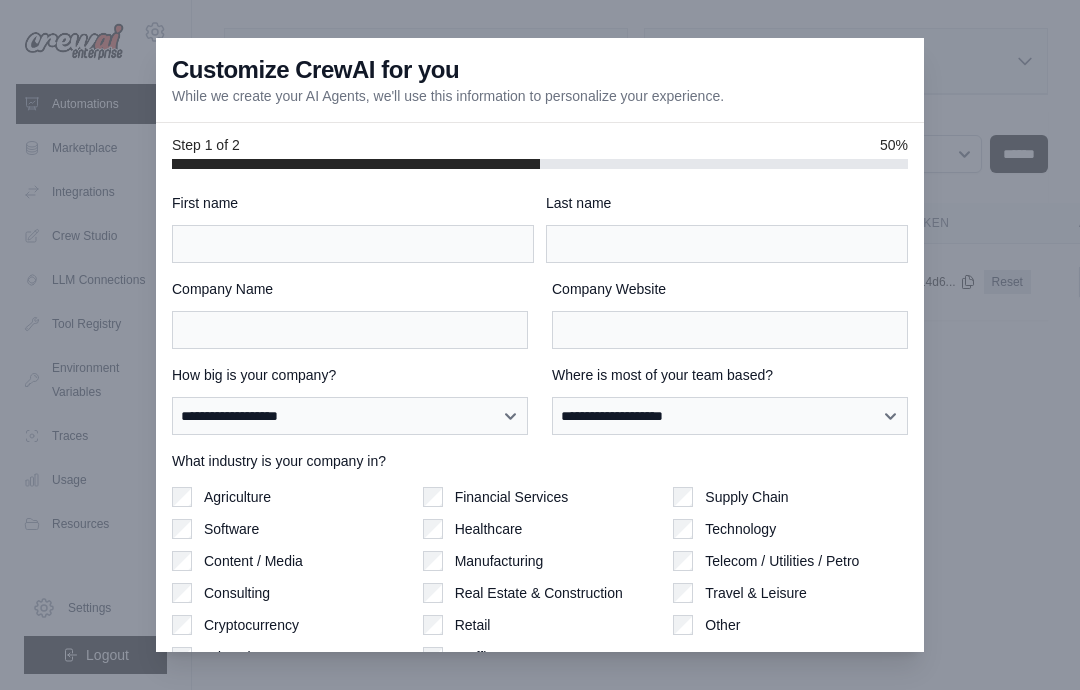 scroll, scrollTop: 0, scrollLeft: 0, axis: both 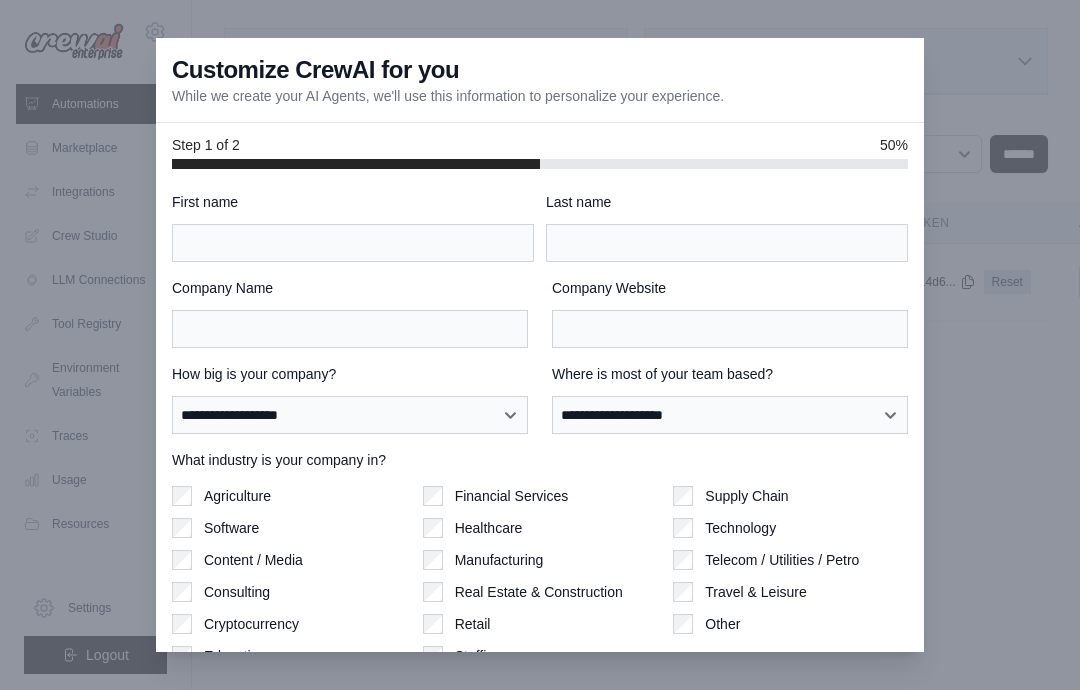 click at bounding box center (540, 345) 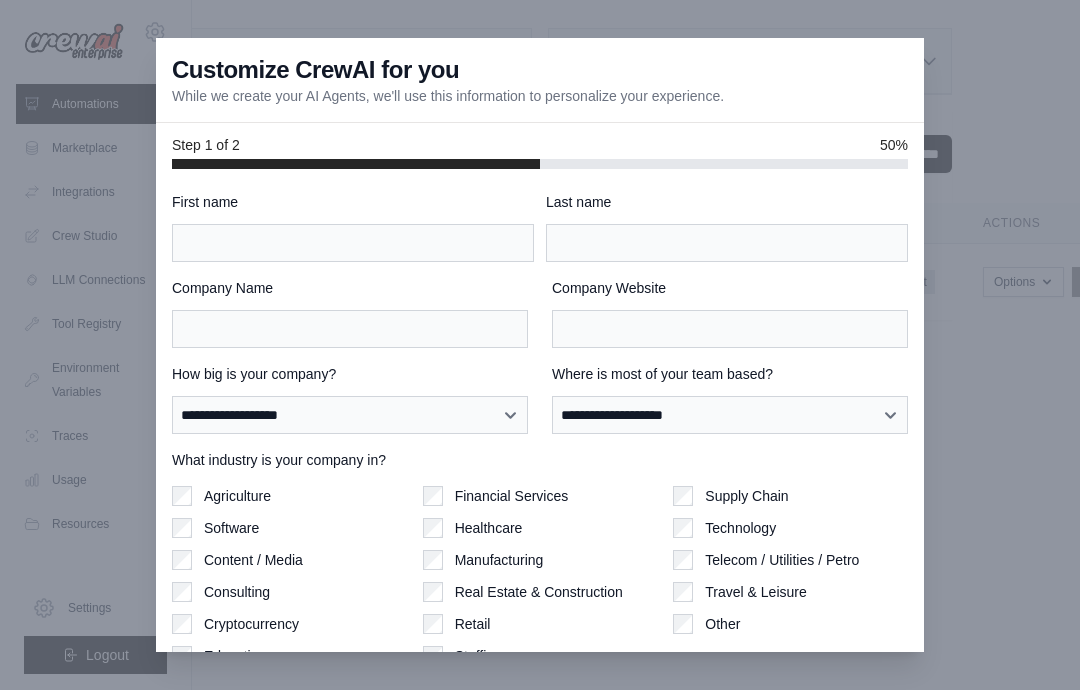scroll, scrollTop: 75, scrollLeft: 101, axis: both 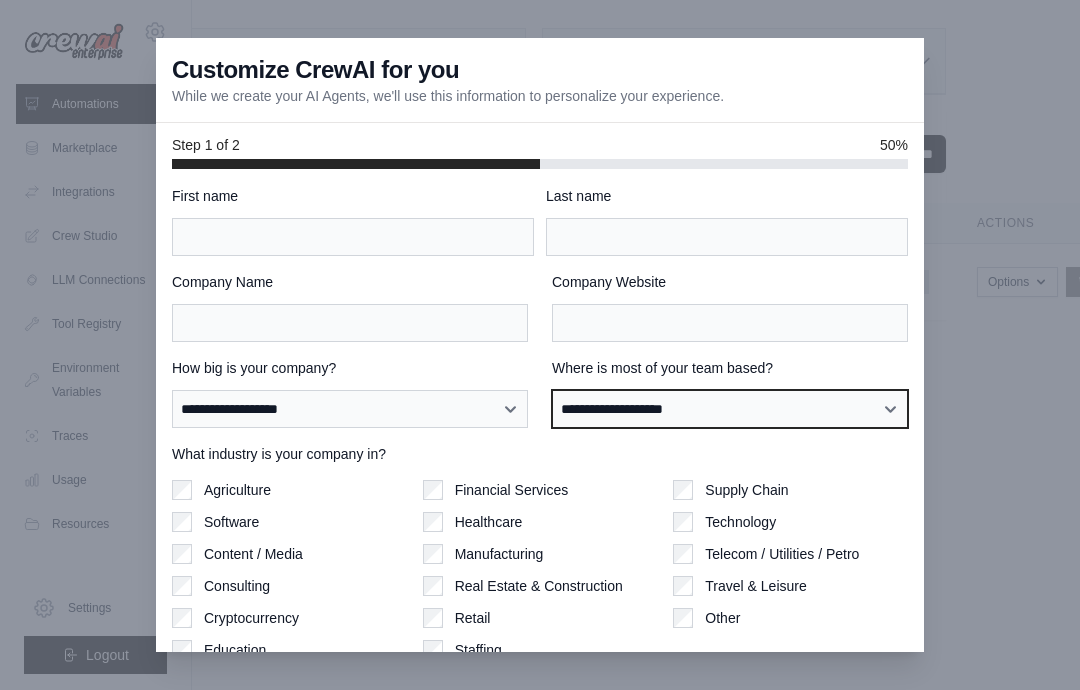 click on "**********" at bounding box center (730, 409) 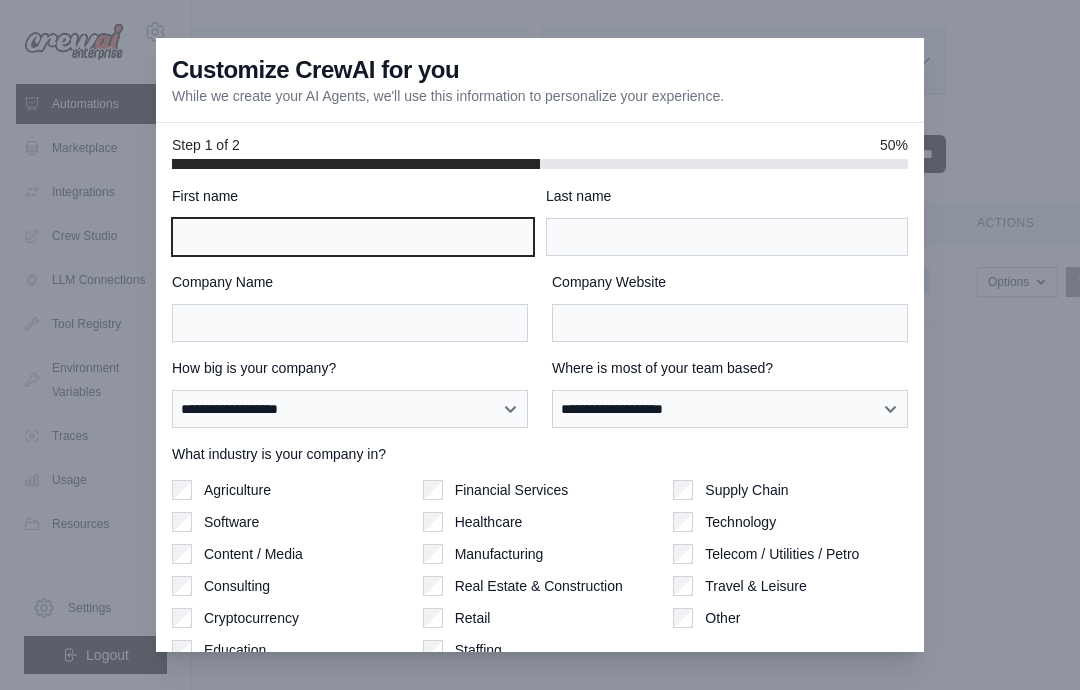 click on "First name" at bounding box center [353, 237] 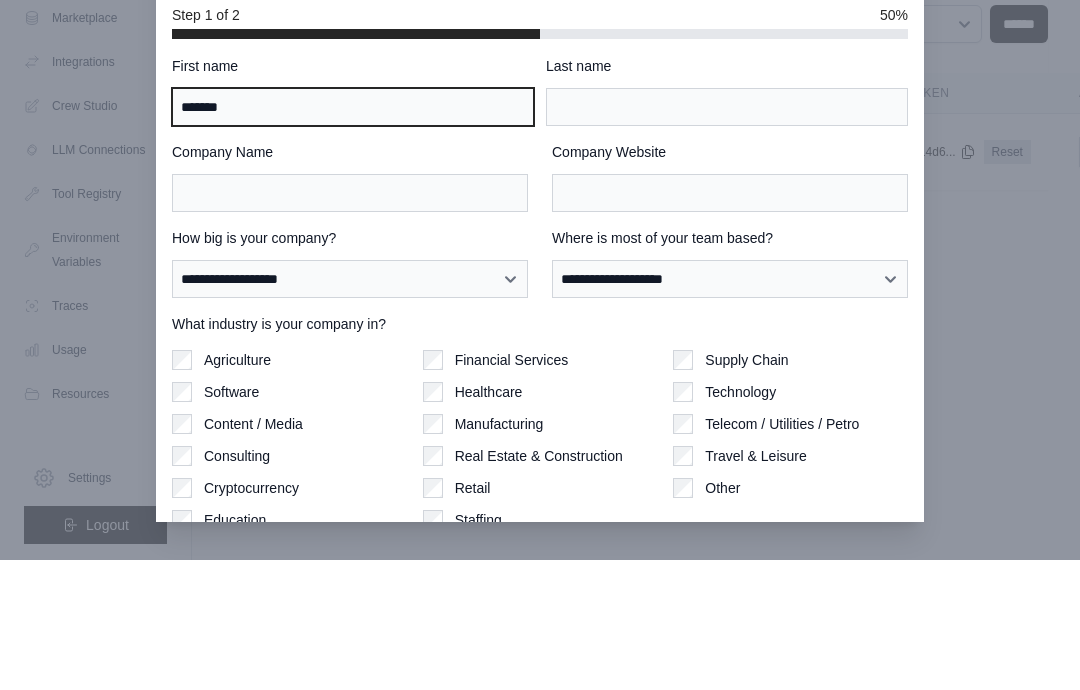 type on "*******" 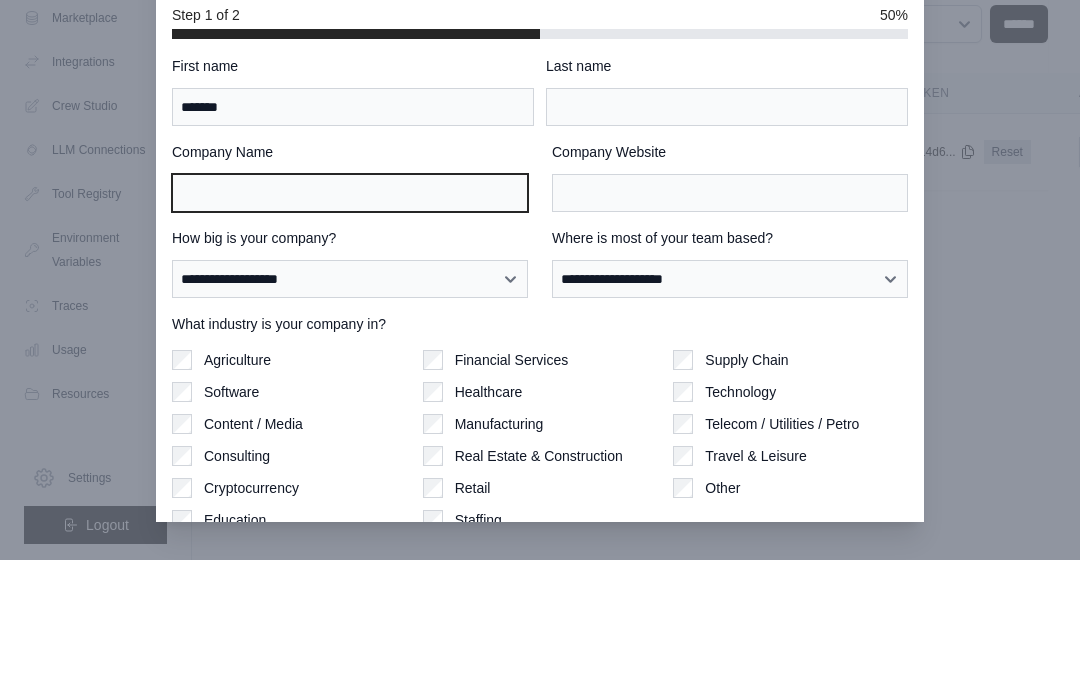 click on "Company Name" at bounding box center [350, 323] 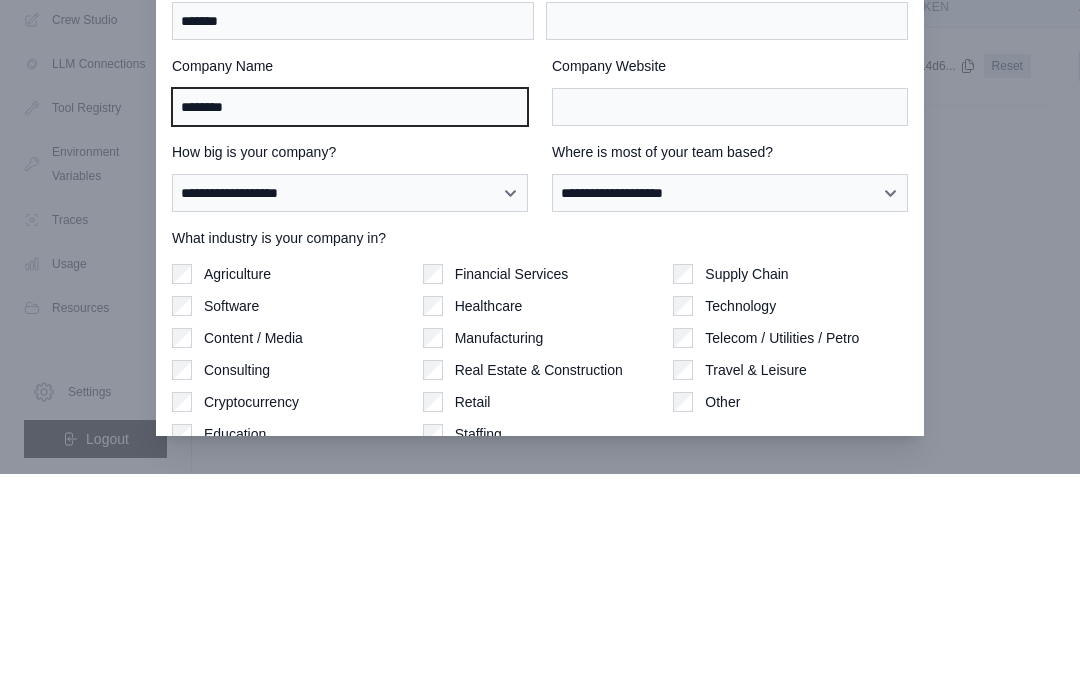type on "********" 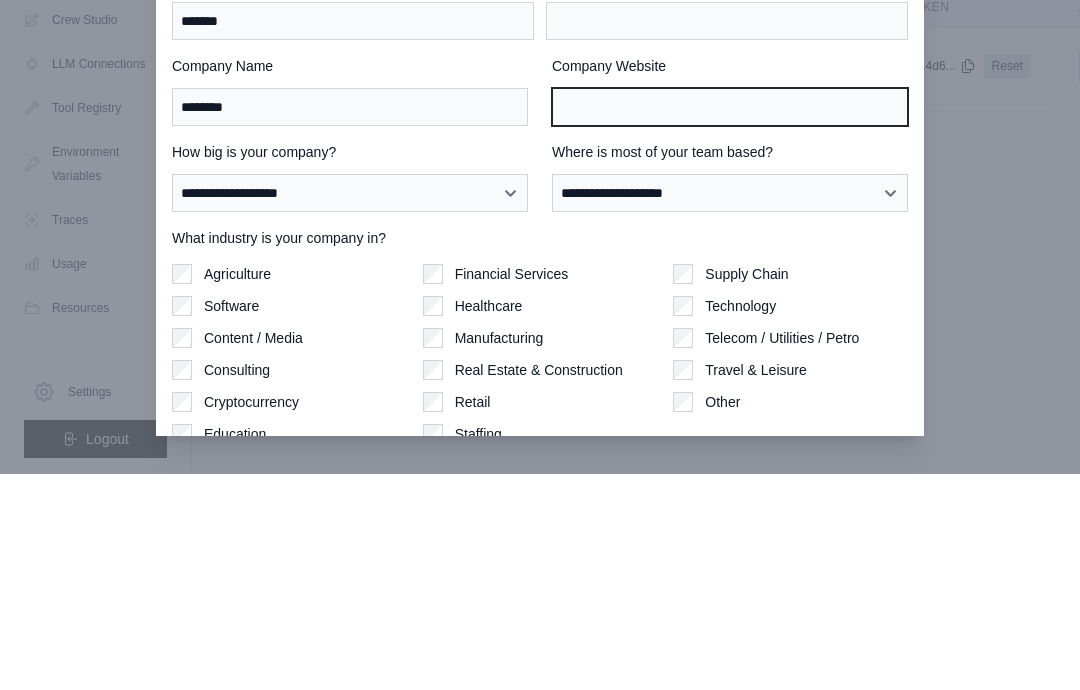click on "Company Website" at bounding box center [730, 323] 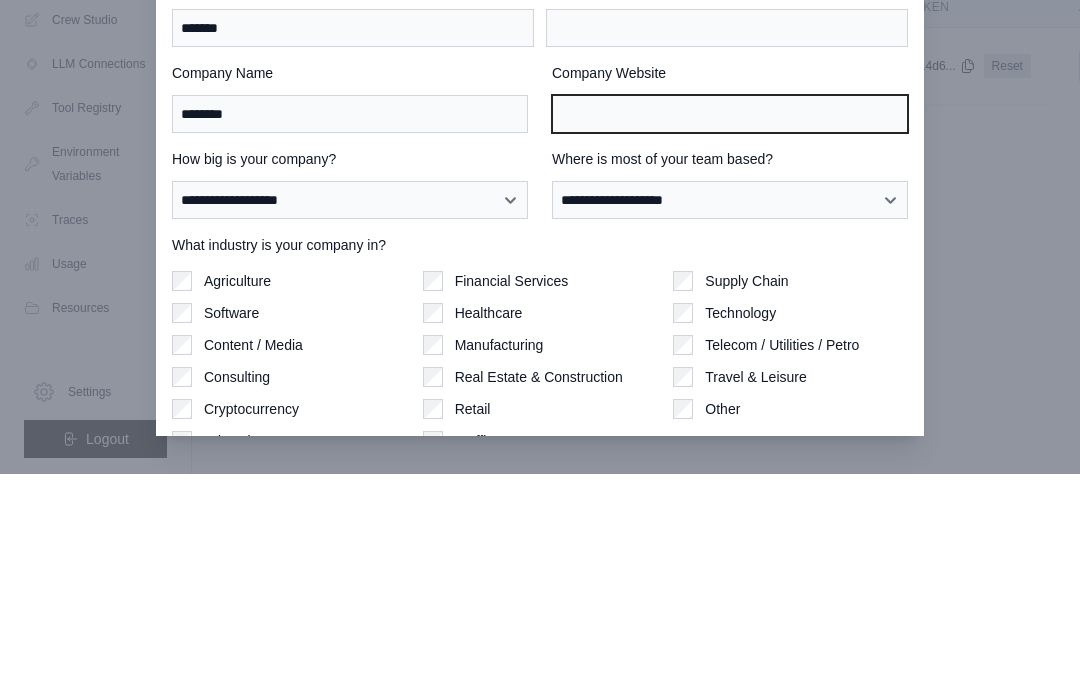 type on "*" 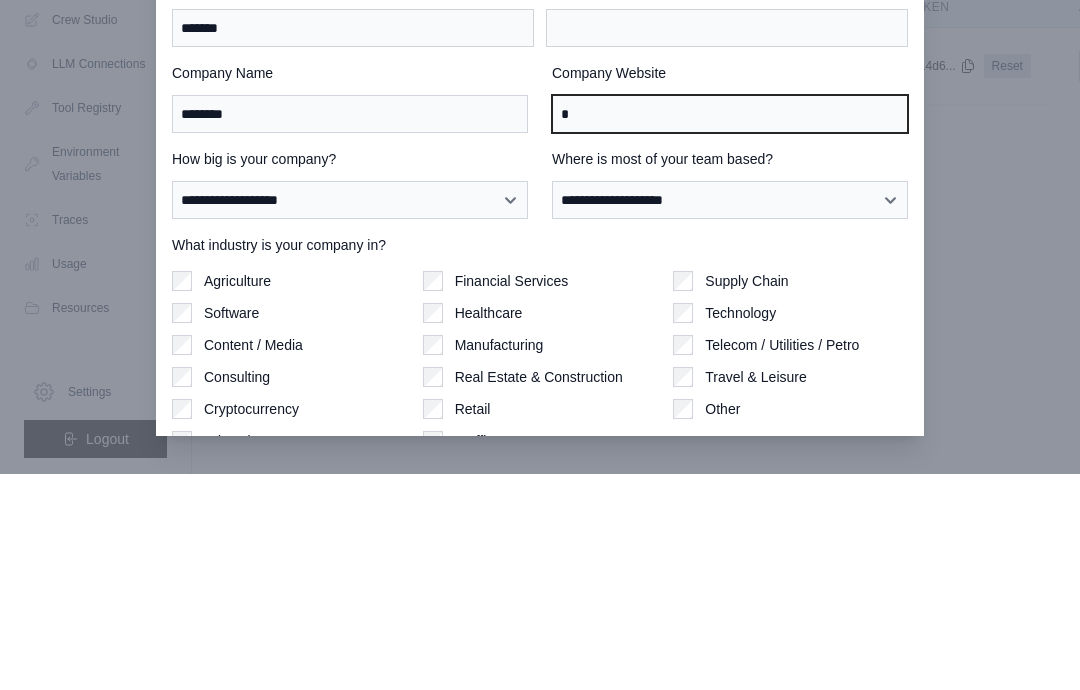 type 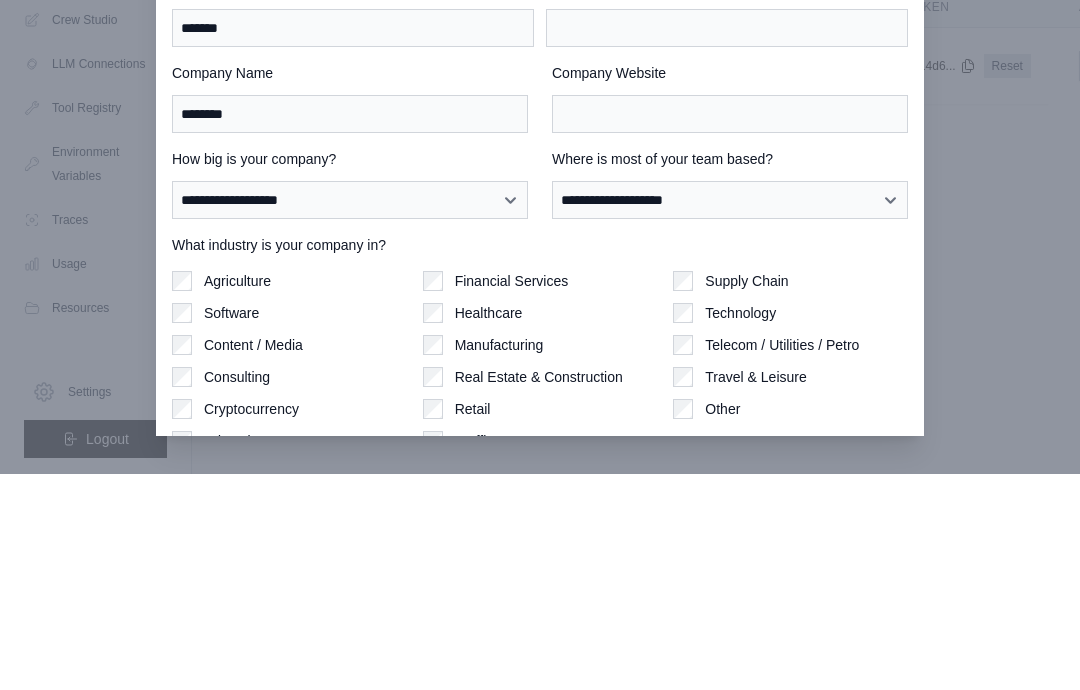 scroll, scrollTop: 80, scrollLeft: 0, axis: vertical 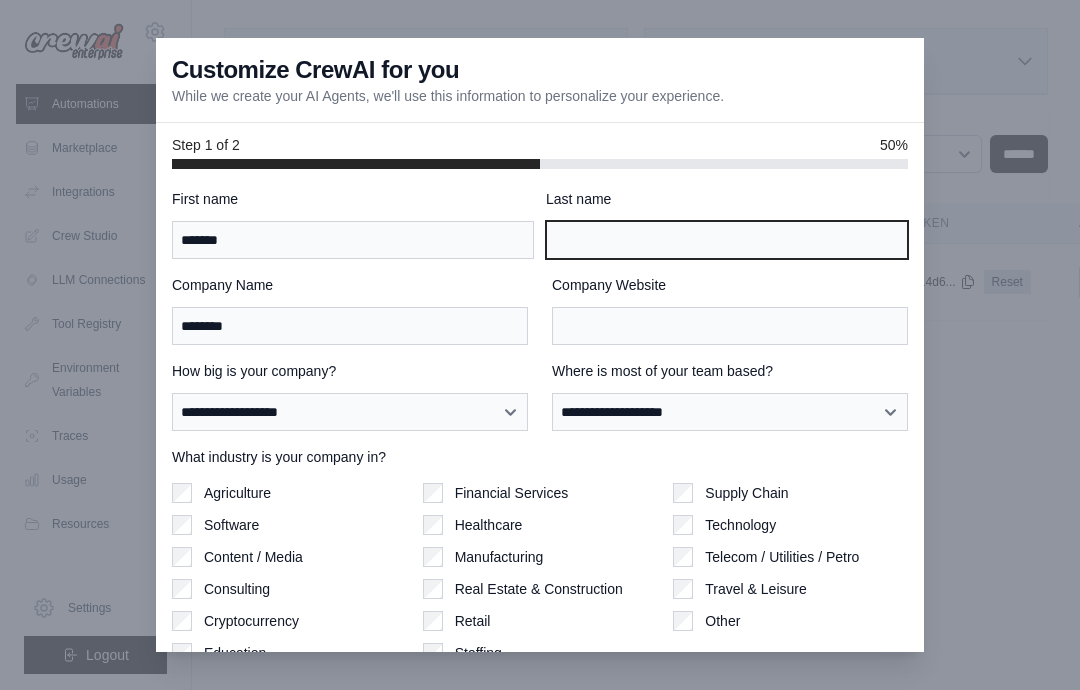 click on "Last name" at bounding box center [727, 240] 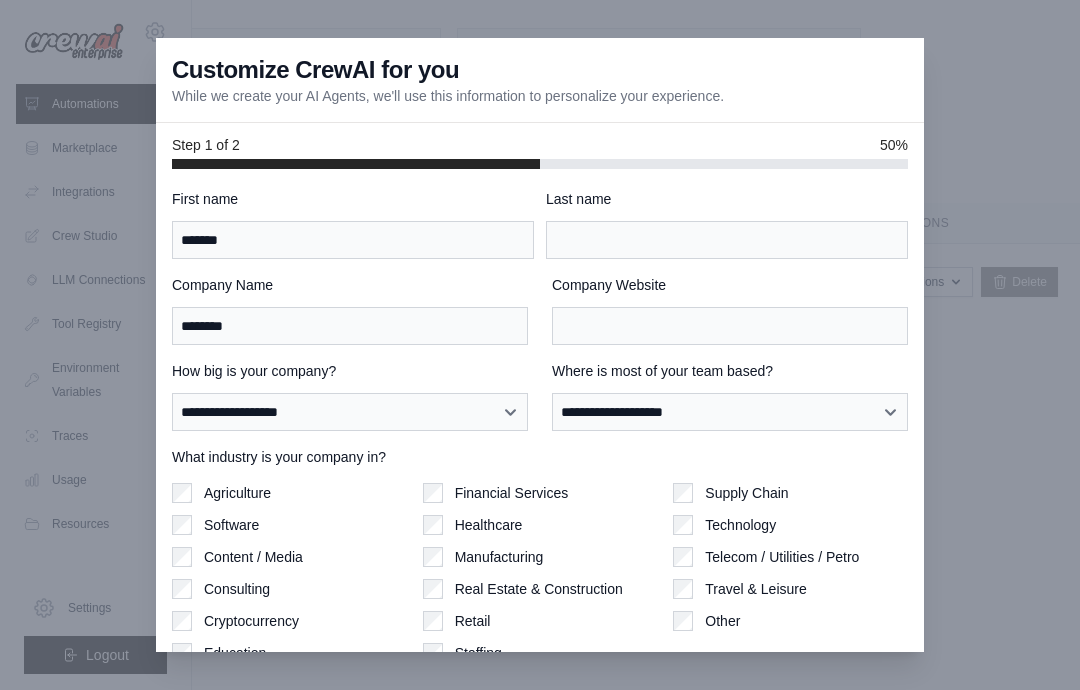 scroll, scrollTop: 12, scrollLeft: 0, axis: vertical 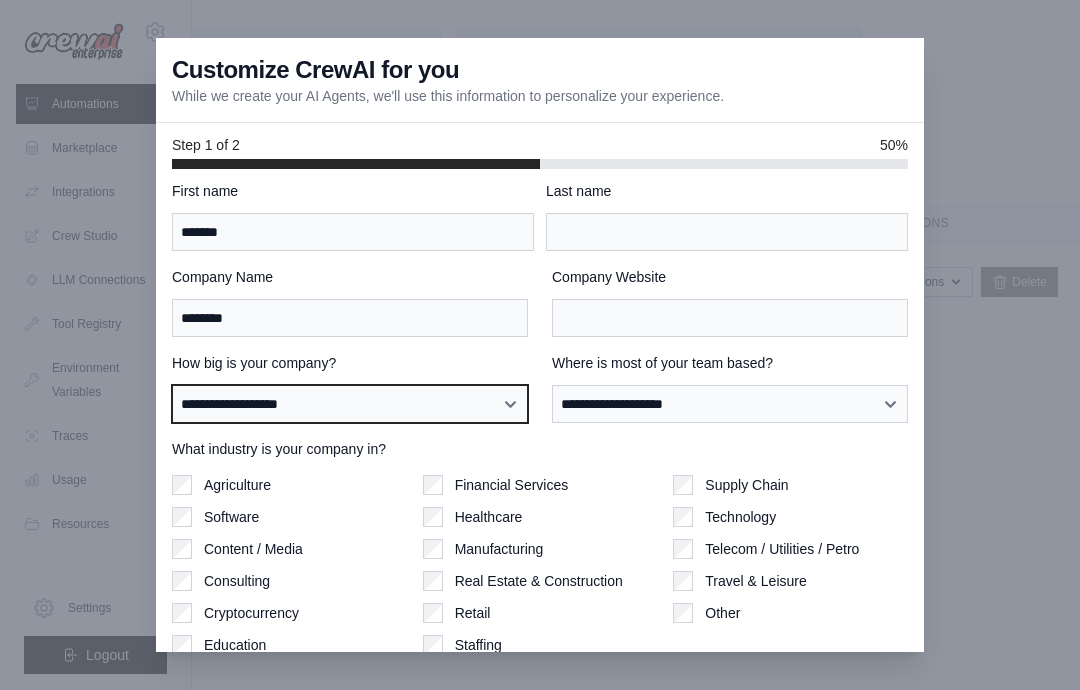 click on "**********" at bounding box center [350, 404] 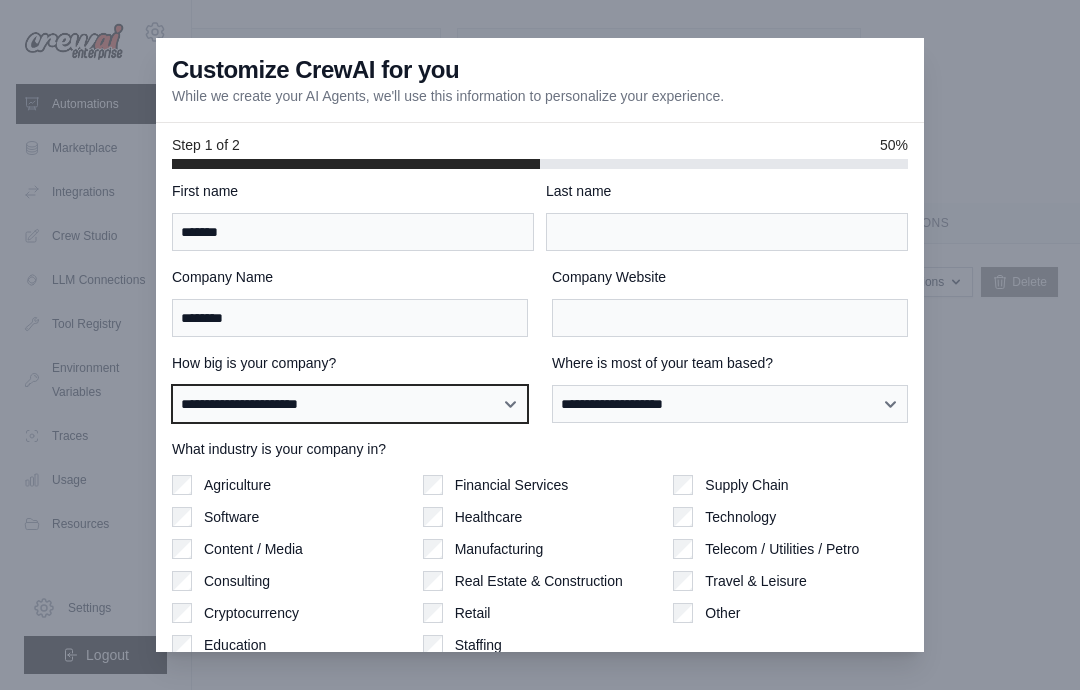 click on "**********" at bounding box center (350, 404) 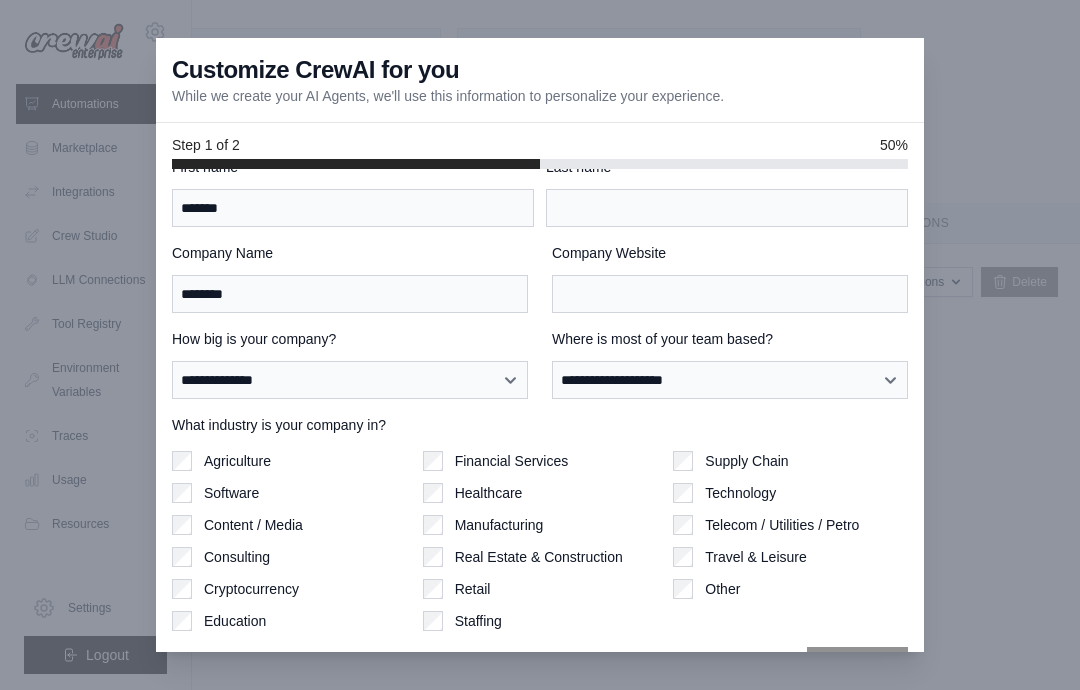 scroll, scrollTop: 35, scrollLeft: 0, axis: vertical 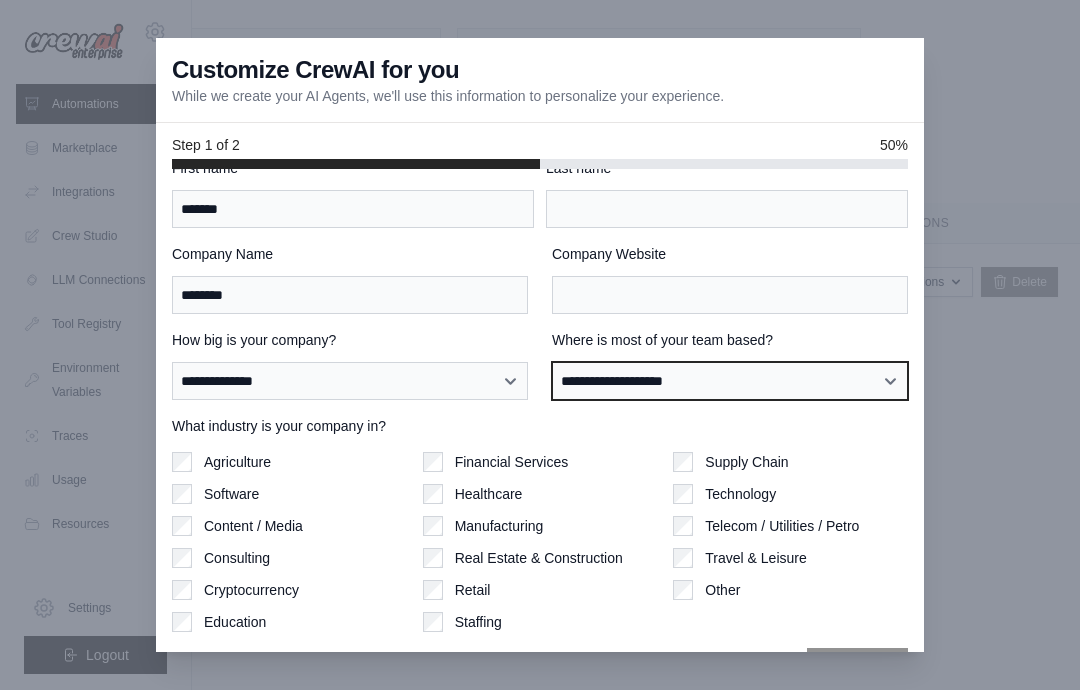 click on "**********" at bounding box center [730, 381] 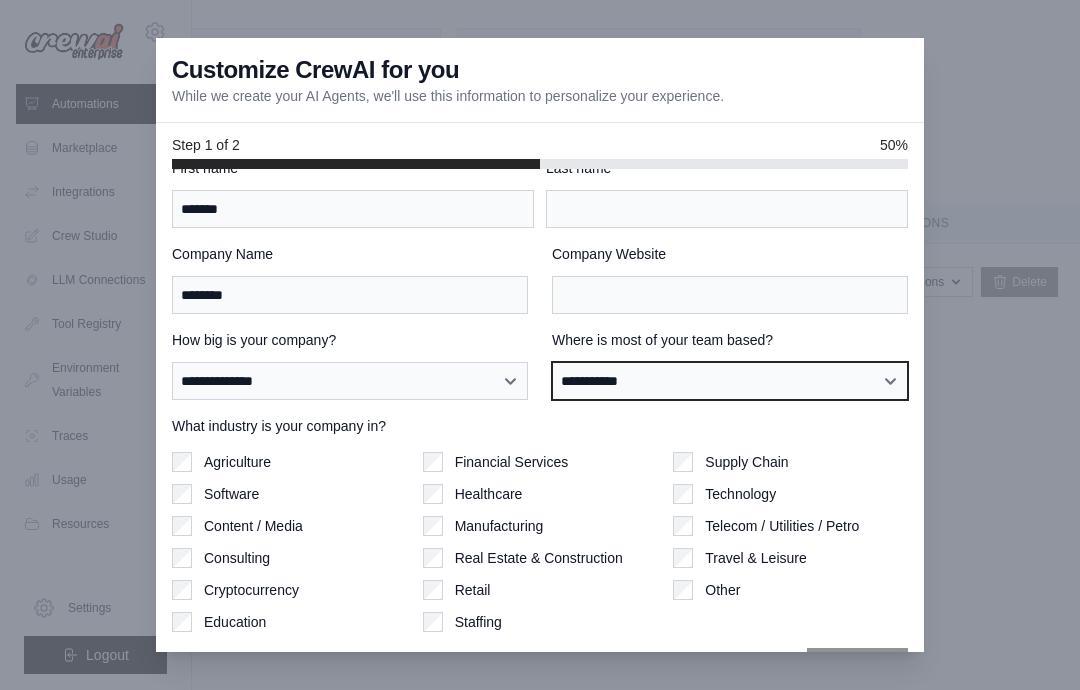click on "**********" at bounding box center [730, 381] 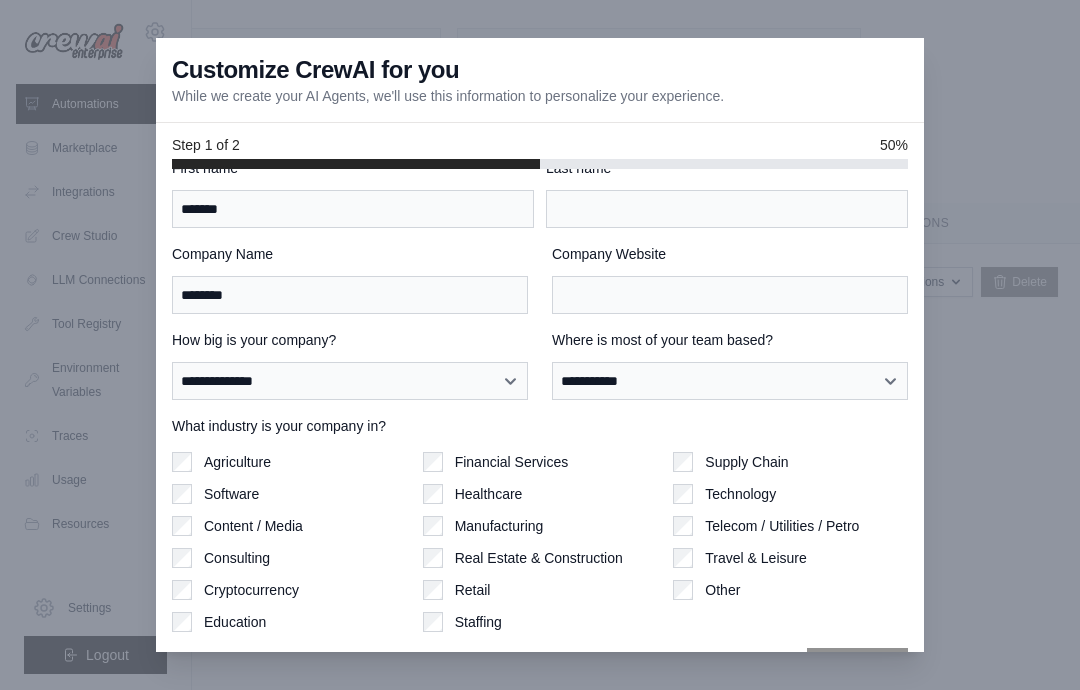 scroll, scrollTop: 80, scrollLeft: 0, axis: vertical 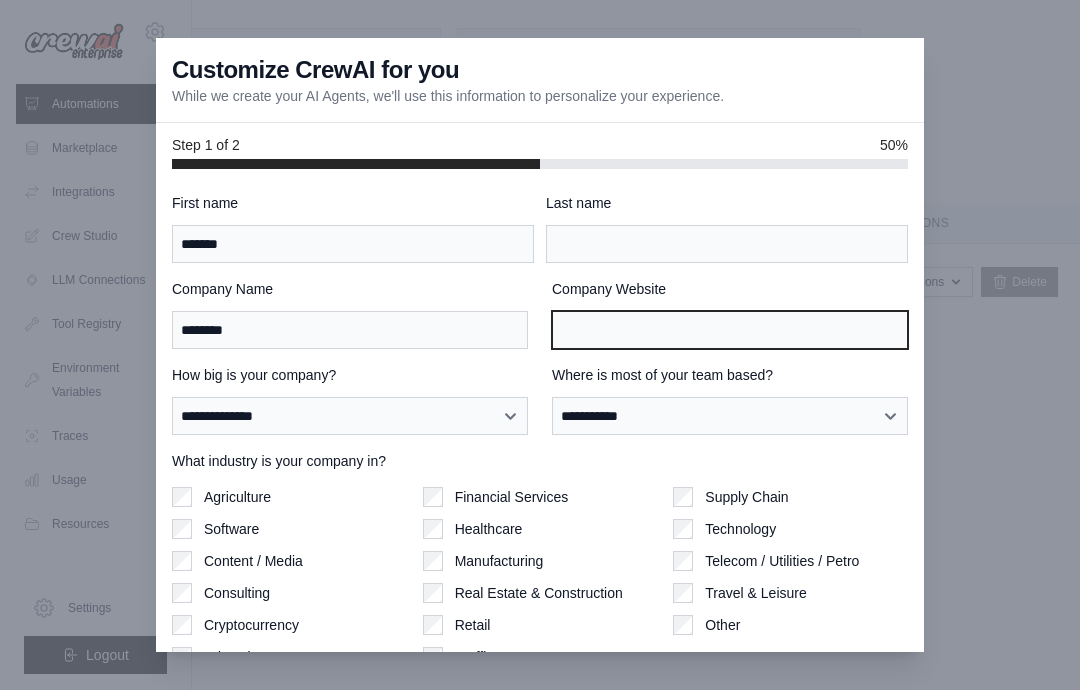 click on "Company Website" at bounding box center (730, 330) 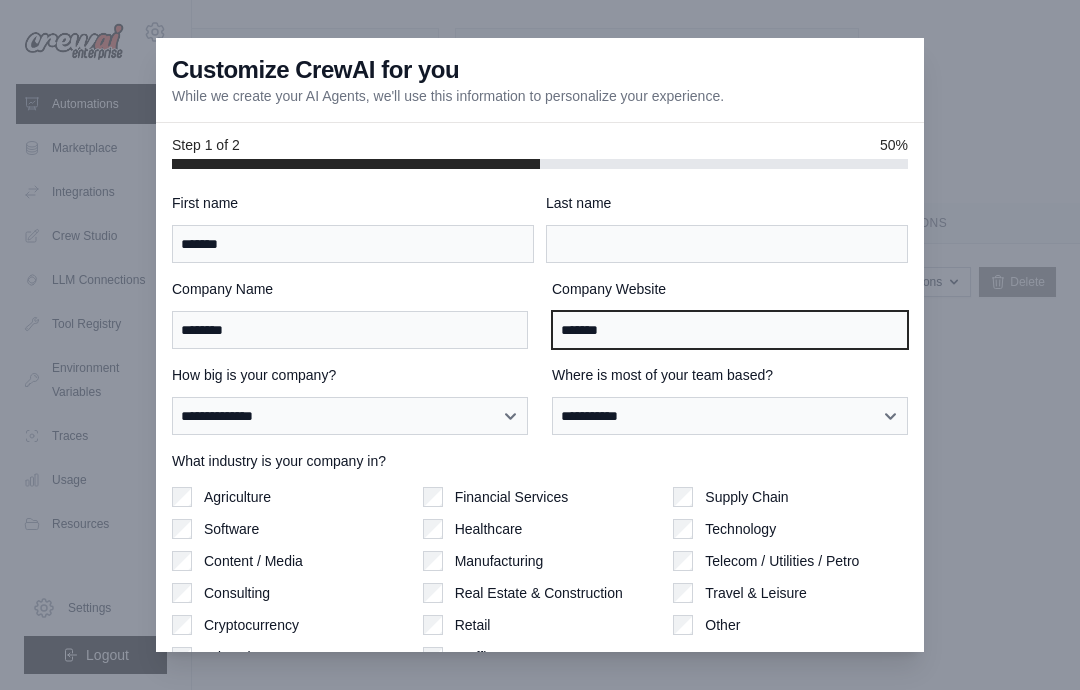 type on "*******" 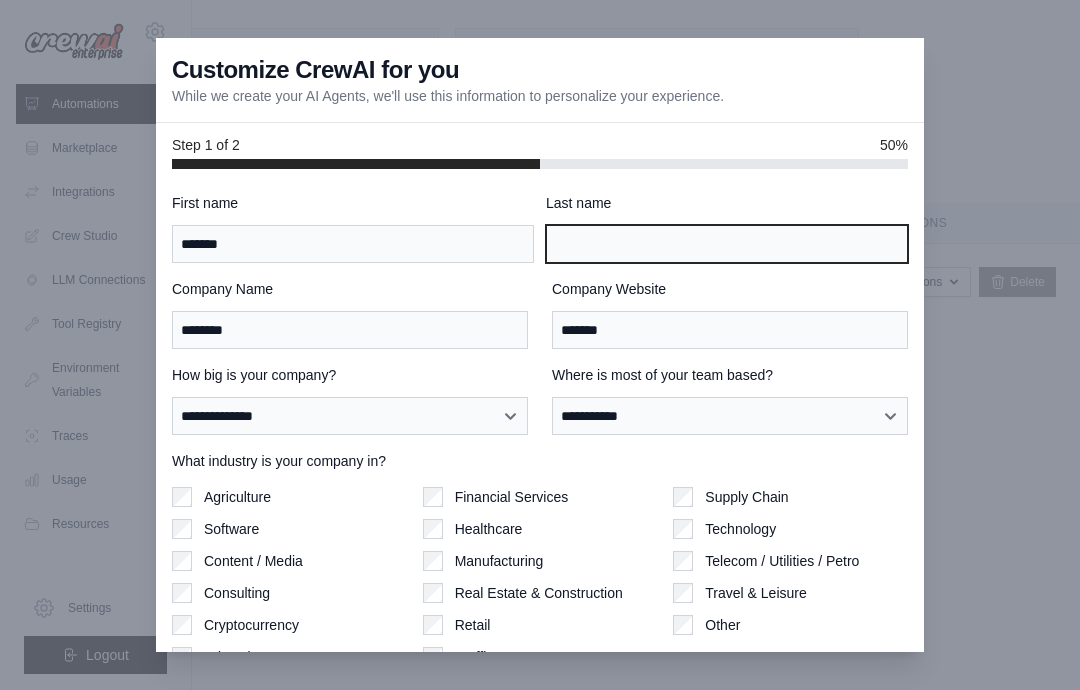 click on "Last name" at bounding box center (727, 244) 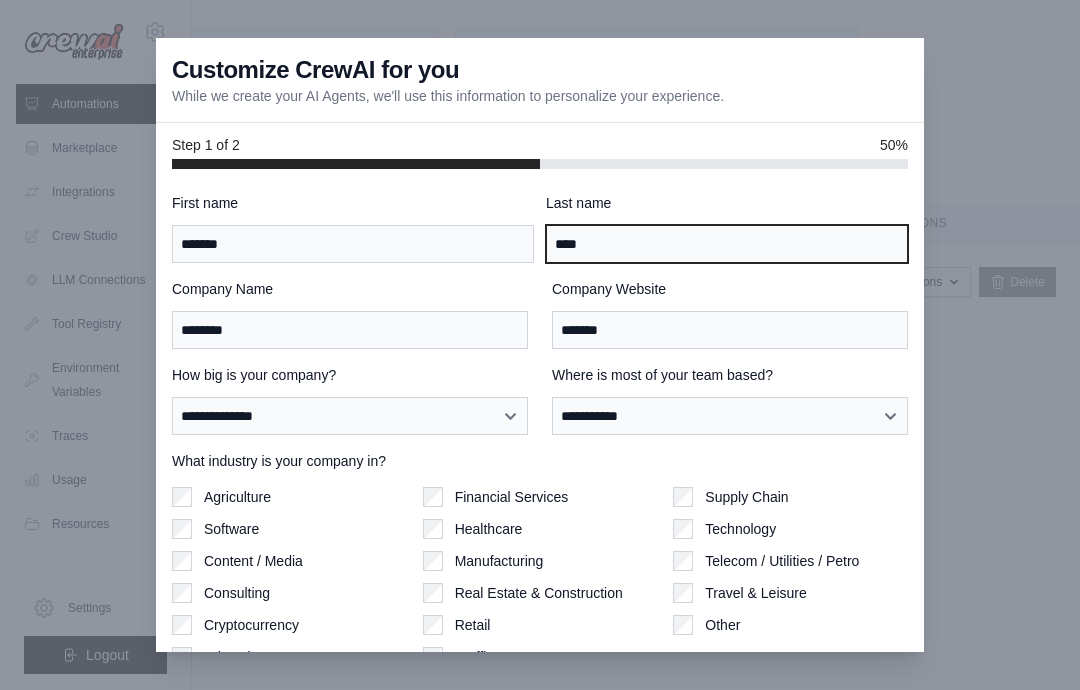 type on "*****" 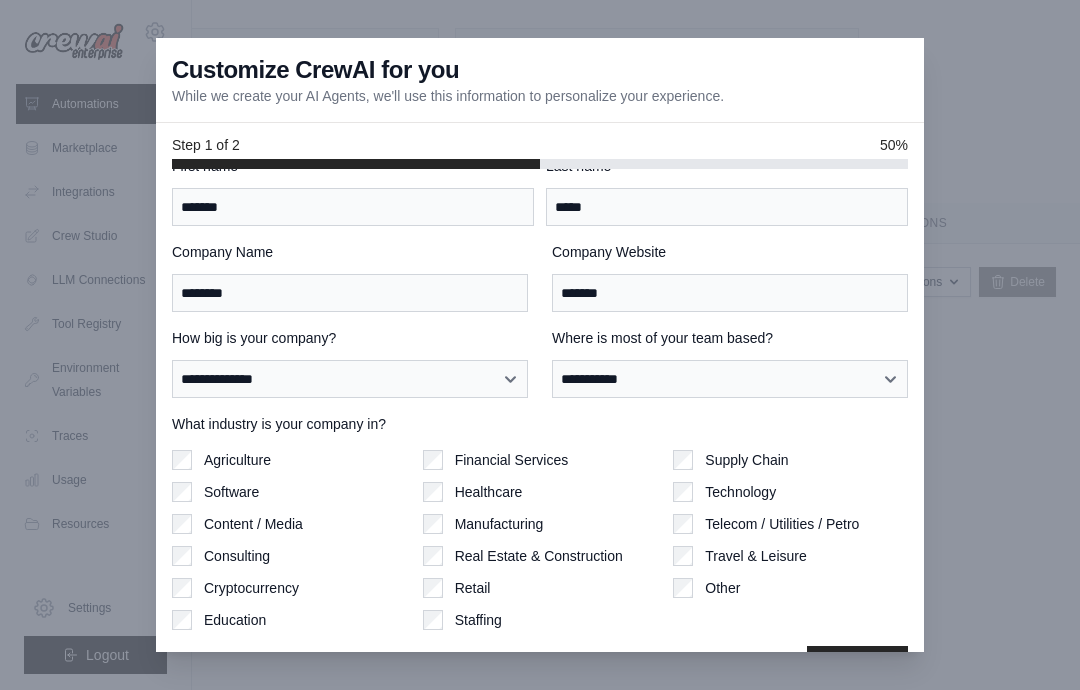 scroll, scrollTop: 35, scrollLeft: 0, axis: vertical 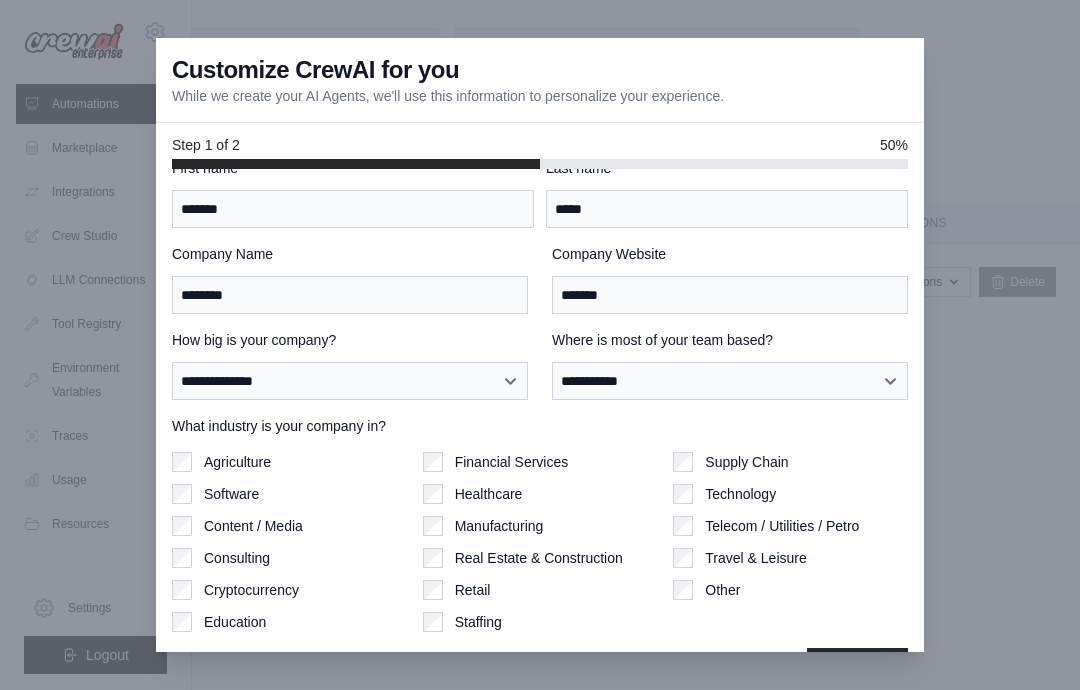 click on "Next" at bounding box center (857, 670) 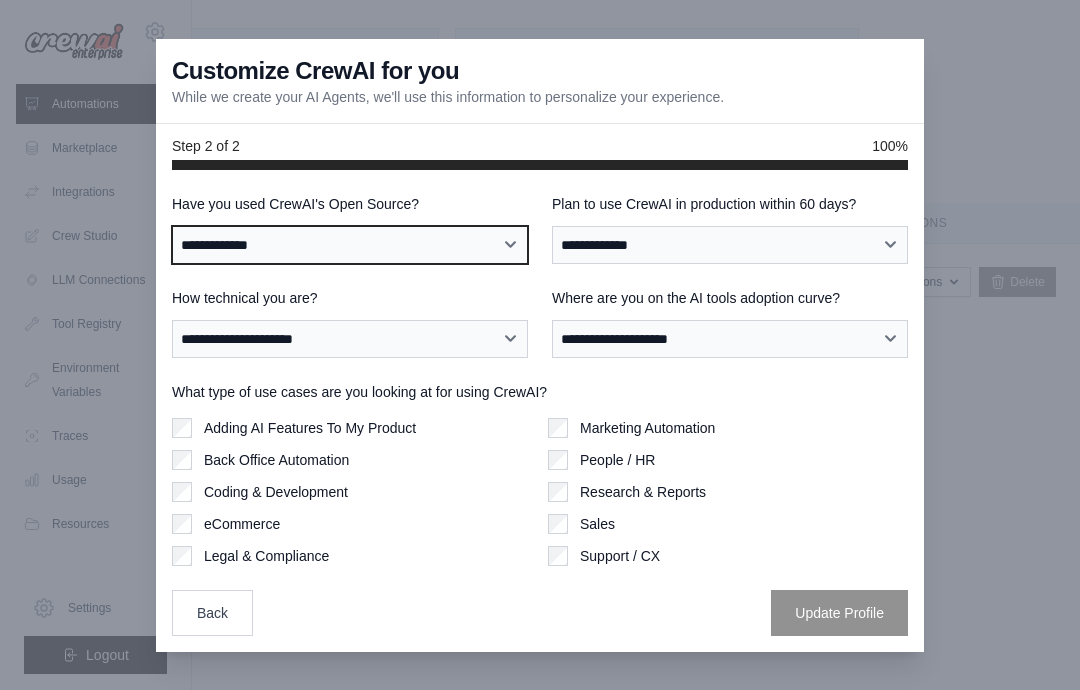 click on "**********" at bounding box center [350, 245] 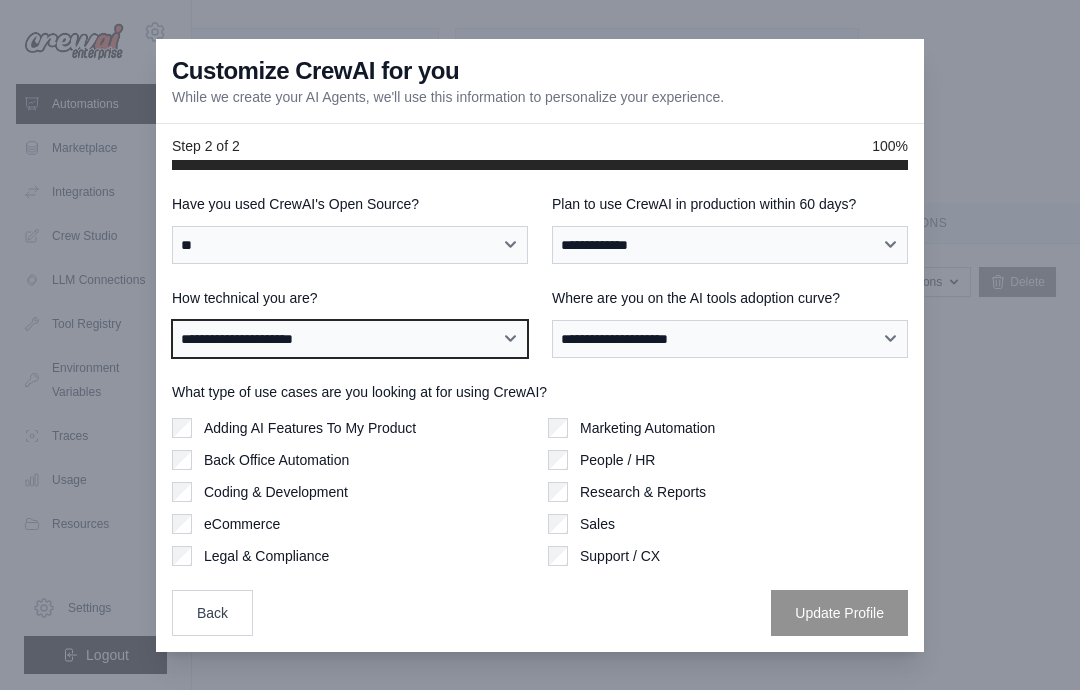 click on "**********" at bounding box center [350, 339] 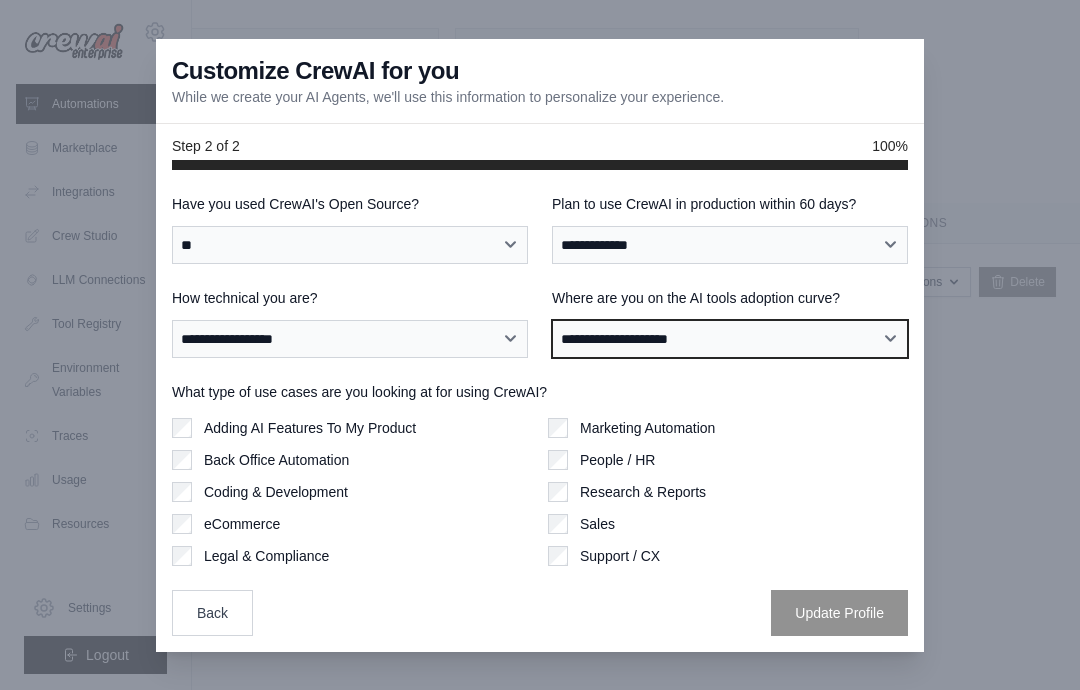 click on "**********" at bounding box center (730, 339) 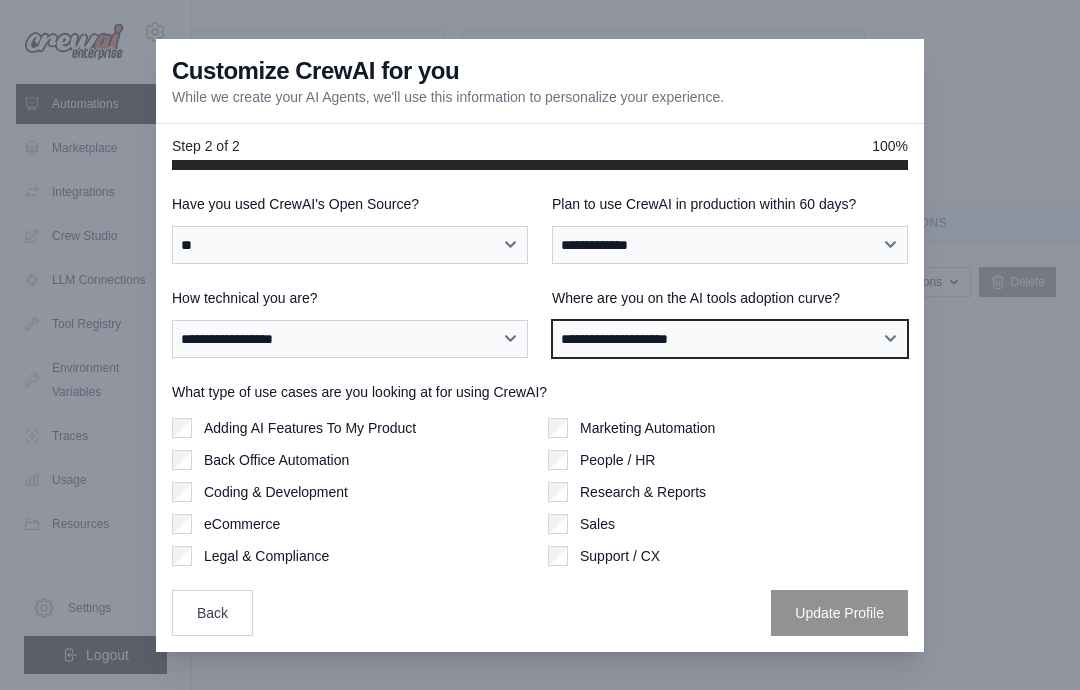 scroll, scrollTop: 80, scrollLeft: 184, axis: both 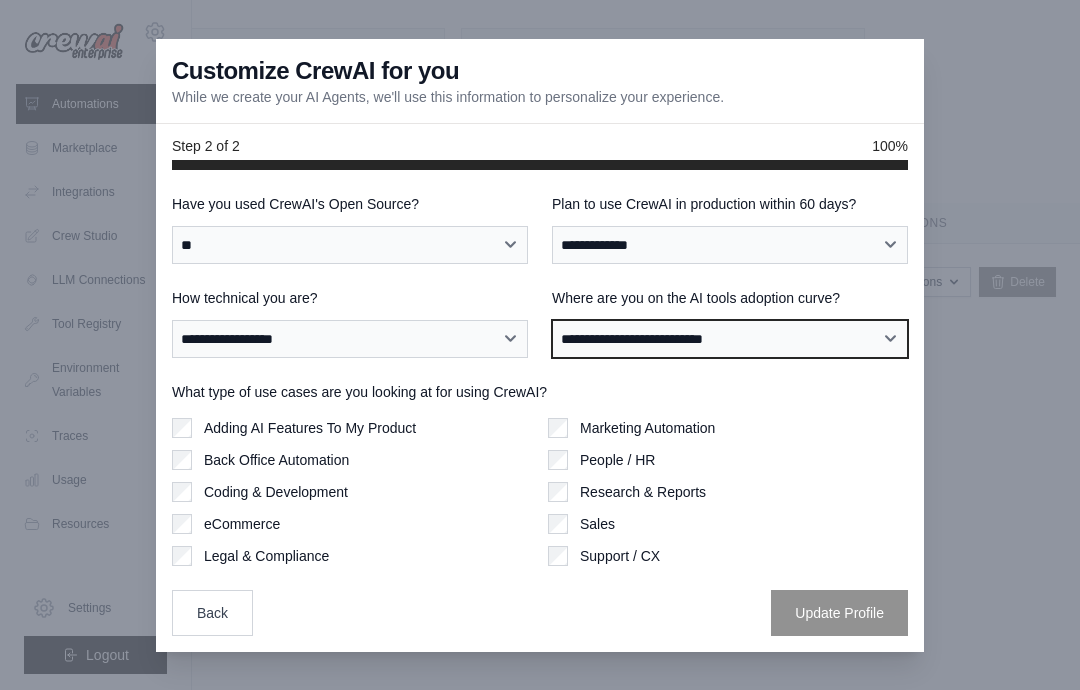 click on "**********" at bounding box center [730, 339] 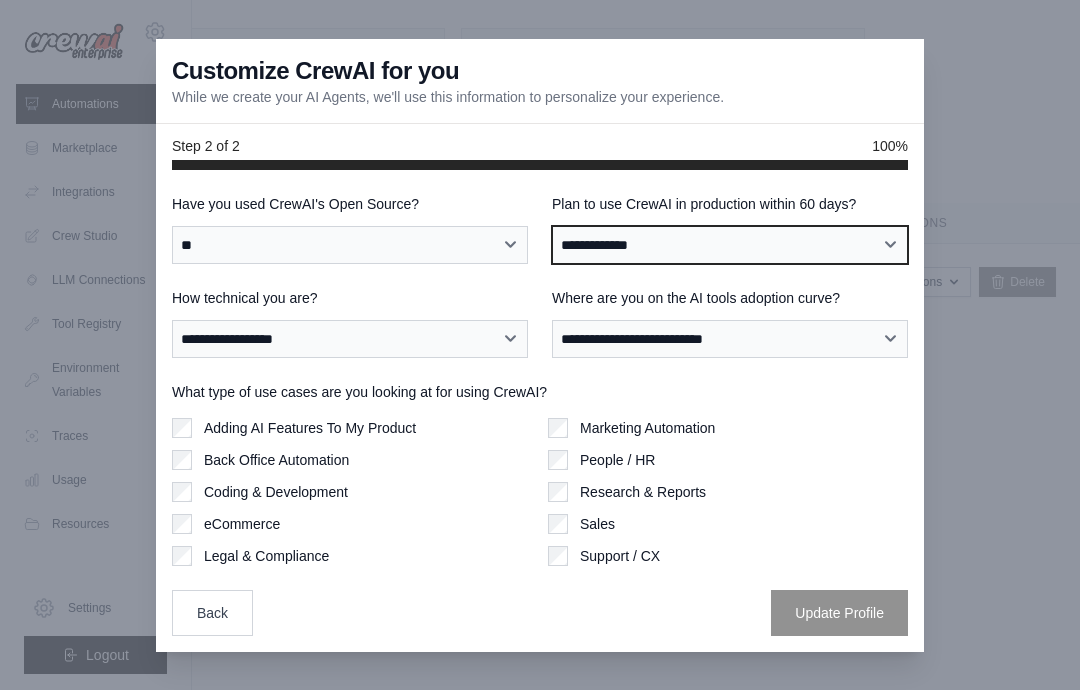 click on "**********" at bounding box center (730, 245) 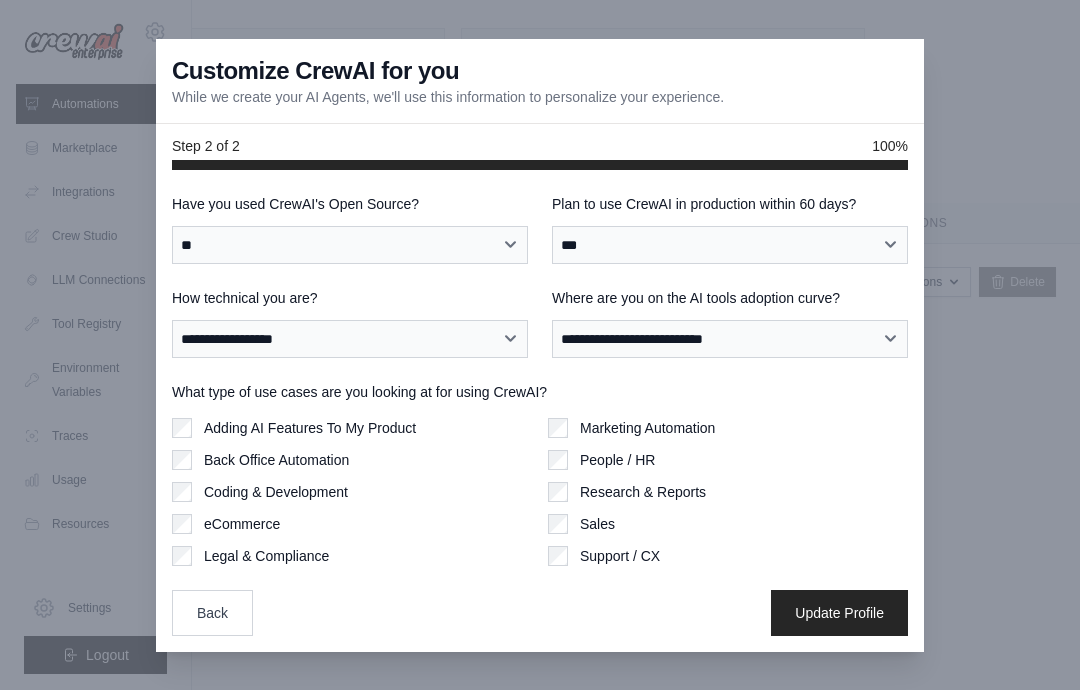 click on "Update Profile" at bounding box center (839, 613) 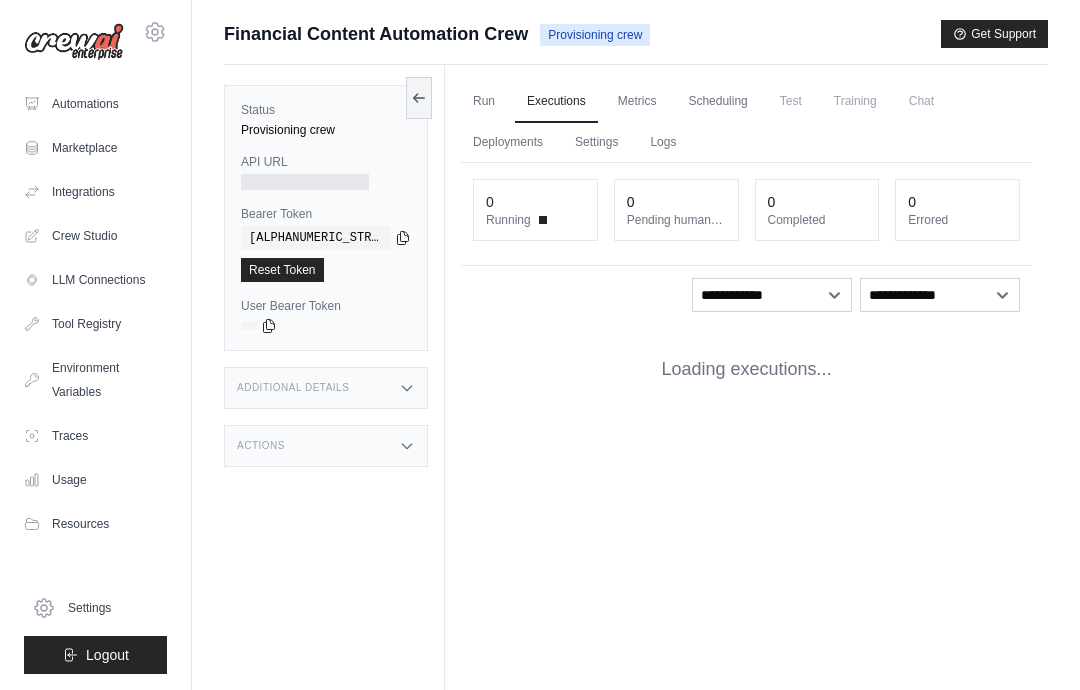 scroll, scrollTop: -1, scrollLeft: 0, axis: vertical 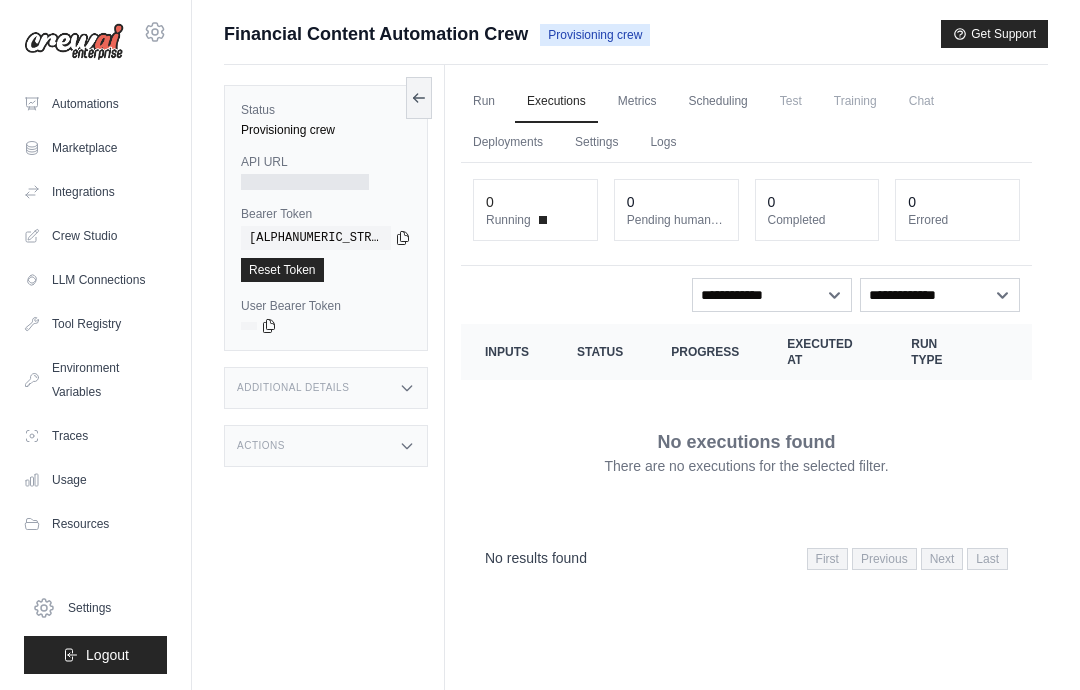 click on "Automations" at bounding box center [95, 104] 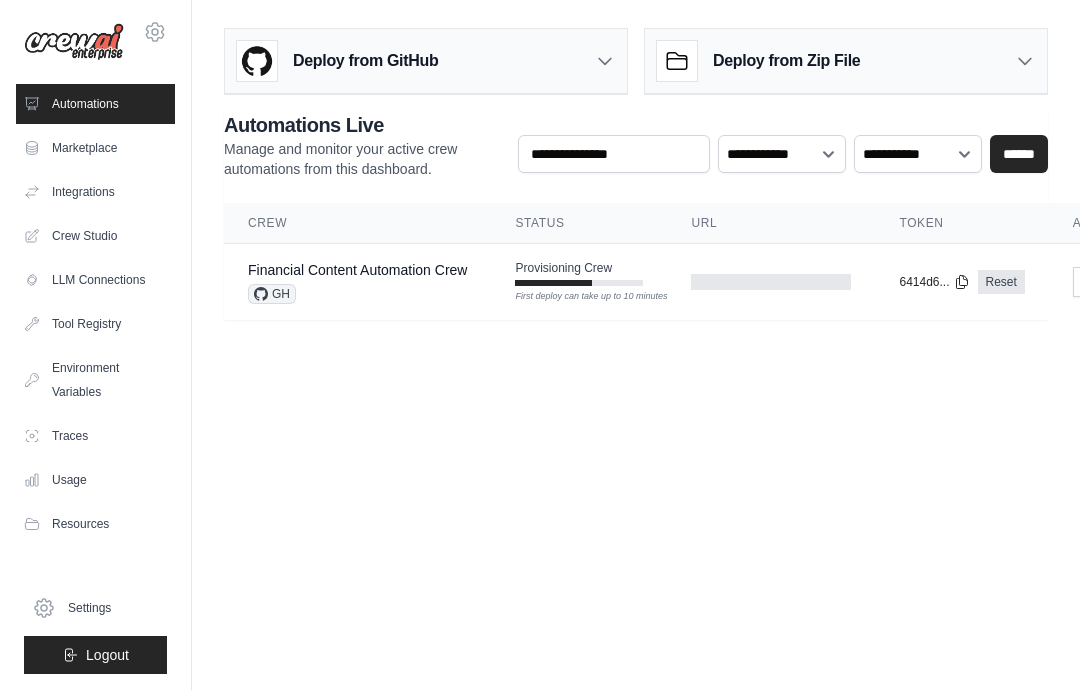 click on "Marketplace" at bounding box center (95, 148) 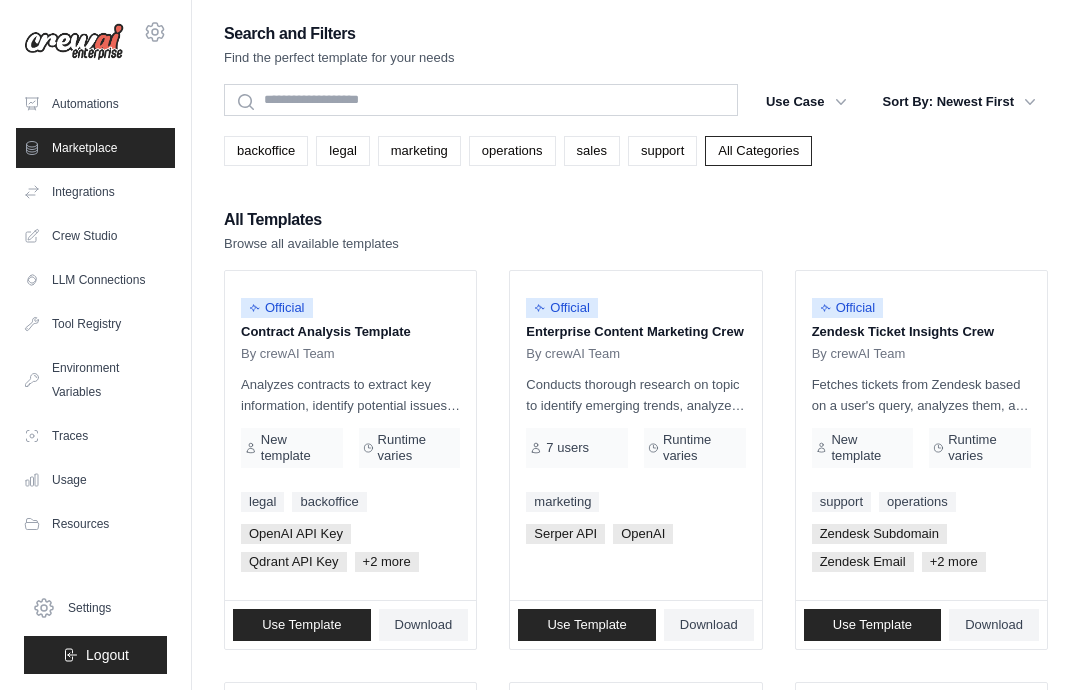 click on "Automations" at bounding box center [95, 104] 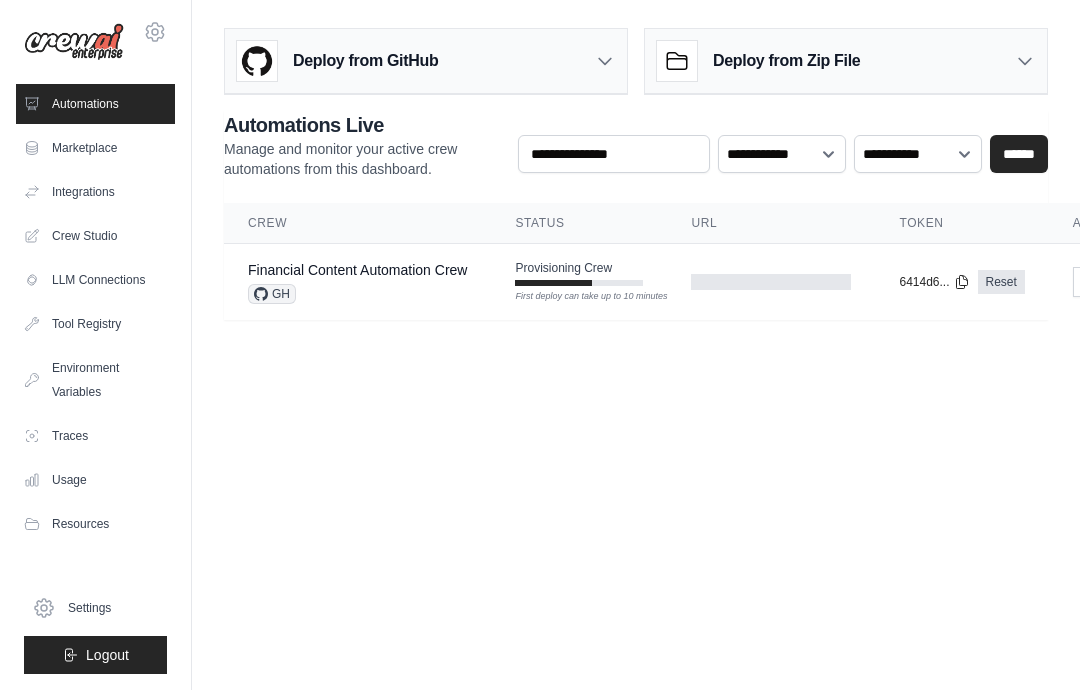 click on "Deploy from GitHub" at bounding box center [426, 61] 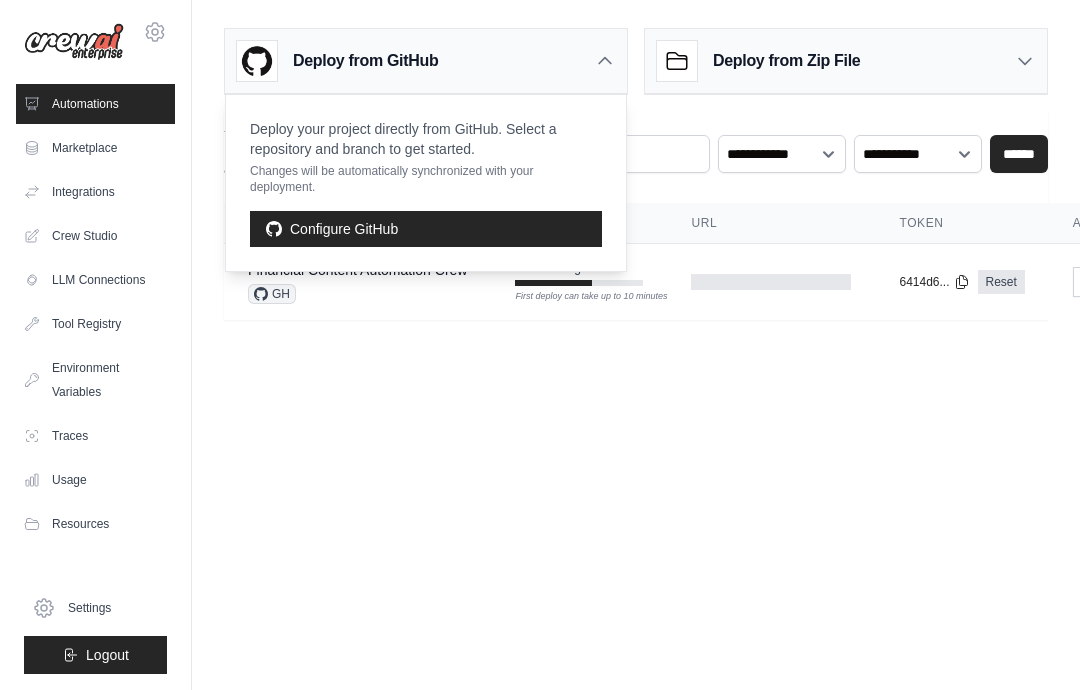 click on "[EMAIL]
Settings
Automations
Marketplace
Integrations" at bounding box center (540, 345) 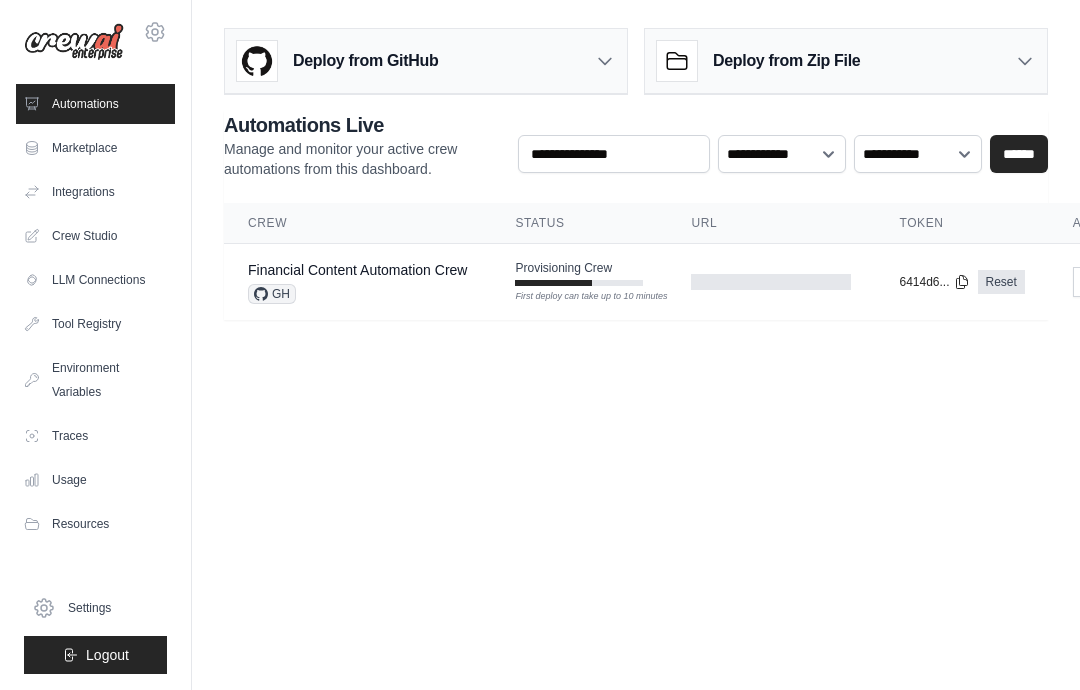 click on "Deploy from Zip File" at bounding box center [846, 61] 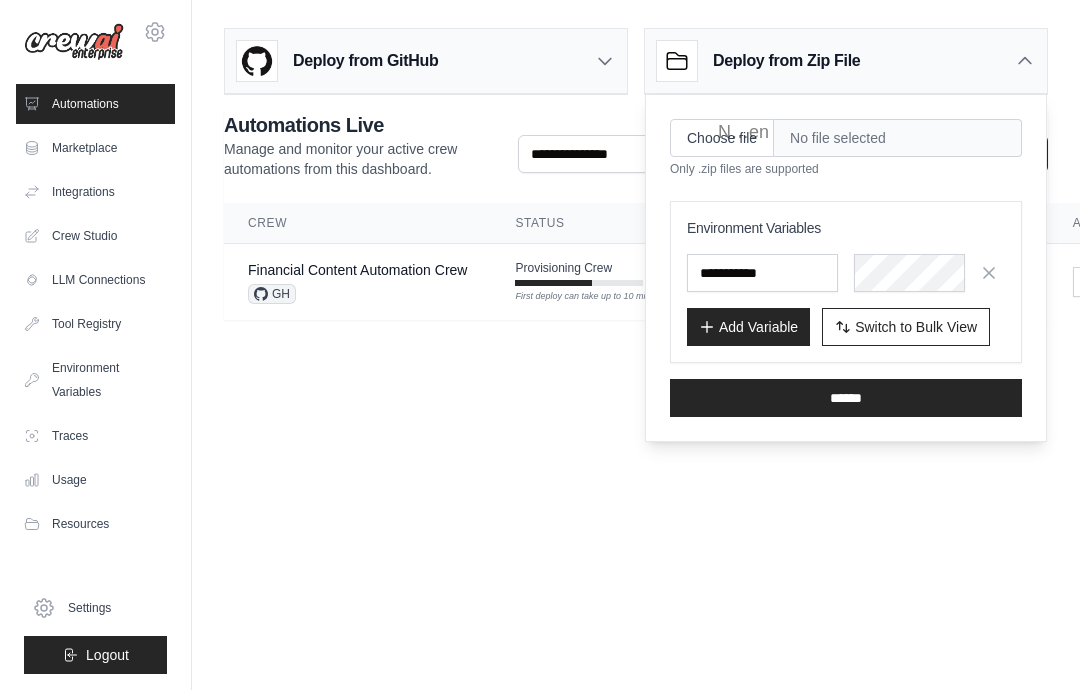 click on "Switch to Bulk View" at bounding box center (916, 327) 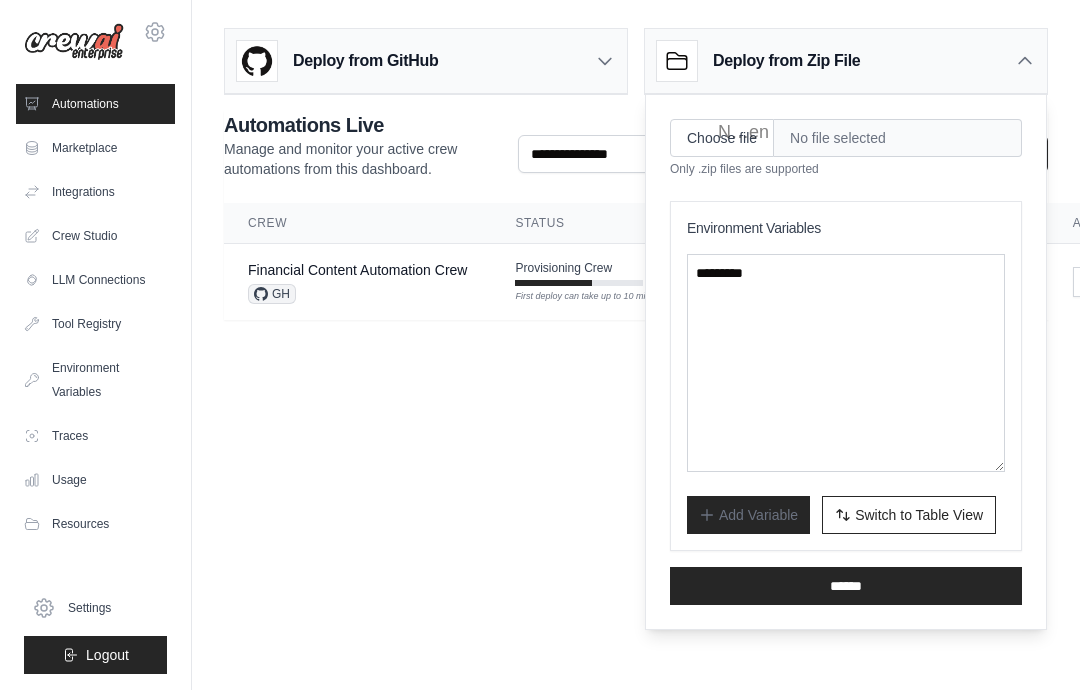 click on "Switch to Table View" at bounding box center (919, 515) 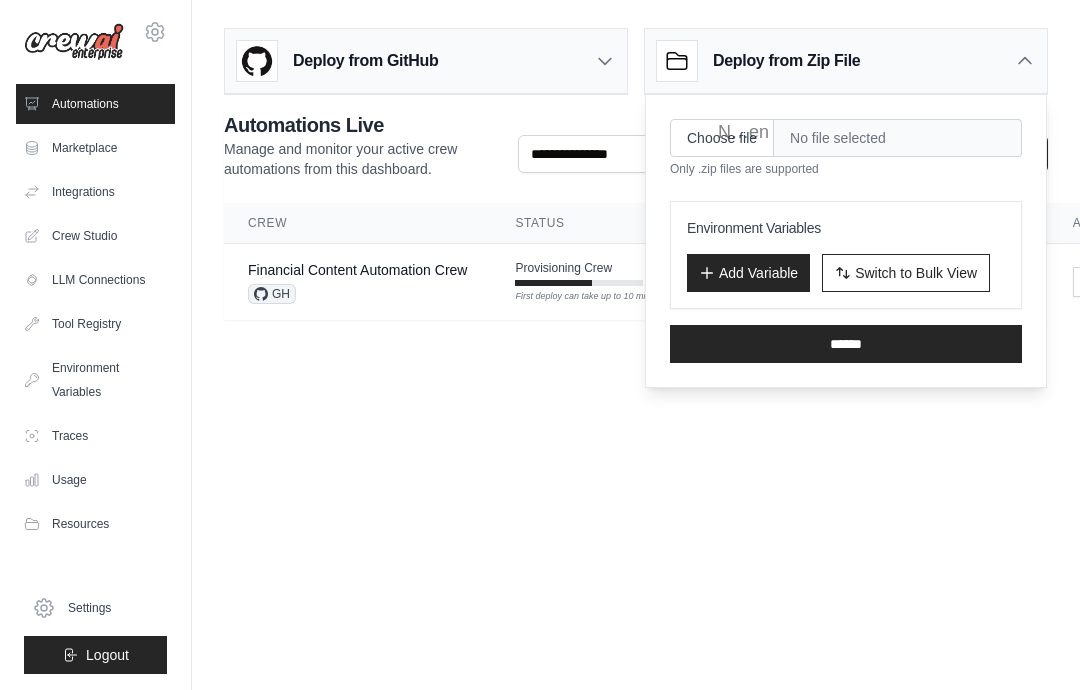 click 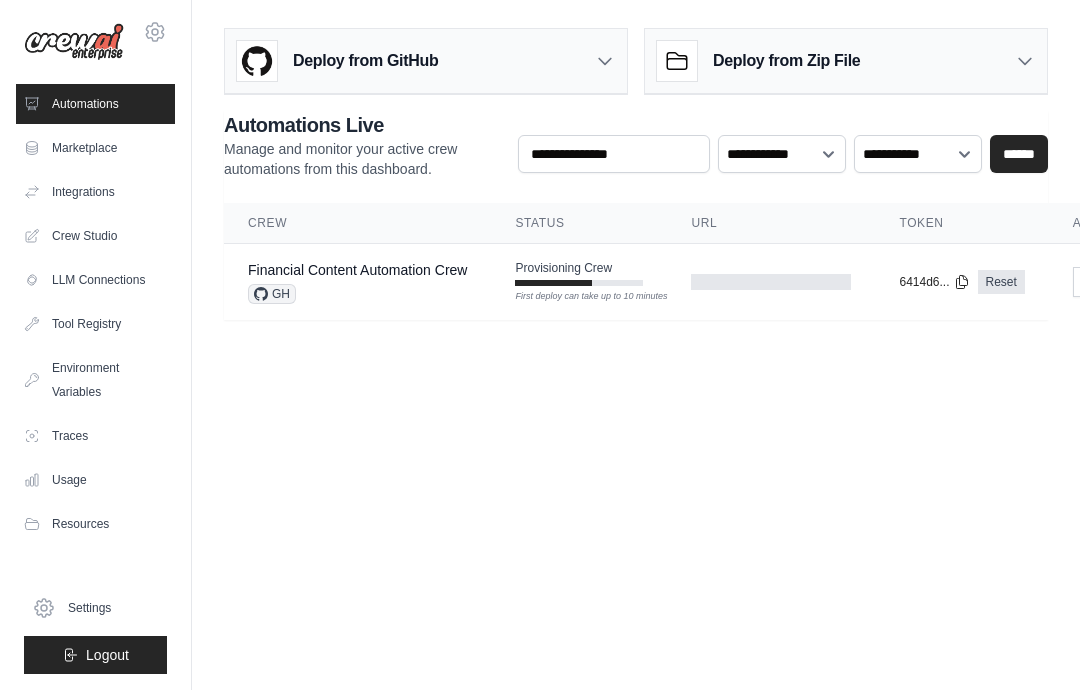 click 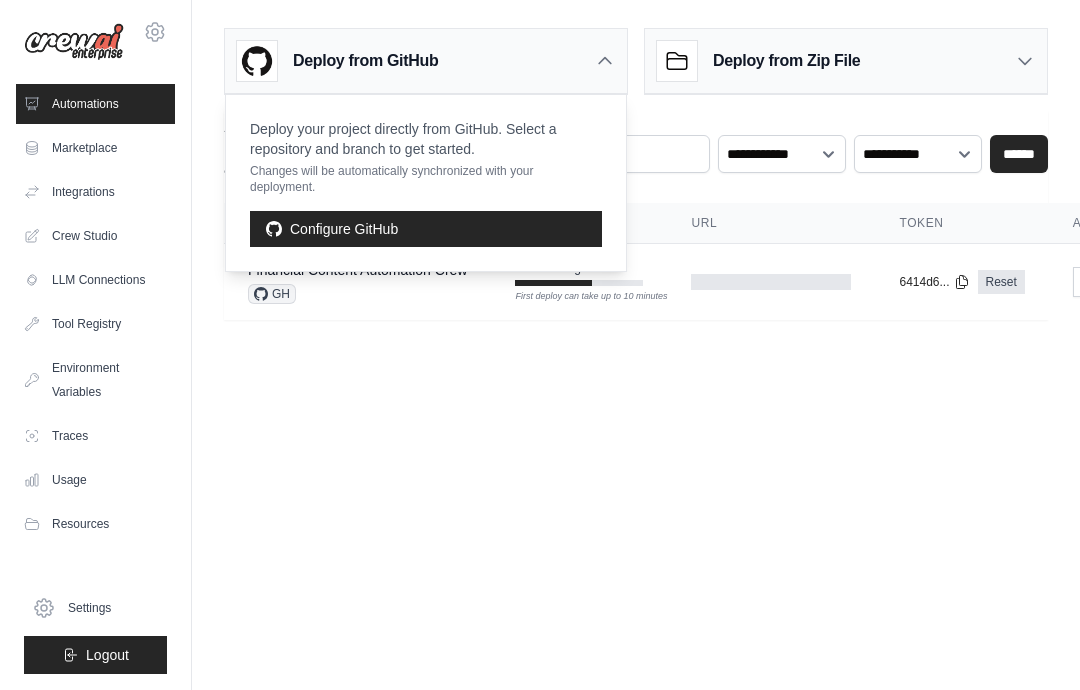 click 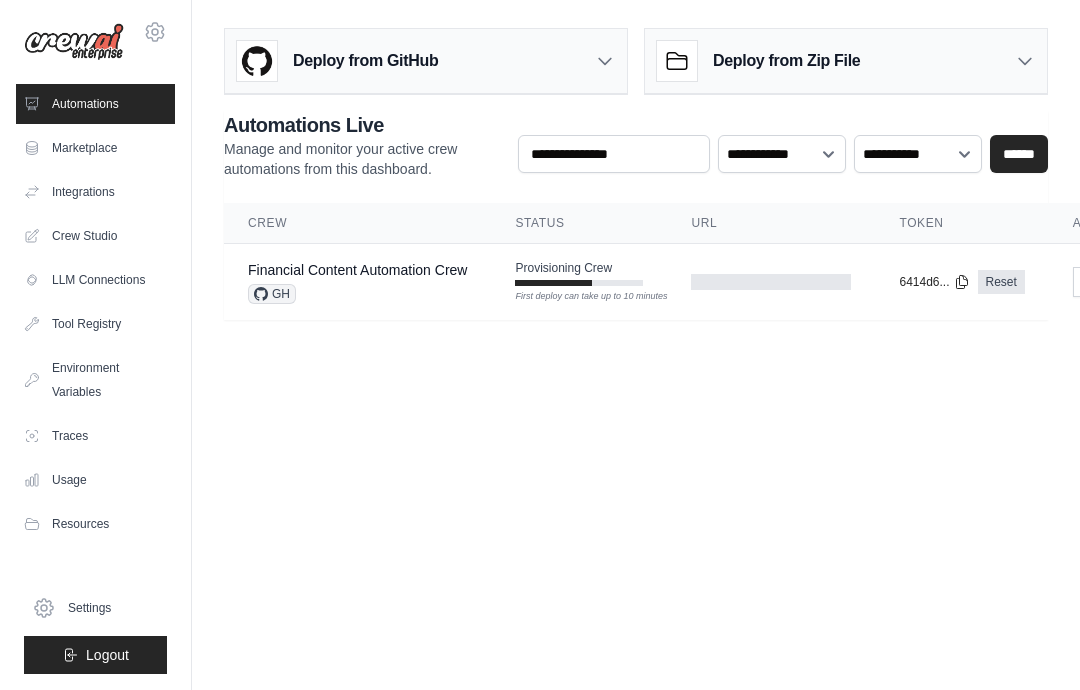 click at bounding box center (553, 283) 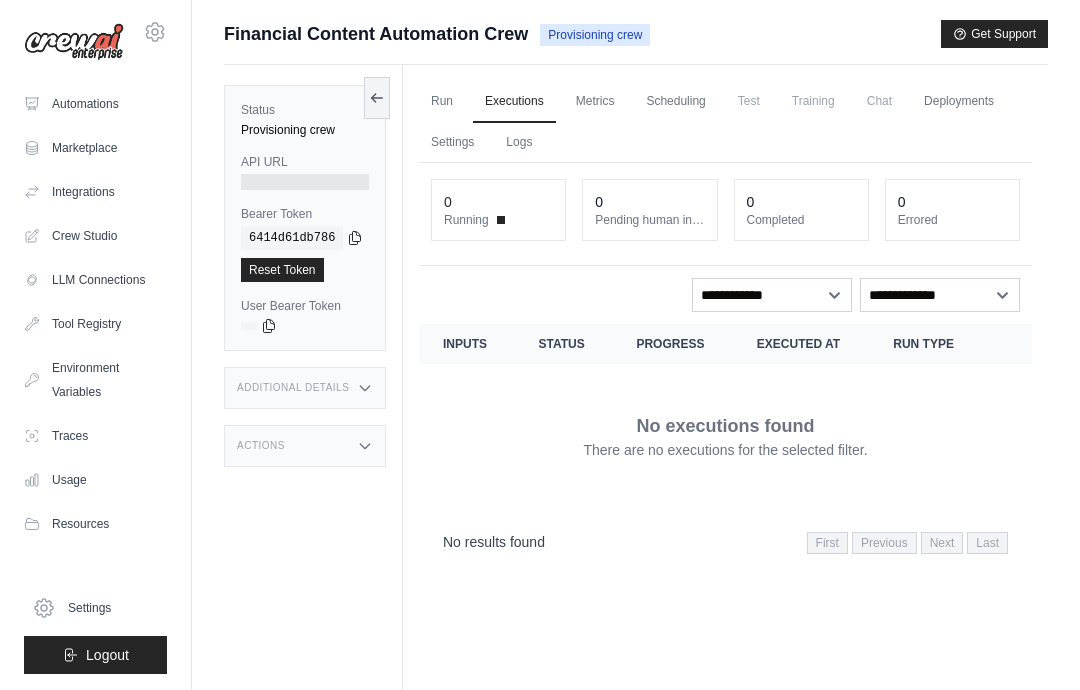 scroll, scrollTop: 5, scrollLeft: 0, axis: vertical 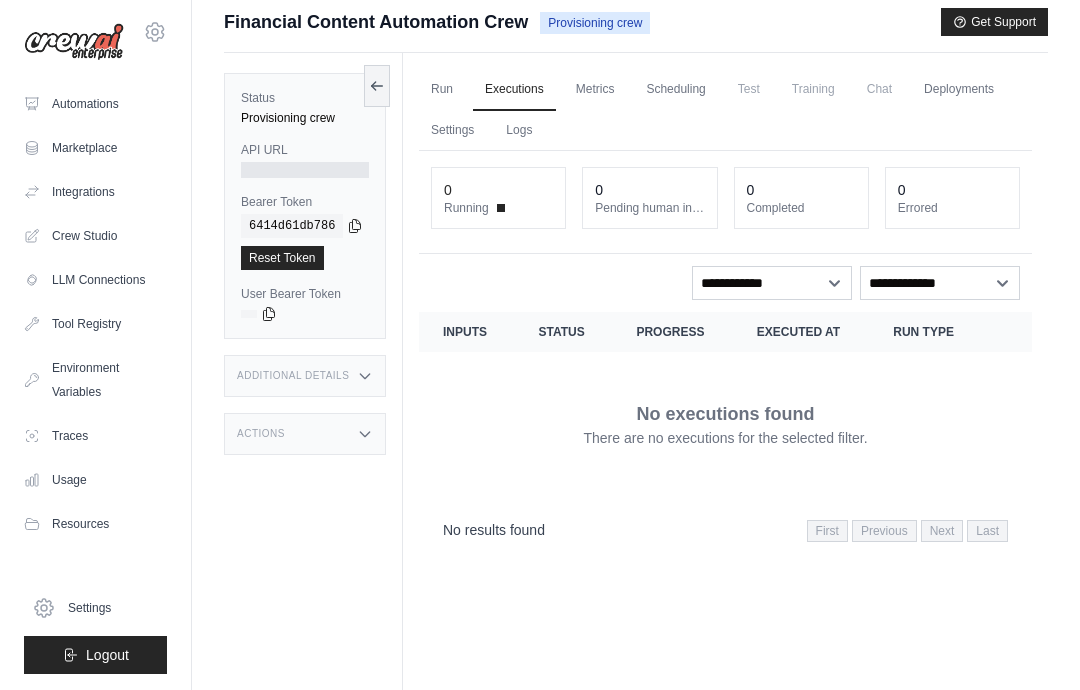 click on "0" at bounding box center [498, 190] 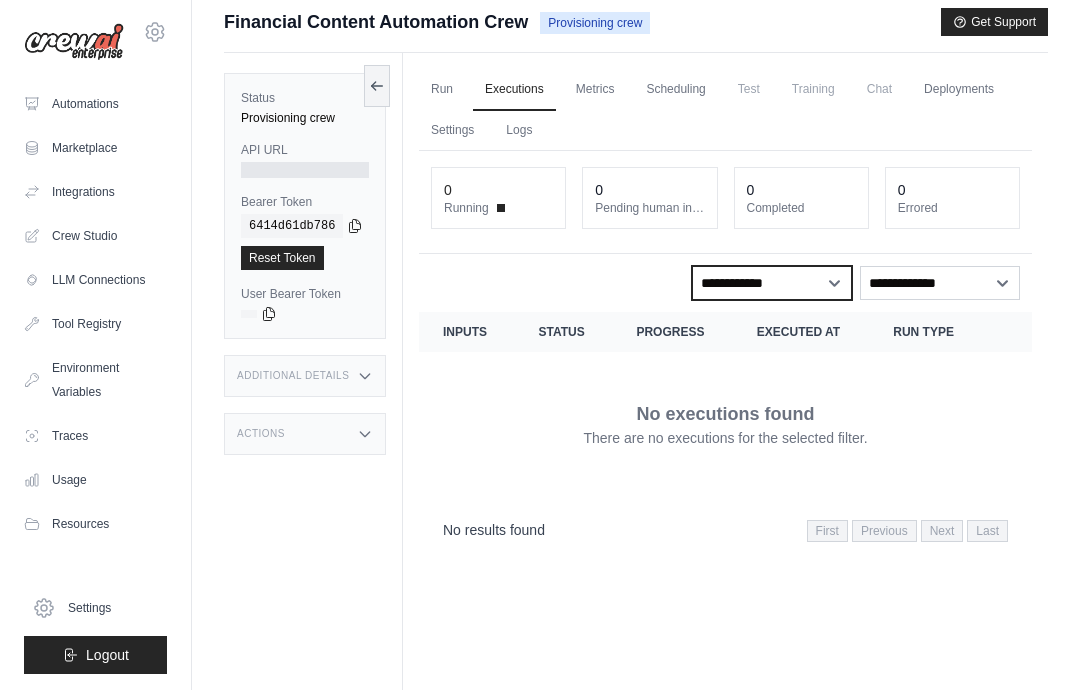 click on "**********" at bounding box center [772, 283] 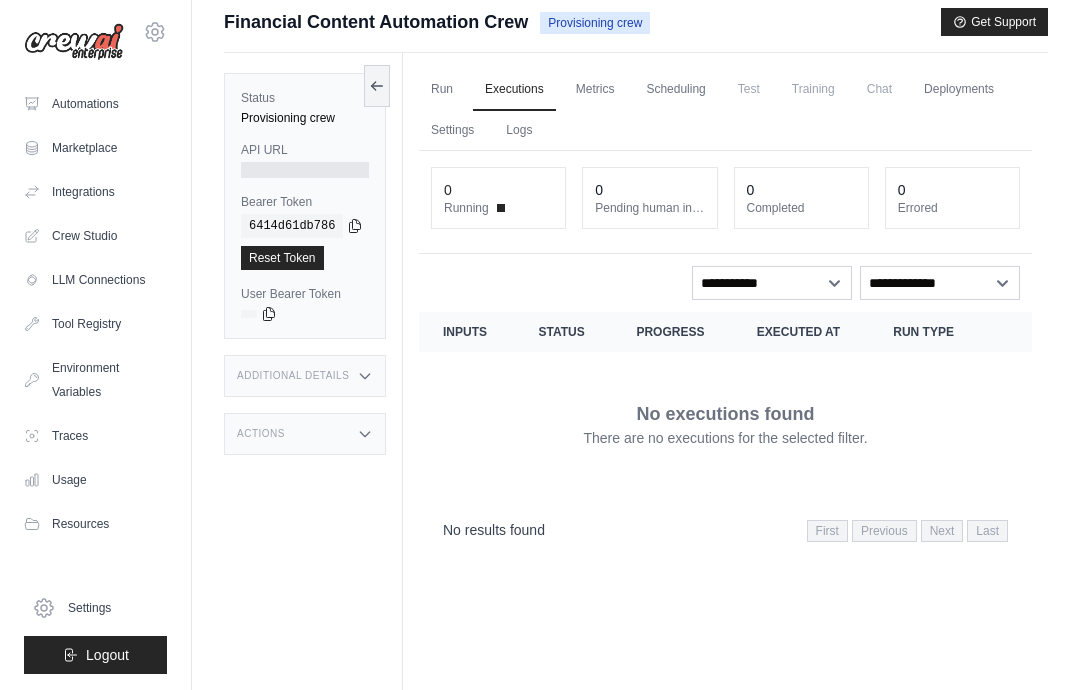 click on "**********" at bounding box center [940, 283] 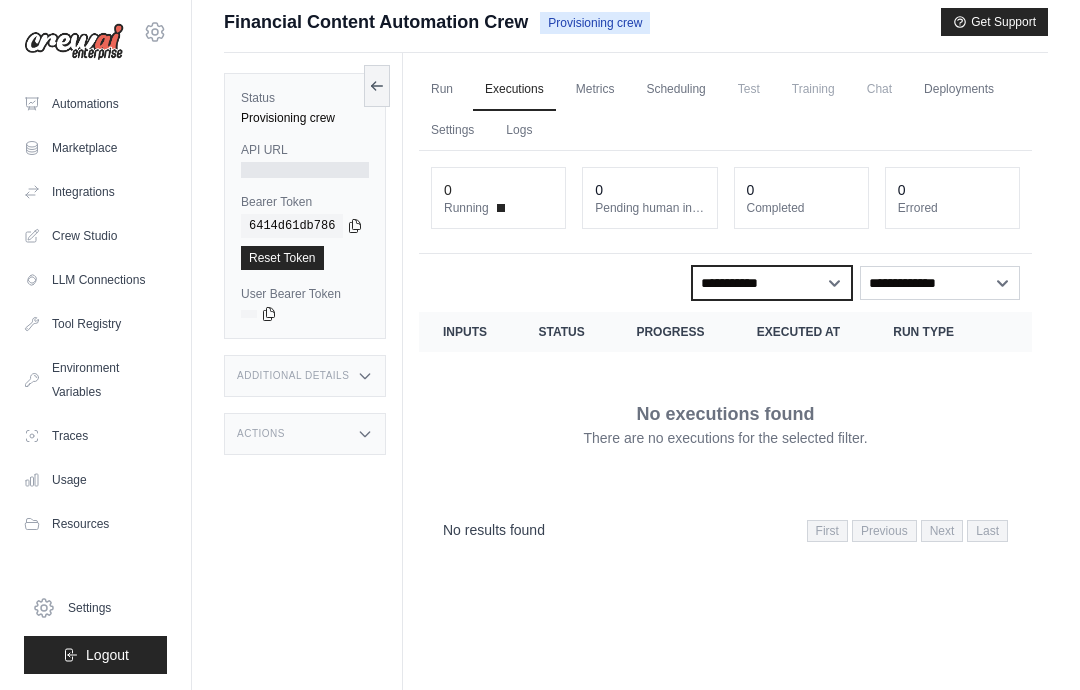 select 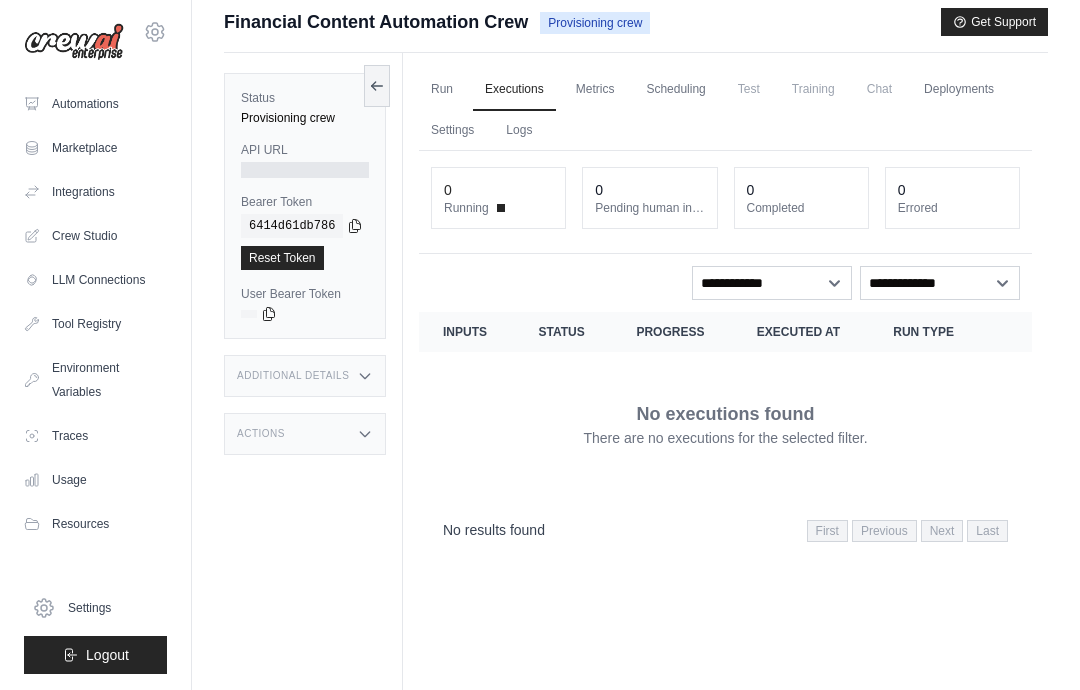 click at bounding box center [305, 170] 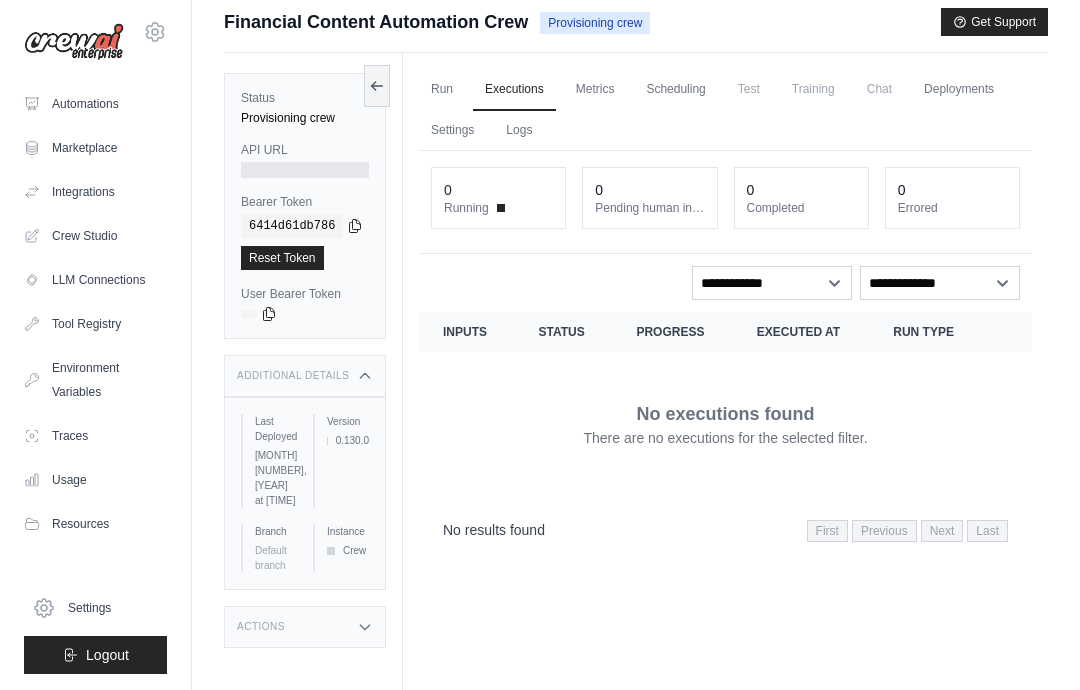 click on "Additional Details" at bounding box center (305, 376) 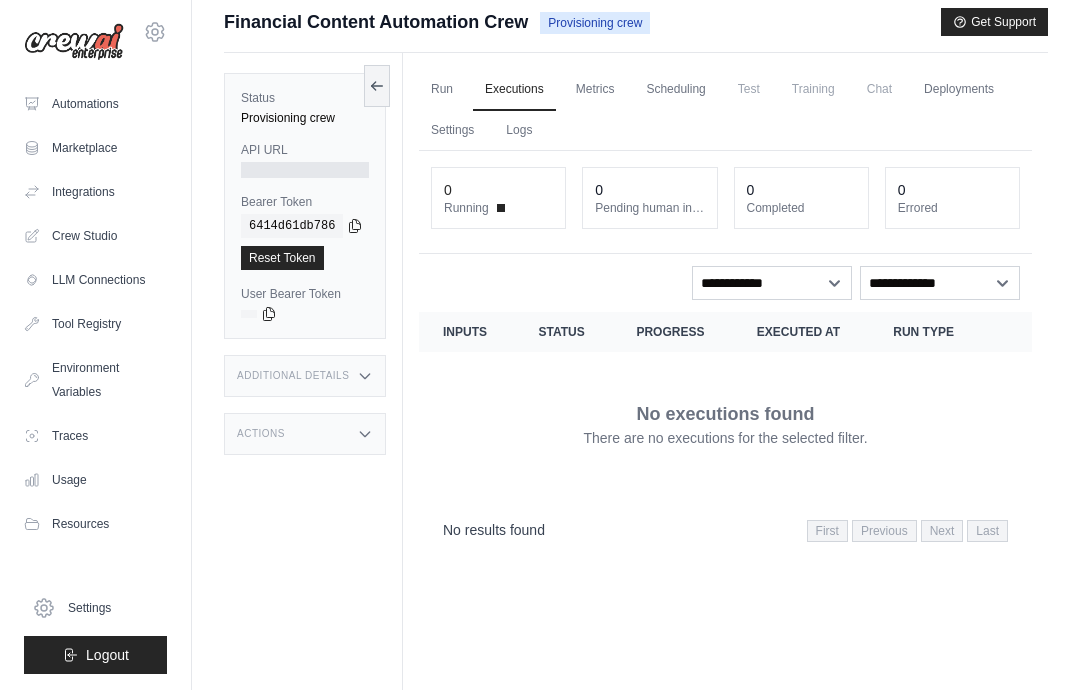 click 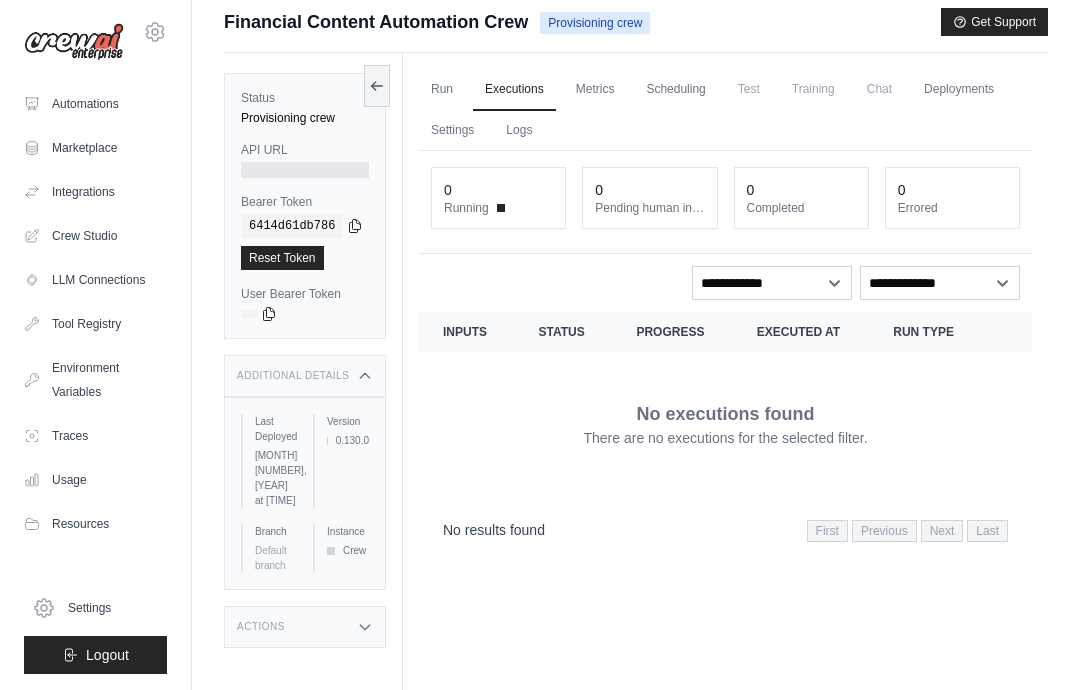 click on "Additional Details" at bounding box center (305, 376) 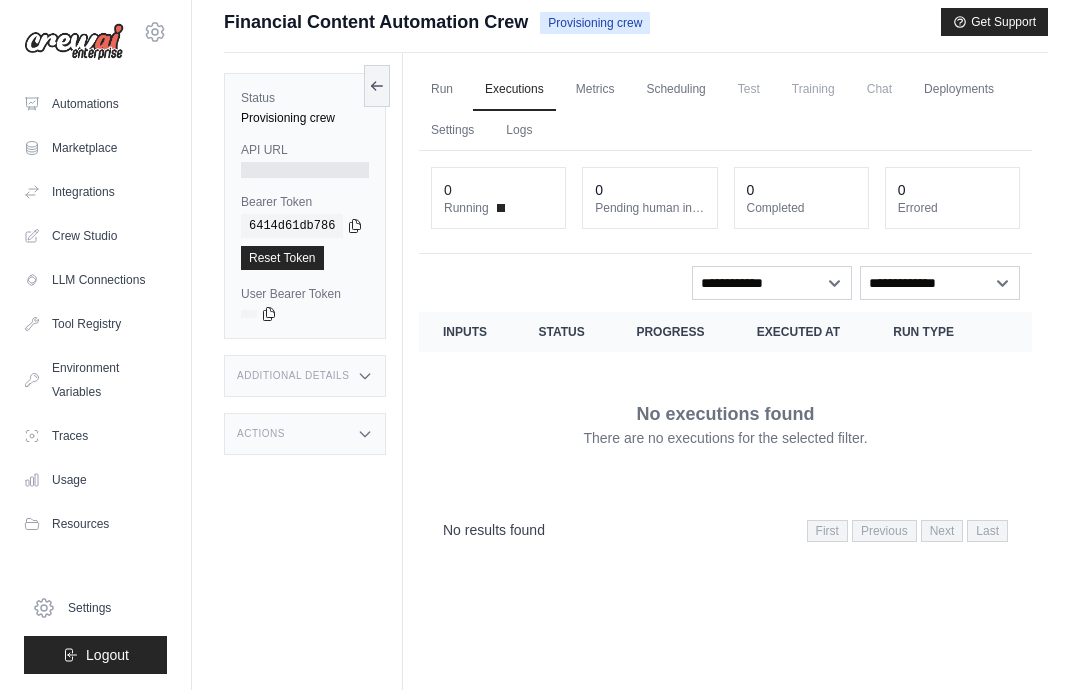 click 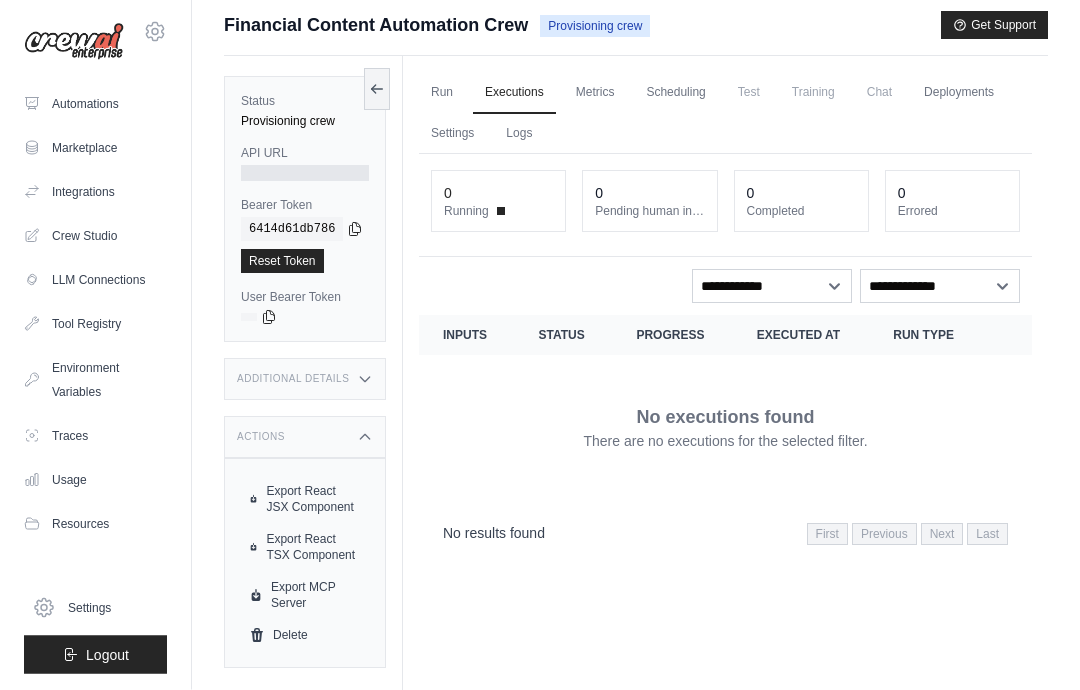 scroll, scrollTop: 9, scrollLeft: 0, axis: vertical 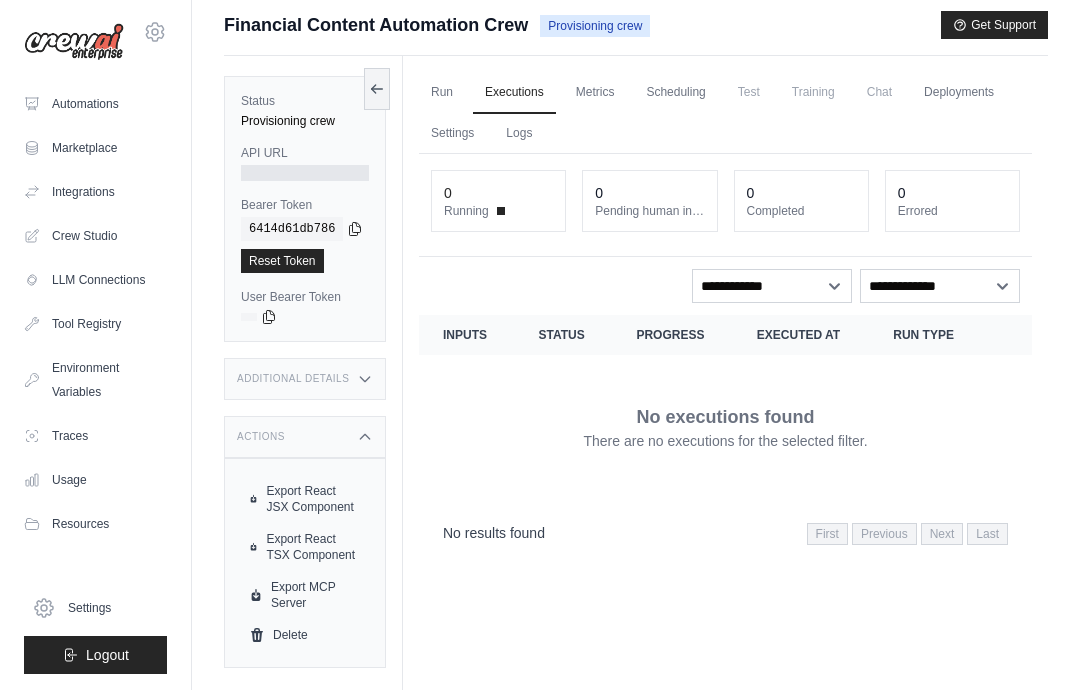 click 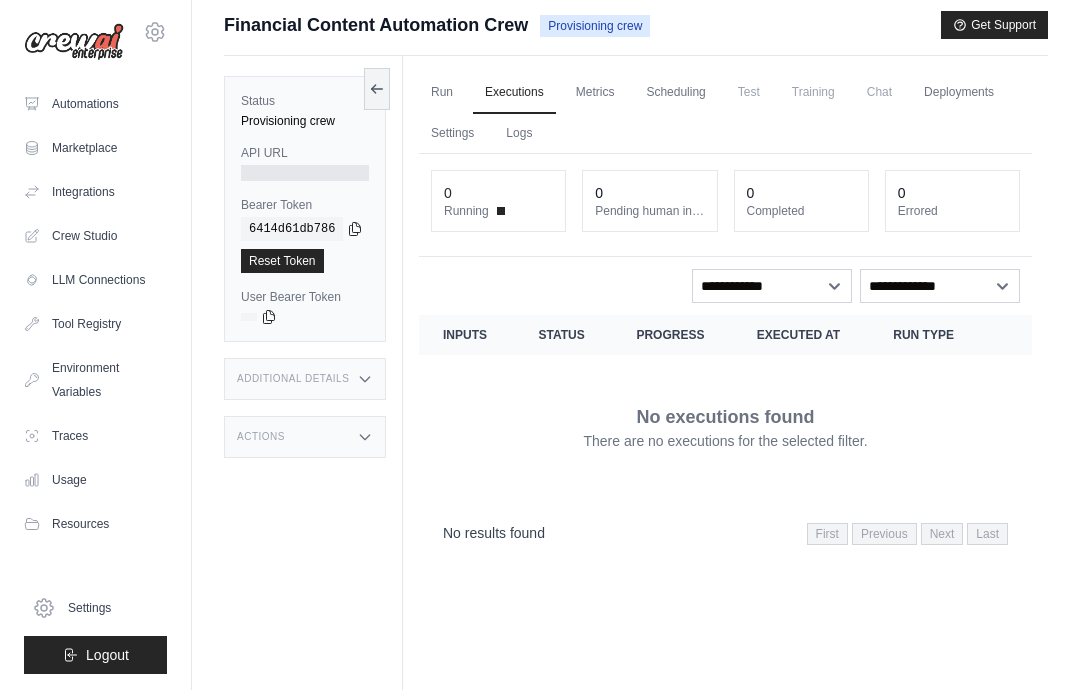 scroll, scrollTop: 0, scrollLeft: 0, axis: both 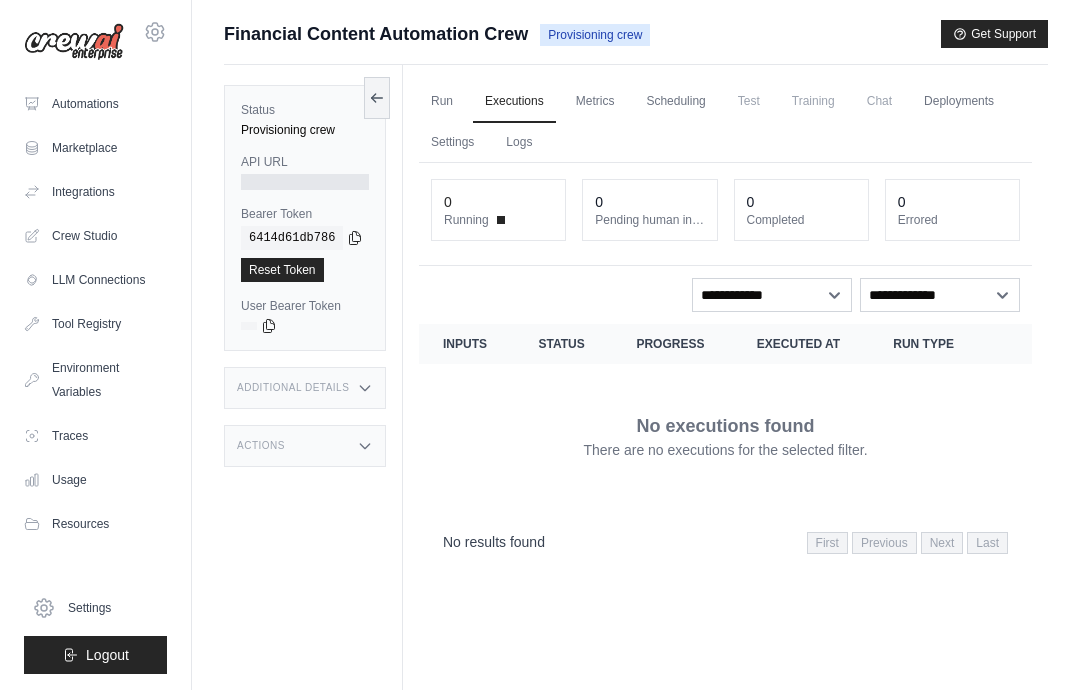 click at bounding box center [305, 182] 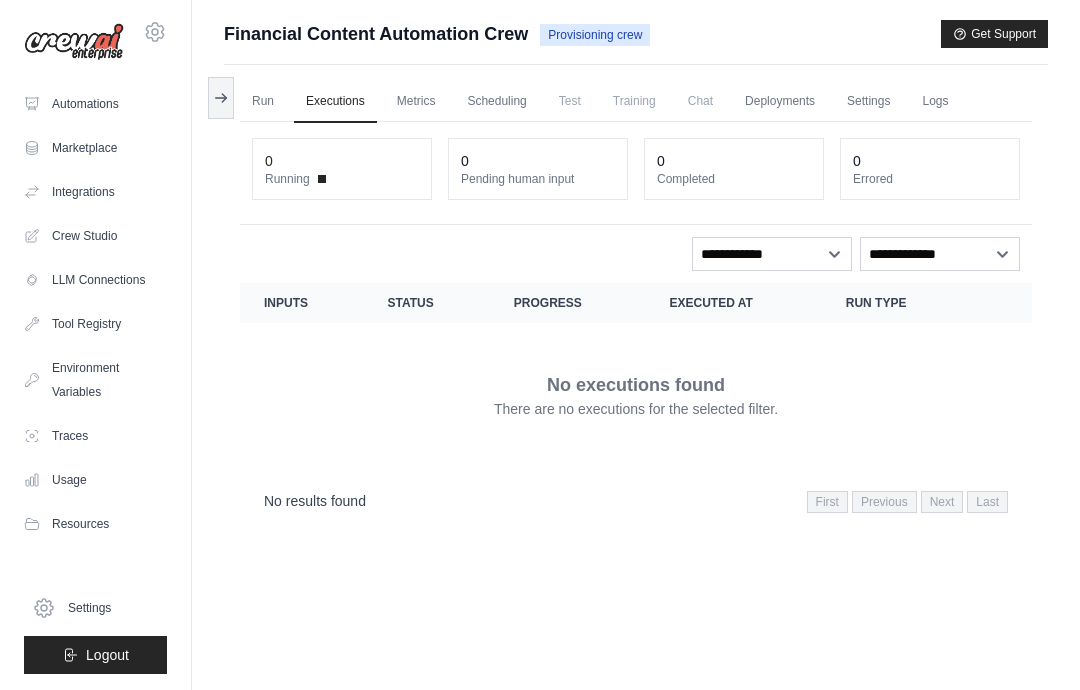 click on "Metrics" at bounding box center (416, 102) 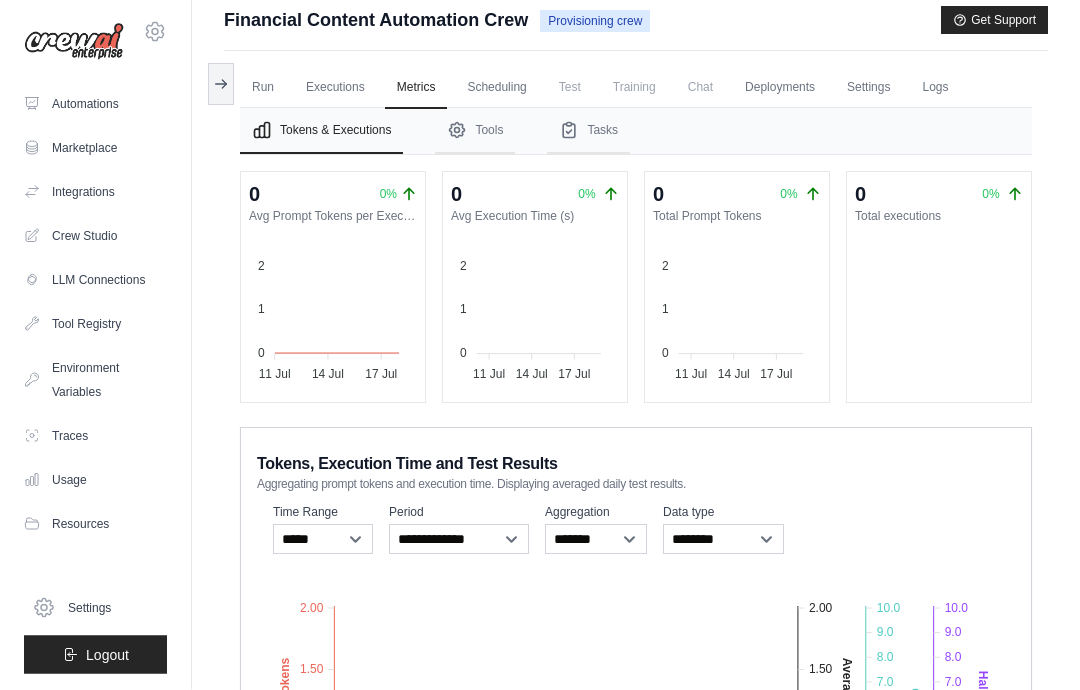 scroll, scrollTop: 11, scrollLeft: 0, axis: vertical 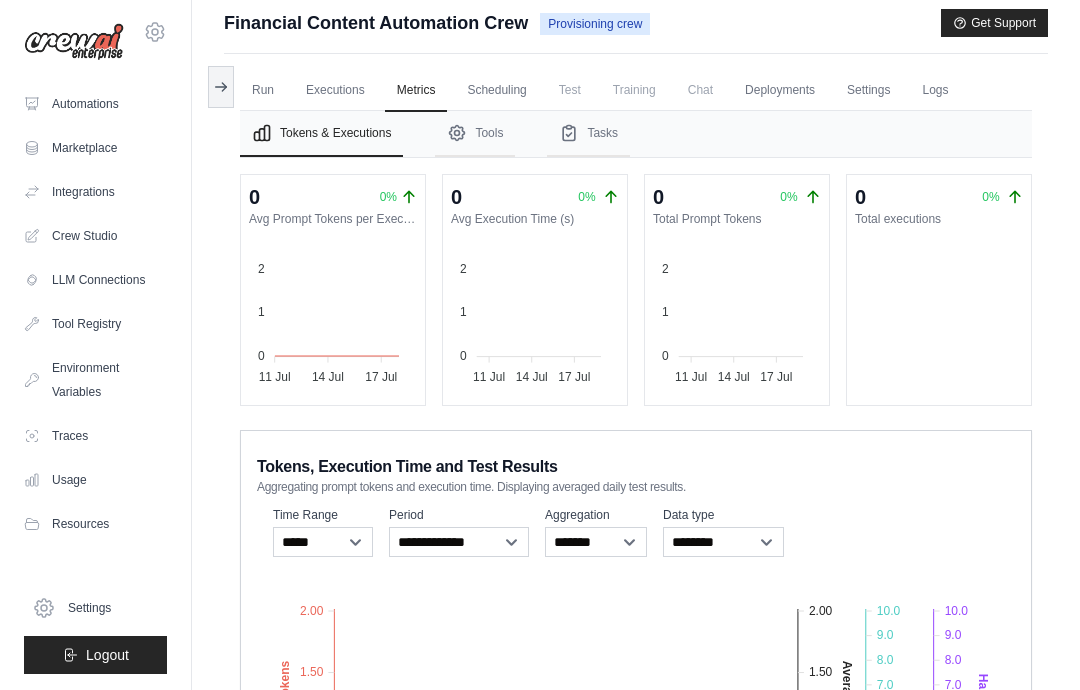 click on "2 2 1 1 0 0 11 Jul 11 Jul 14 Jul 14 Jul 17 Jul 17 Jul" 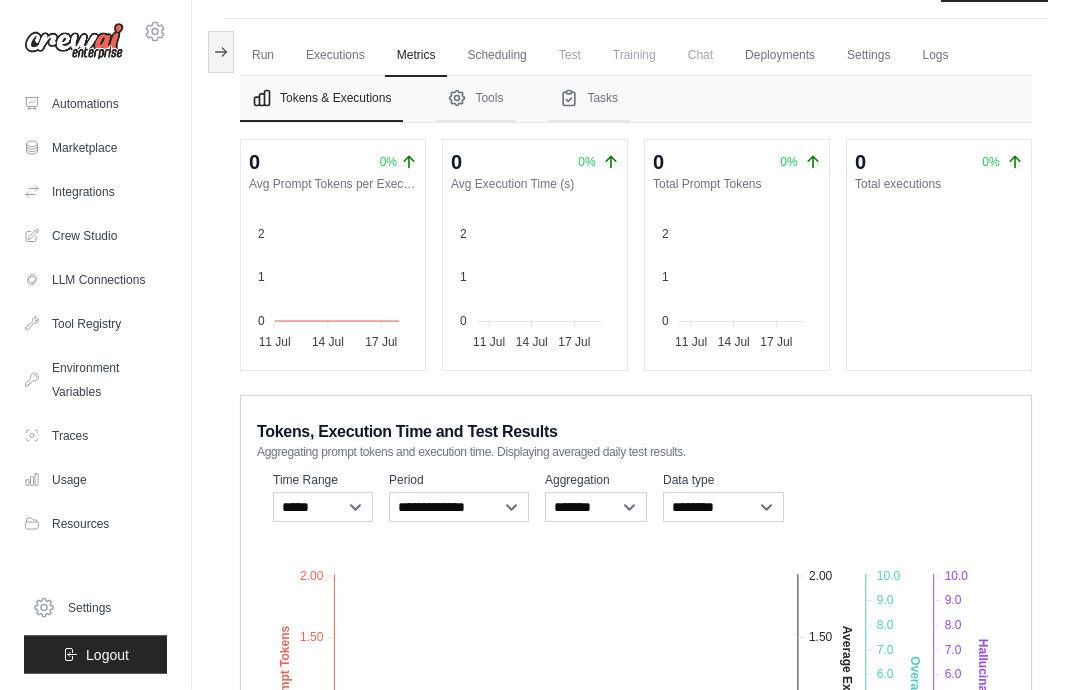 scroll, scrollTop: 46, scrollLeft: 0, axis: vertical 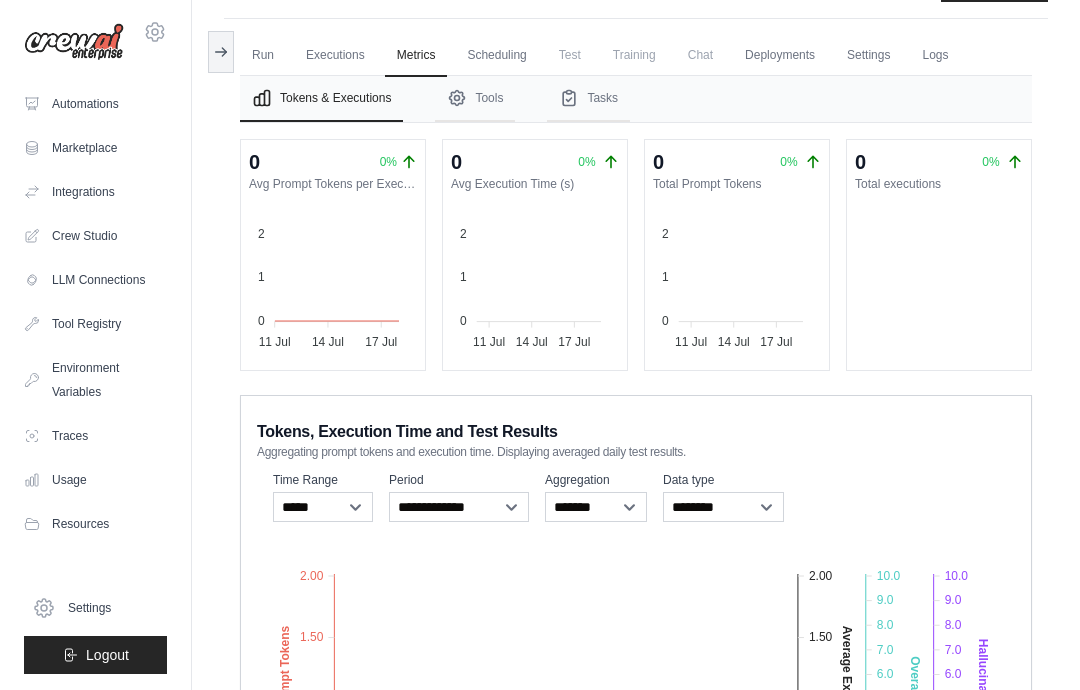 click on "Marketplace" at bounding box center [95, 148] 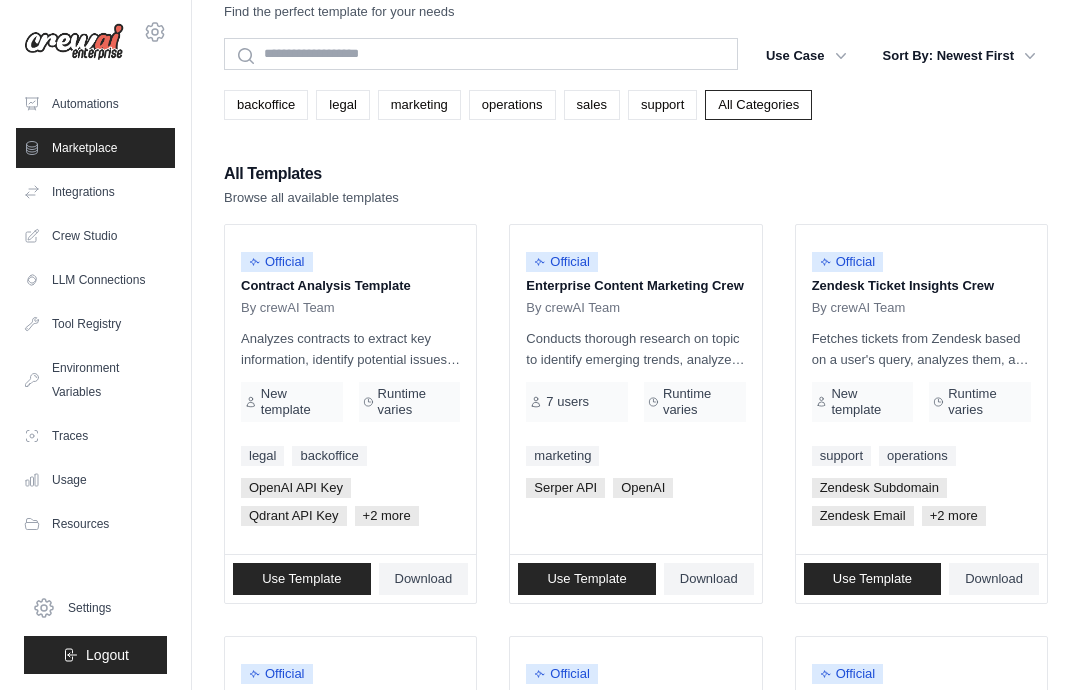 scroll, scrollTop: 0, scrollLeft: 0, axis: both 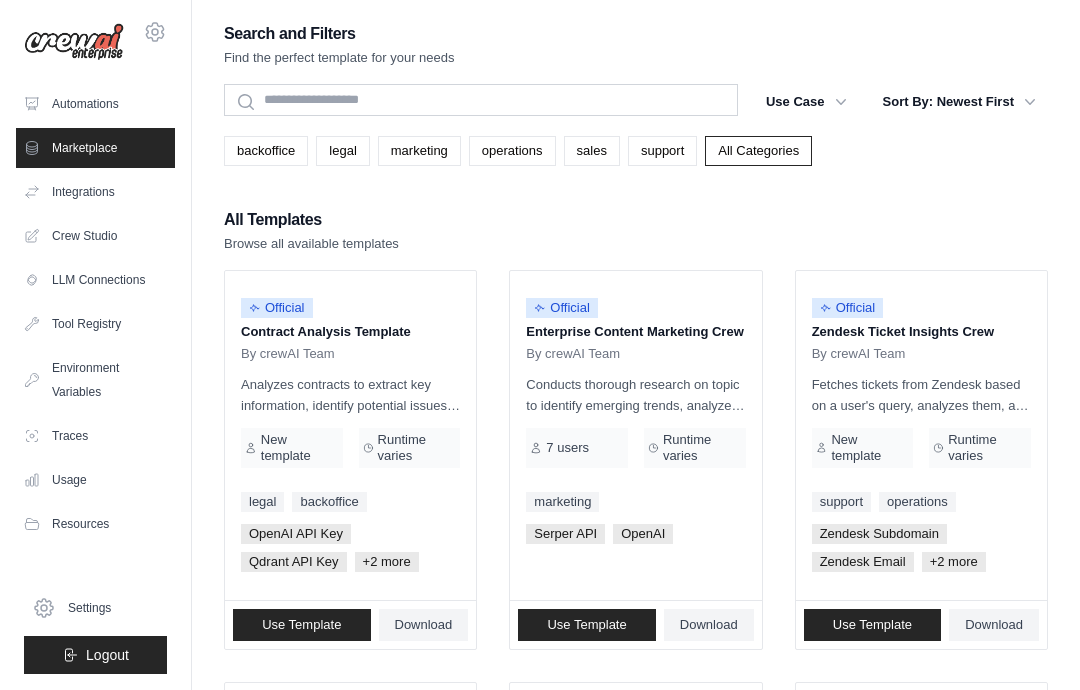 click on "Marketplace" at bounding box center [95, 148] 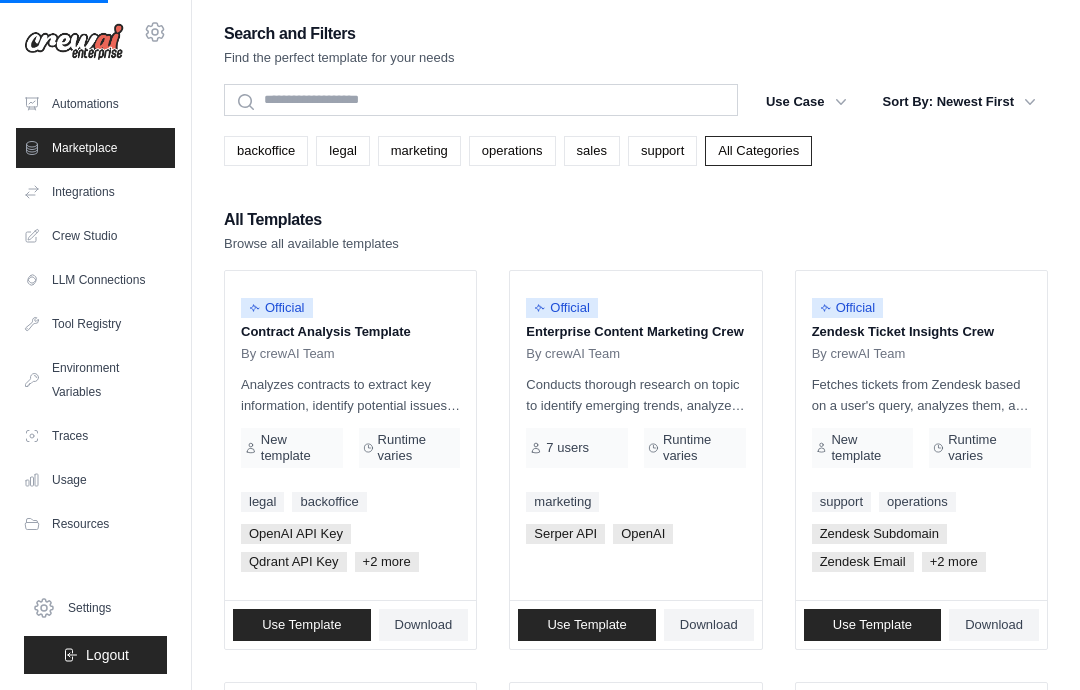 click on "Marketplace" at bounding box center (95, 148) 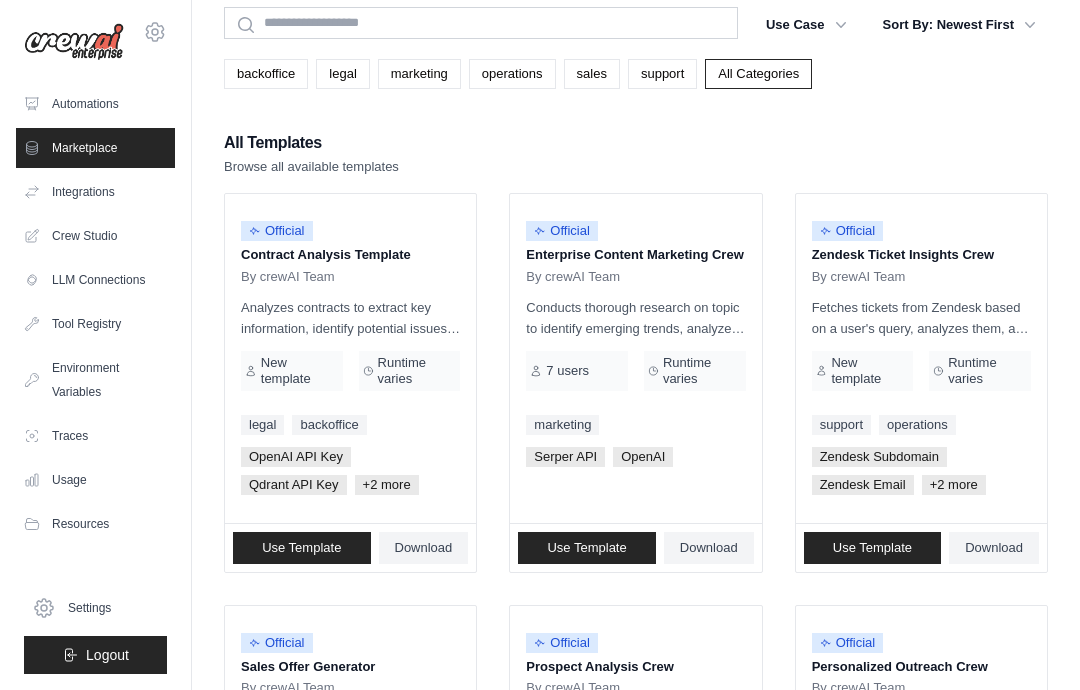 scroll, scrollTop: 76, scrollLeft: 0, axis: vertical 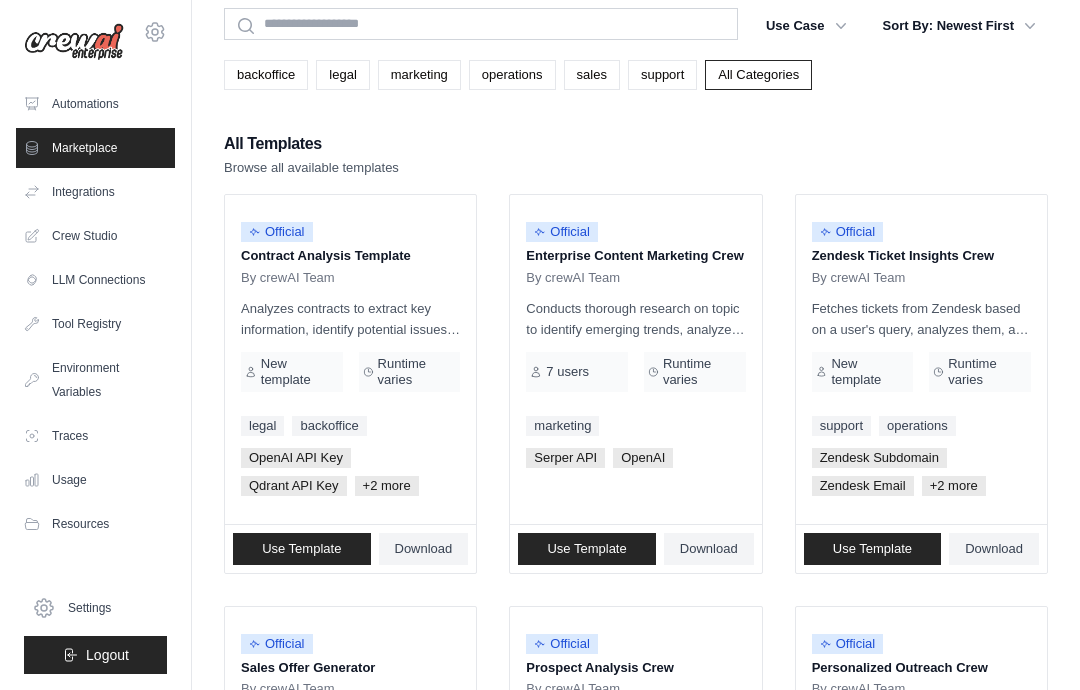 click on "Automations" at bounding box center (95, 104) 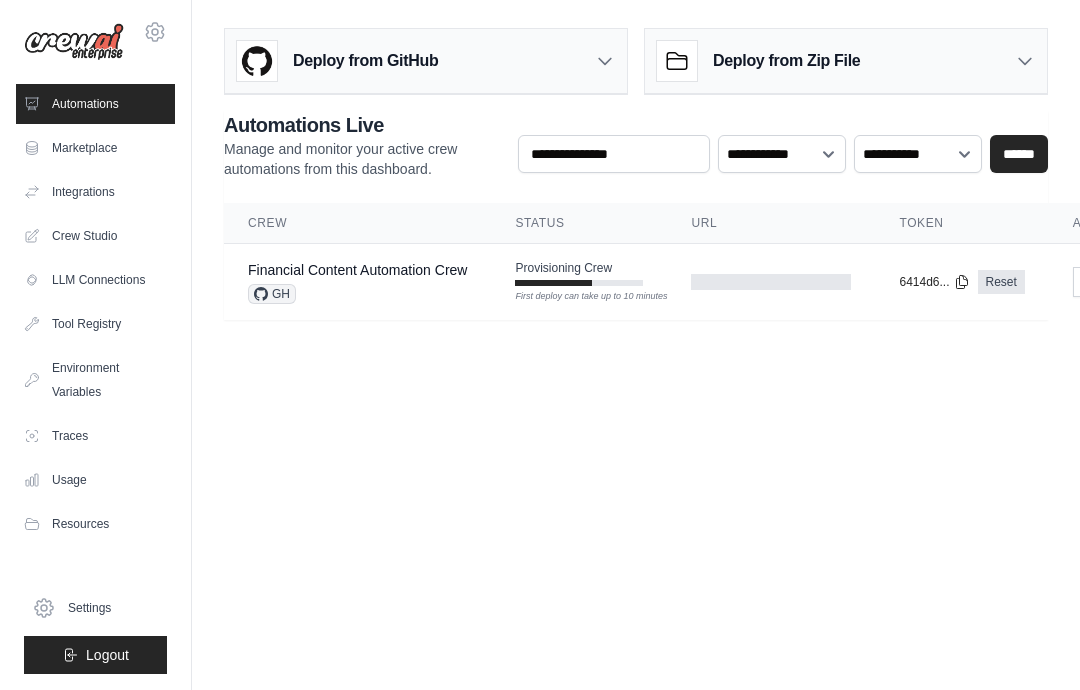 scroll, scrollTop: 0, scrollLeft: 0, axis: both 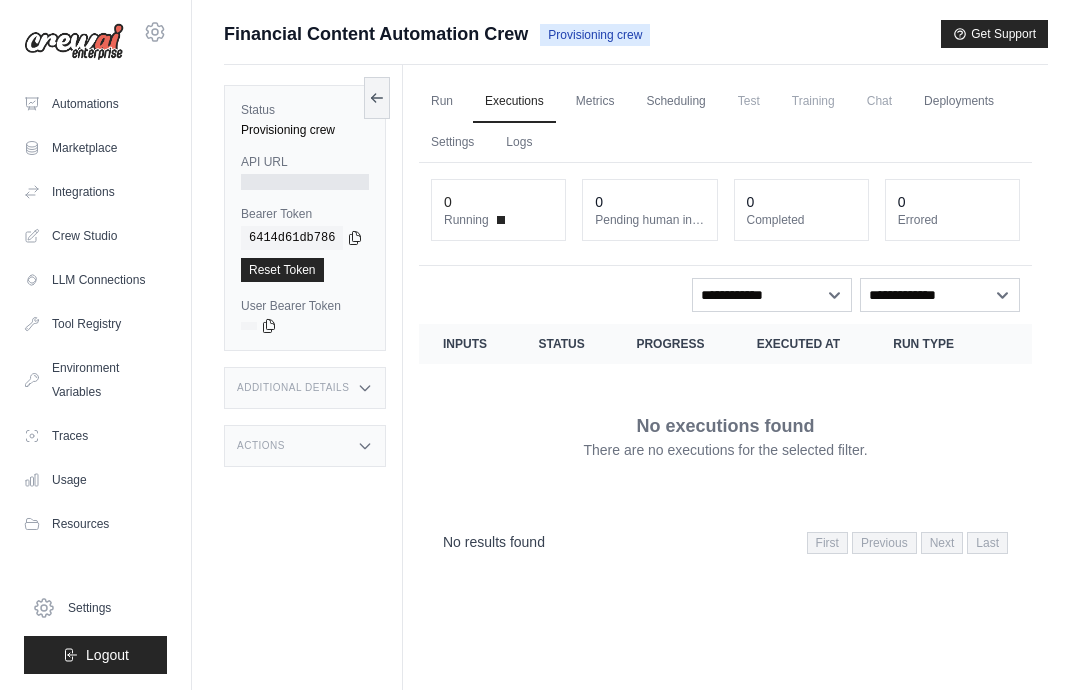click on "Metrics" at bounding box center (595, 102) 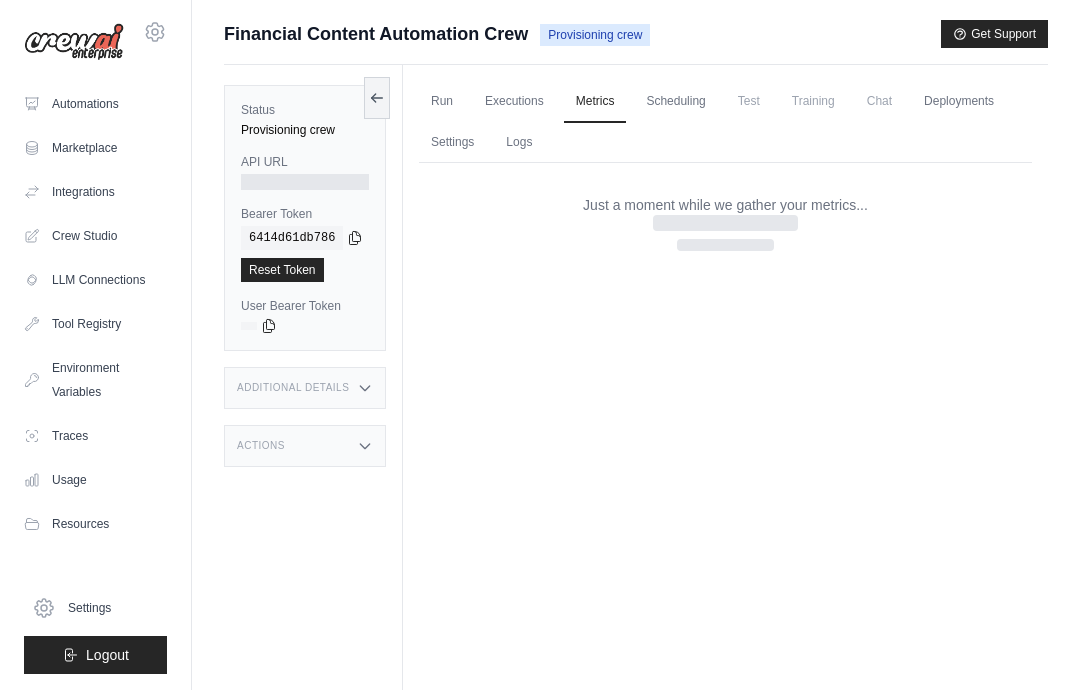click on "Scheduling" at bounding box center [675, 102] 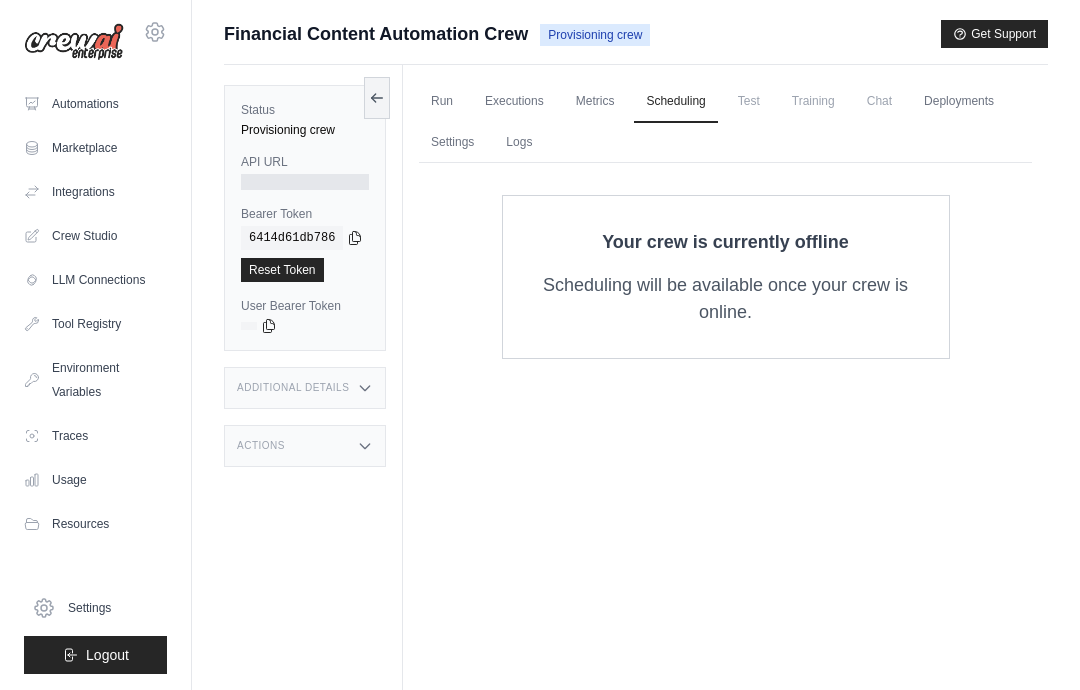 click on "Settings" at bounding box center [452, 143] 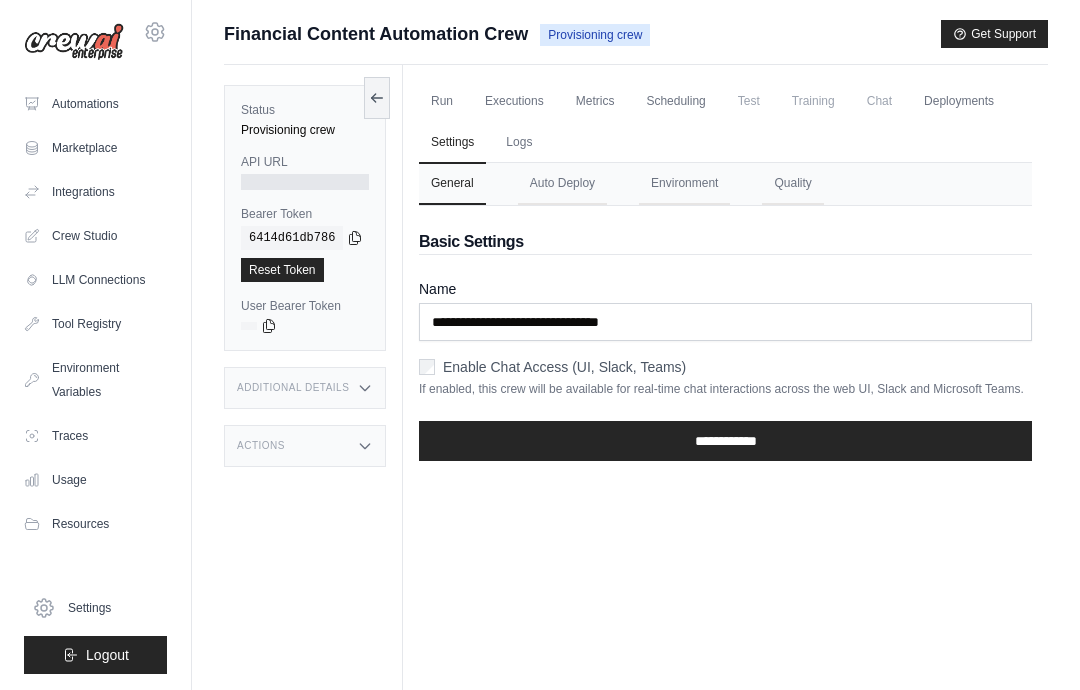 click on "Auto Deploy" at bounding box center [562, 184] 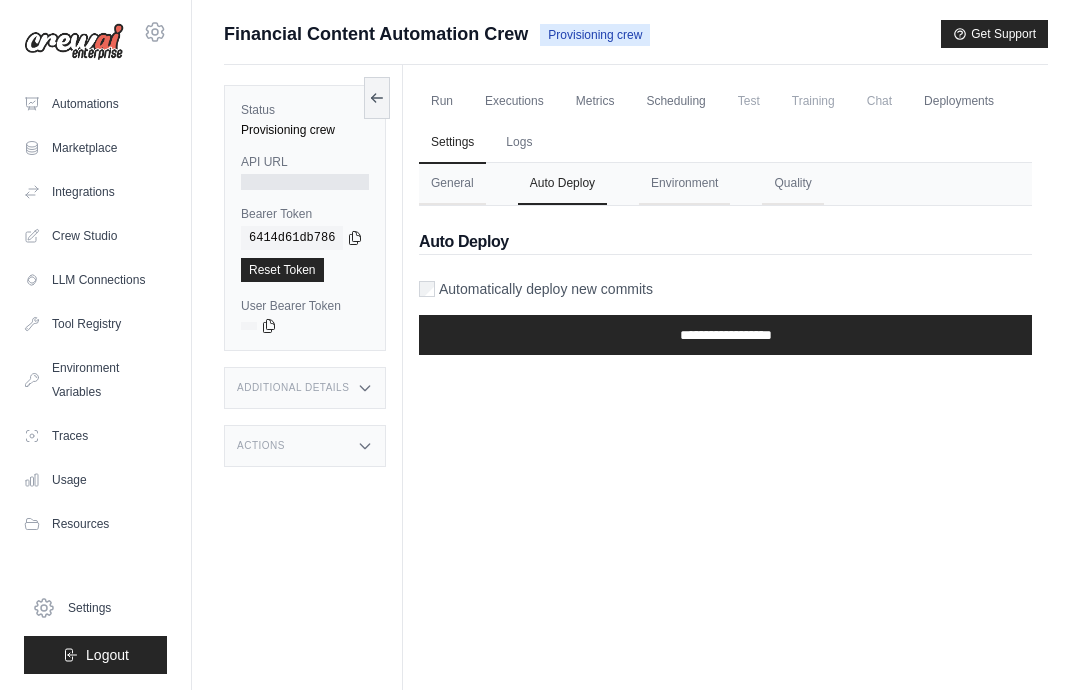 click on "Environment" at bounding box center (684, 184) 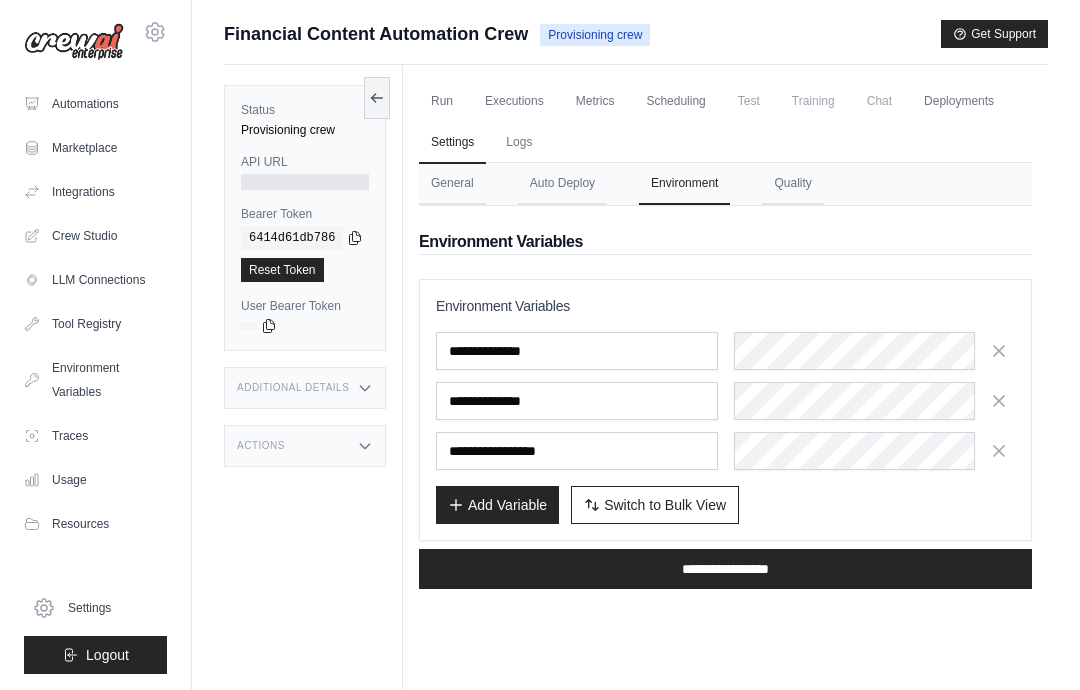 click on "Quality" at bounding box center [792, 184] 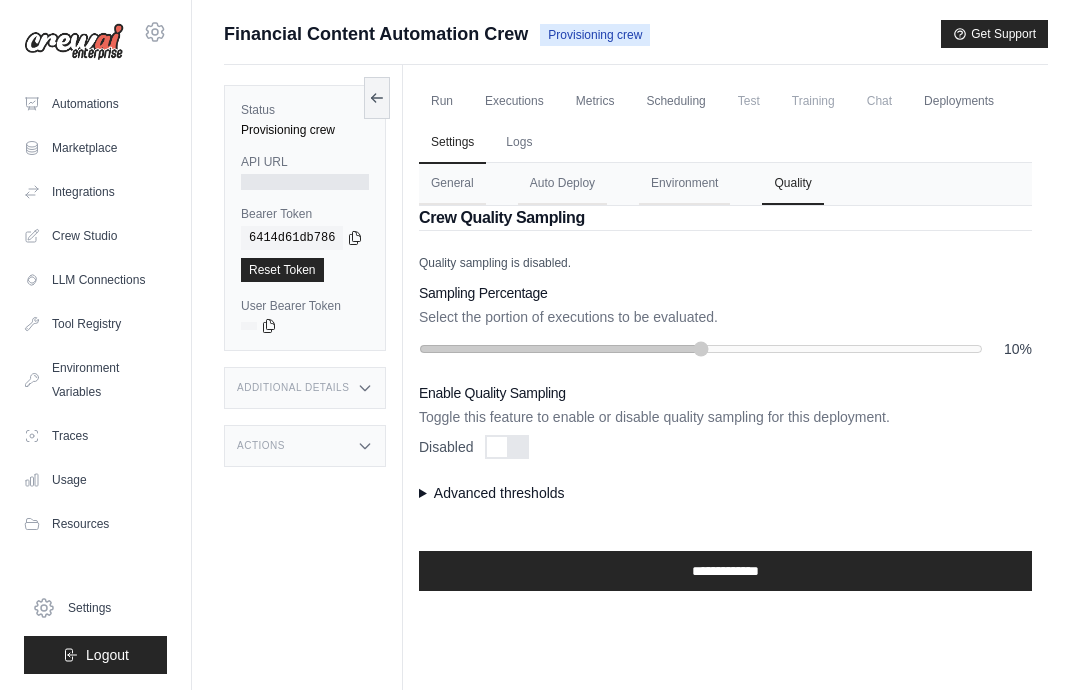 click on "Environment" at bounding box center [684, 184] 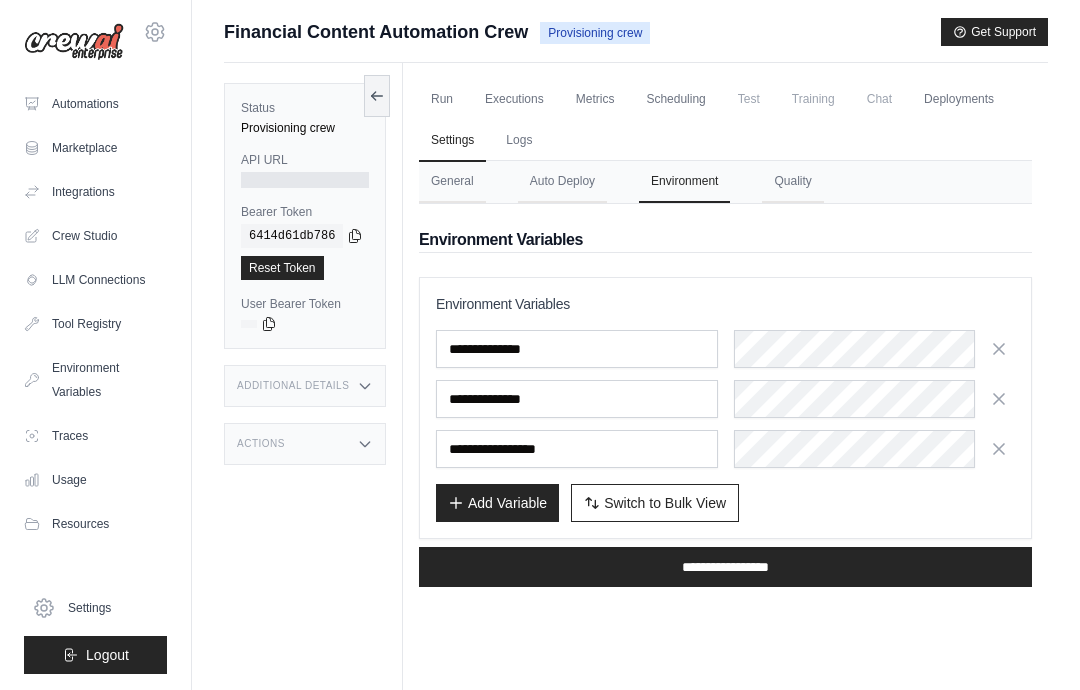 scroll, scrollTop: 40, scrollLeft: 0, axis: vertical 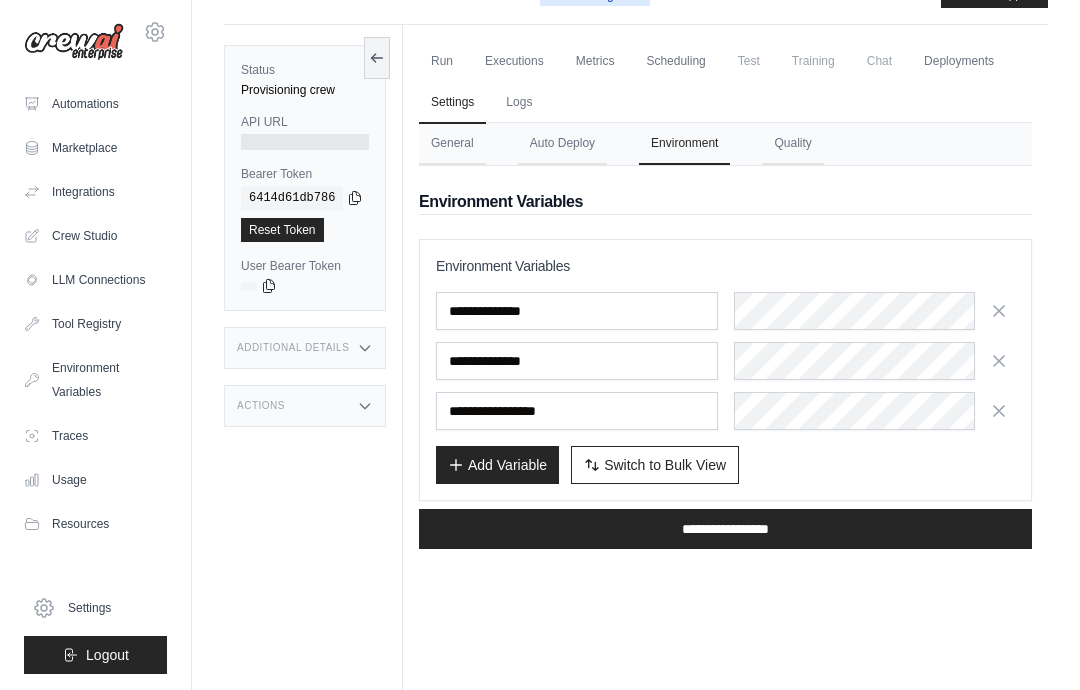 click on "Auto Deploy" at bounding box center [562, 144] 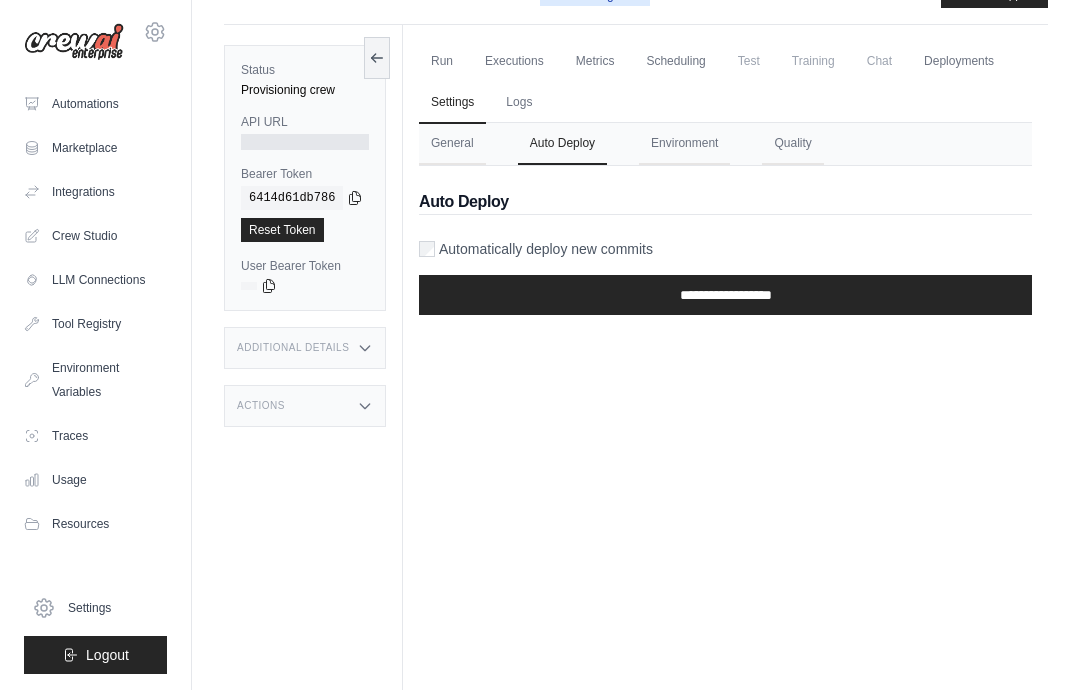 click on "General" at bounding box center (452, 144) 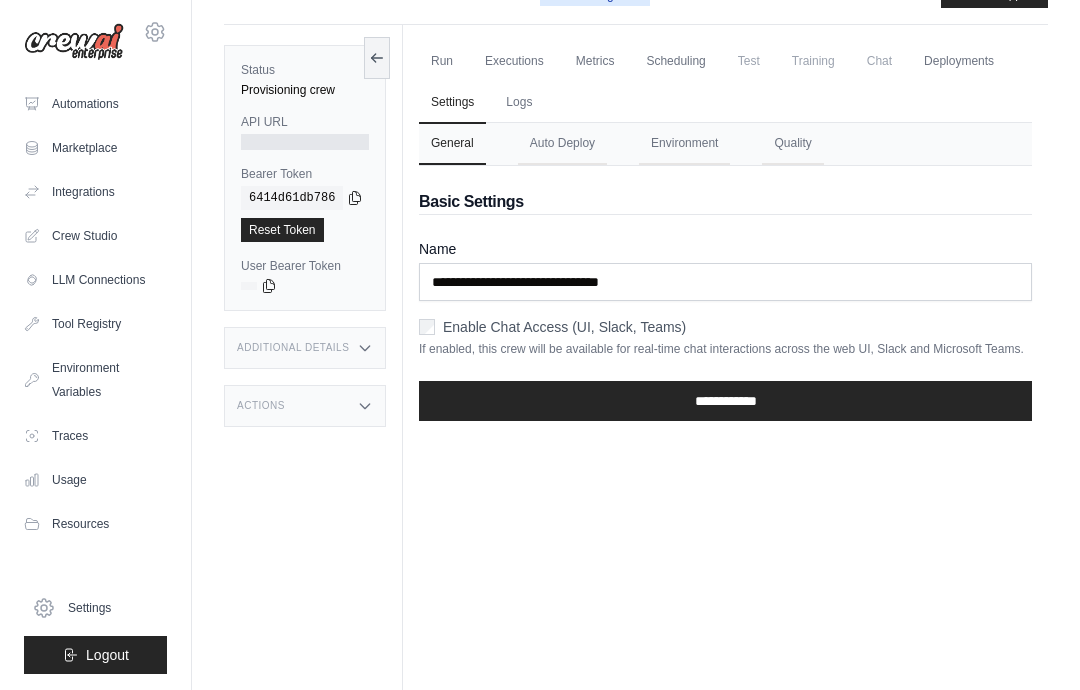 click on "Auto Deploy" at bounding box center (562, 144) 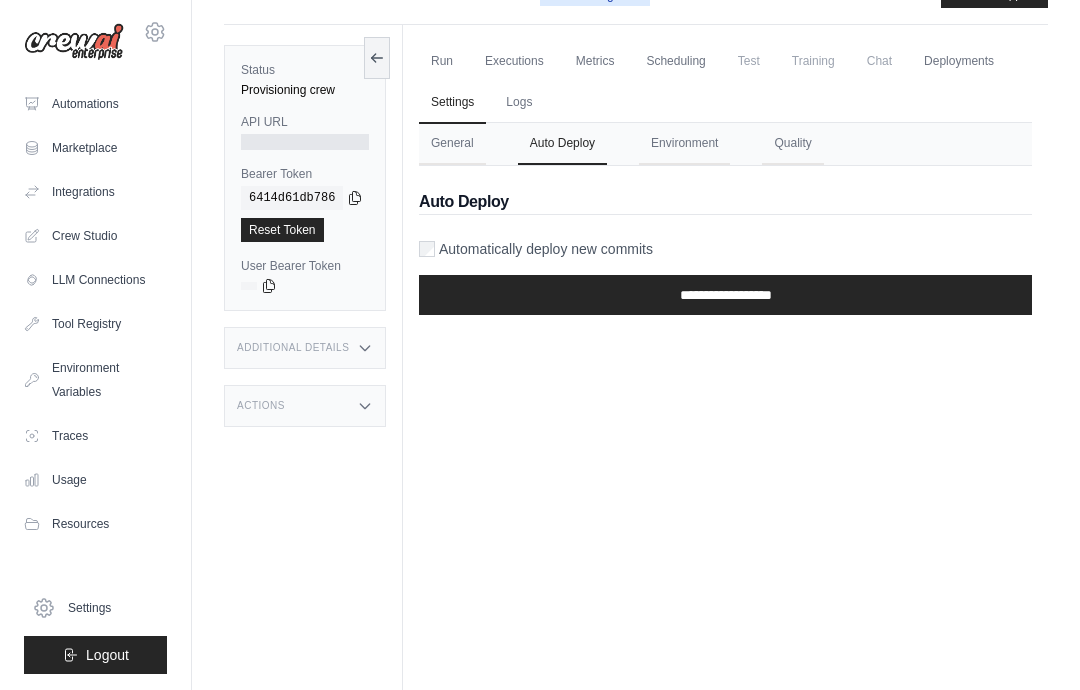 click on "Logs" at bounding box center (519, 103) 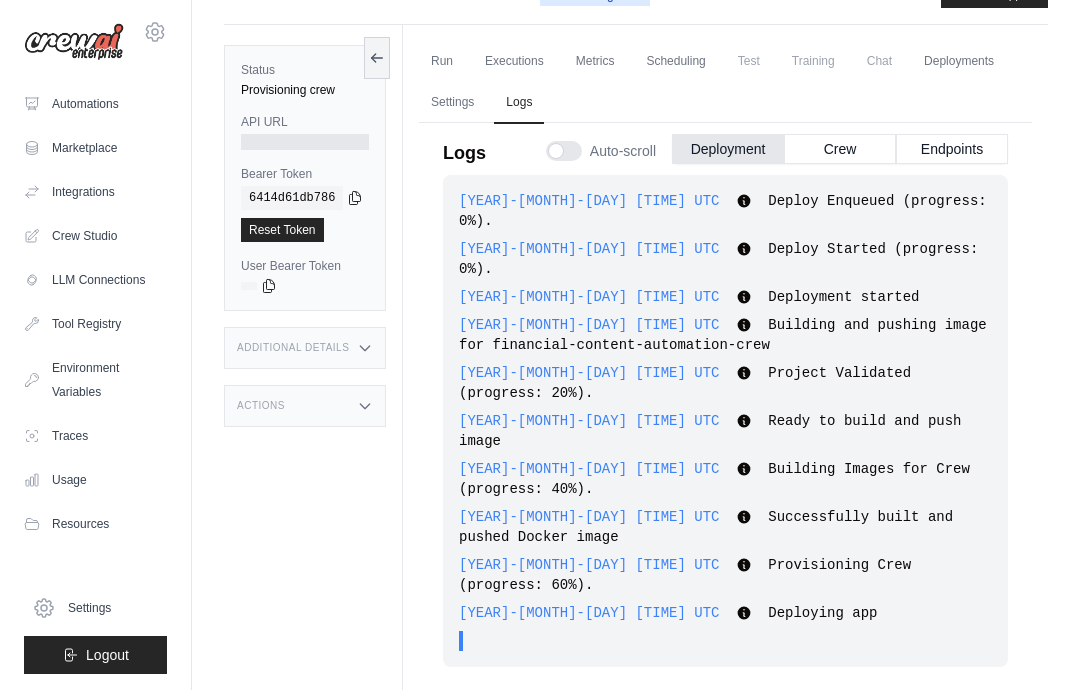 scroll, scrollTop: 7, scrollLeft: 0, axis: vertical 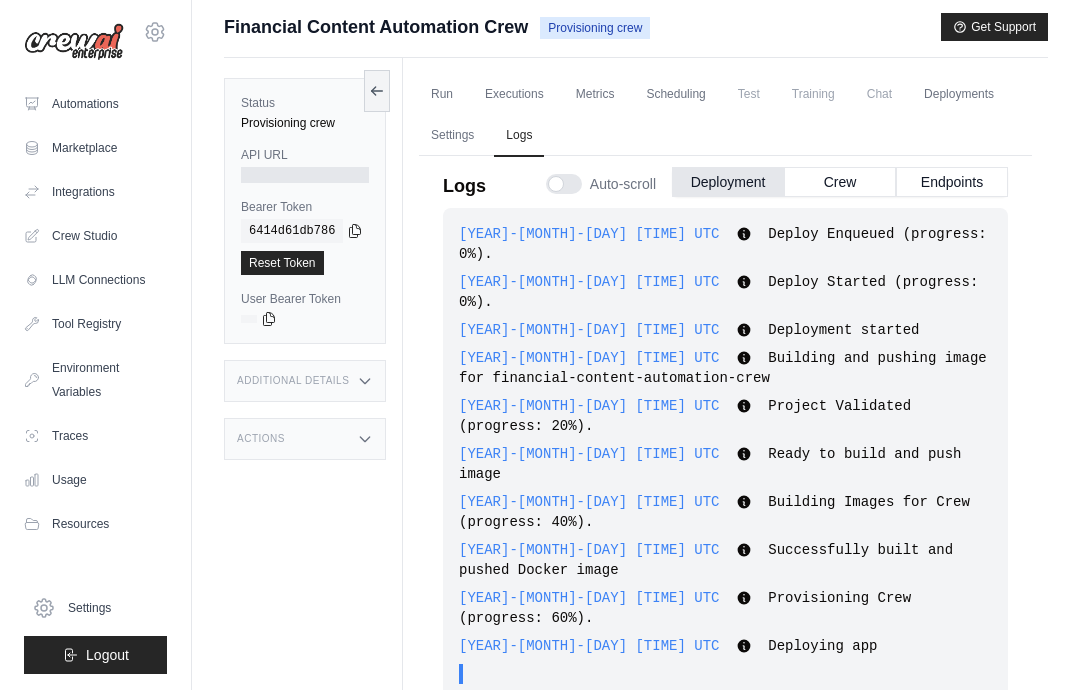 click on "Crew" at bounding box center [840, 182] 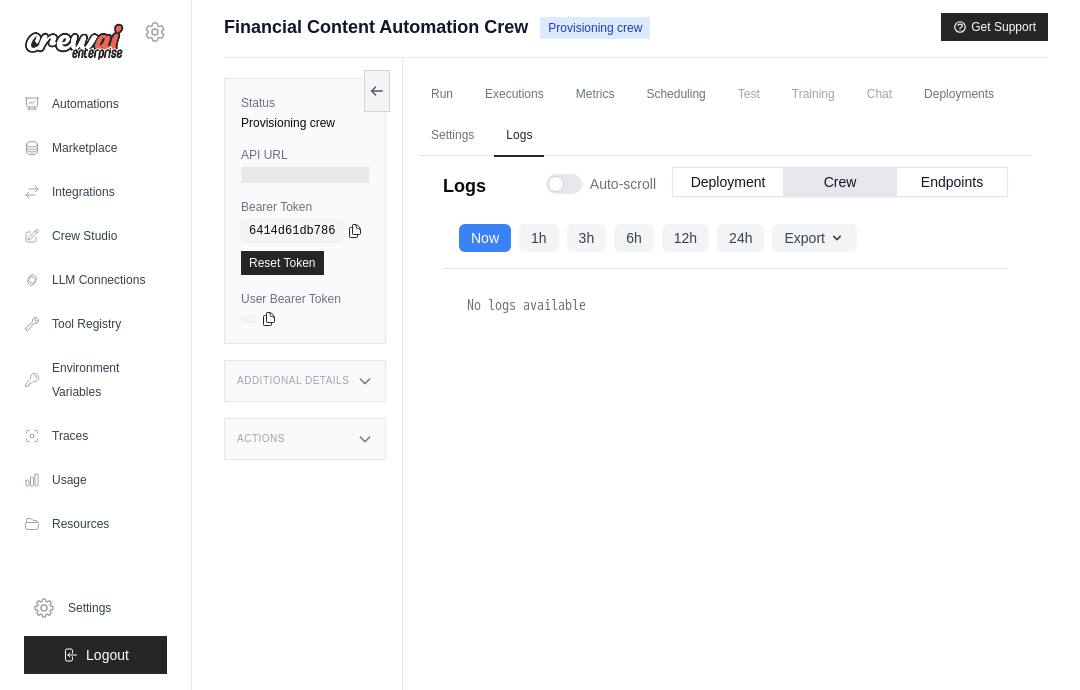 click on "Endpoints" at bounding box center [952, 182] 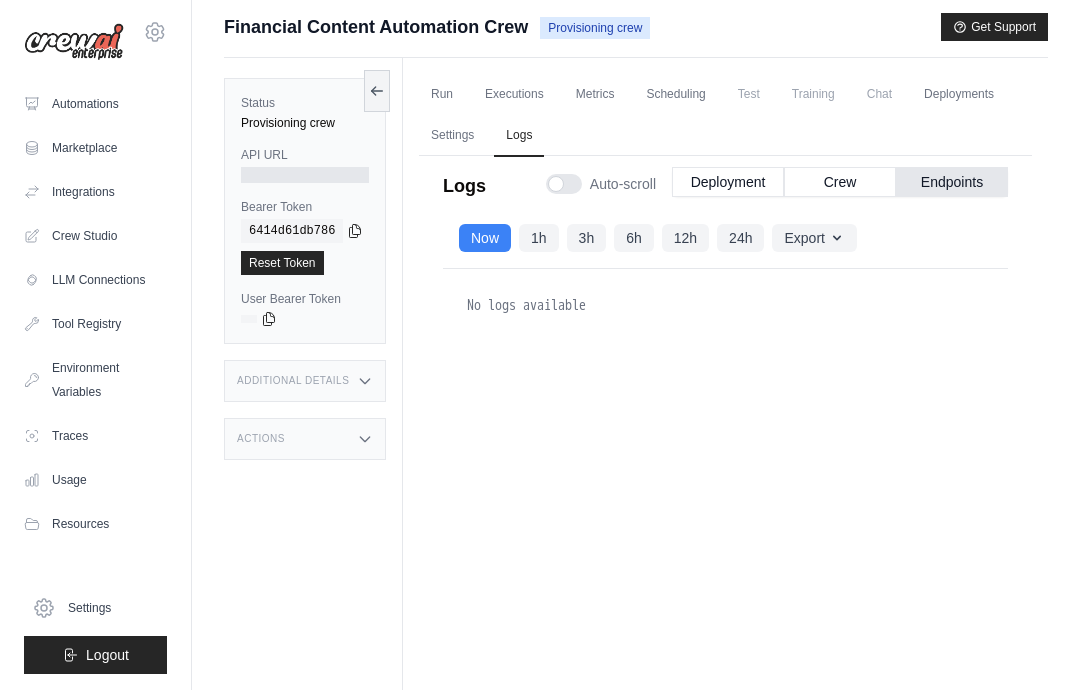 click on "Crew" at bounding box center [840, 182] 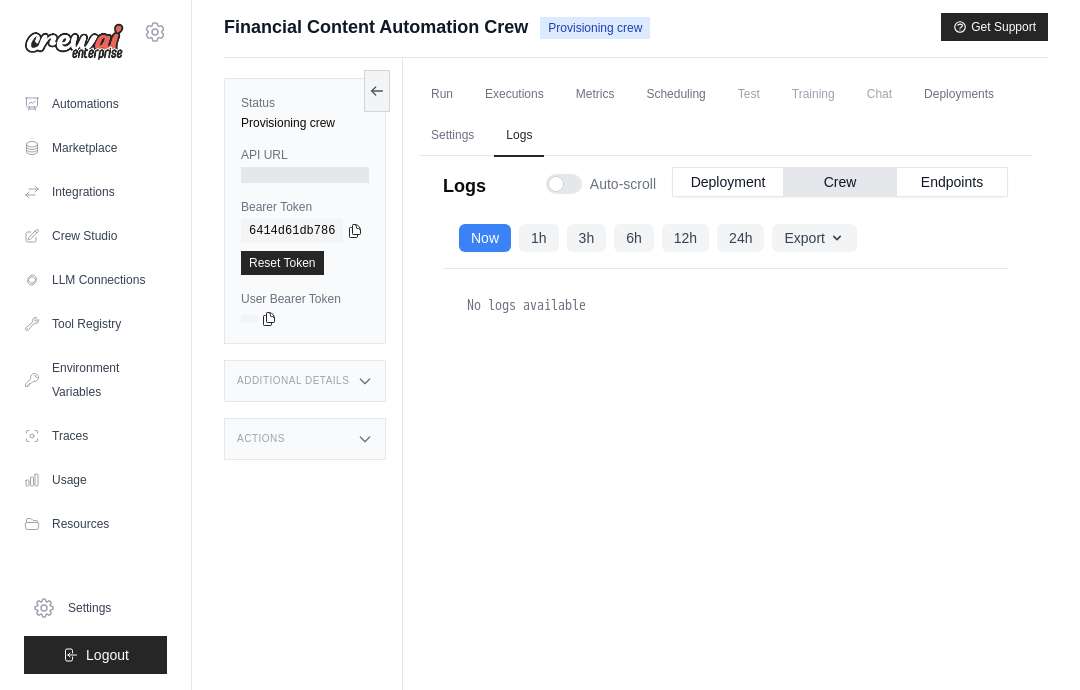 click on "Deployment" at bounding box center [728, 182] 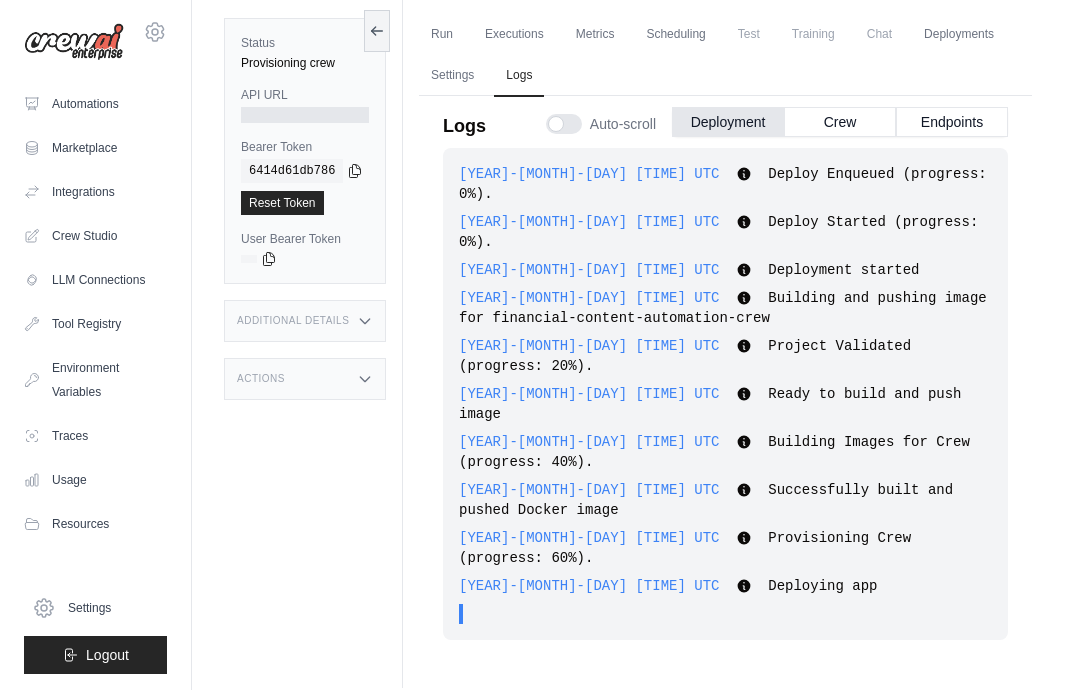 scroll, scrollTop: 0, scrollLeft: 0, axis: both 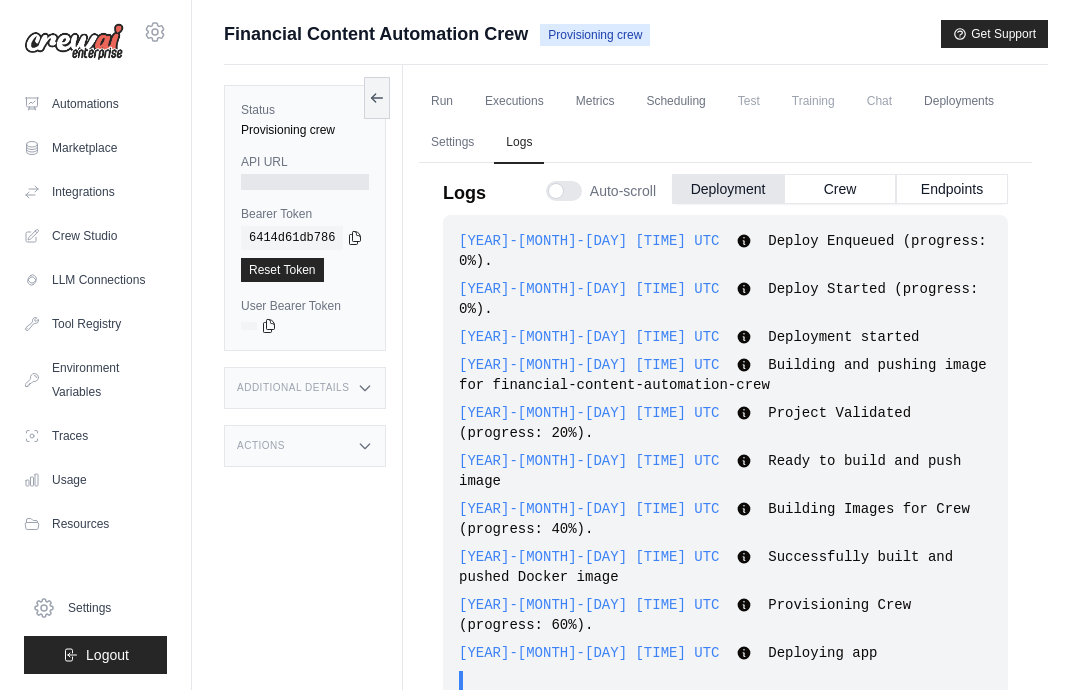 click on "Scheduling" at bounding box center (675, 102) 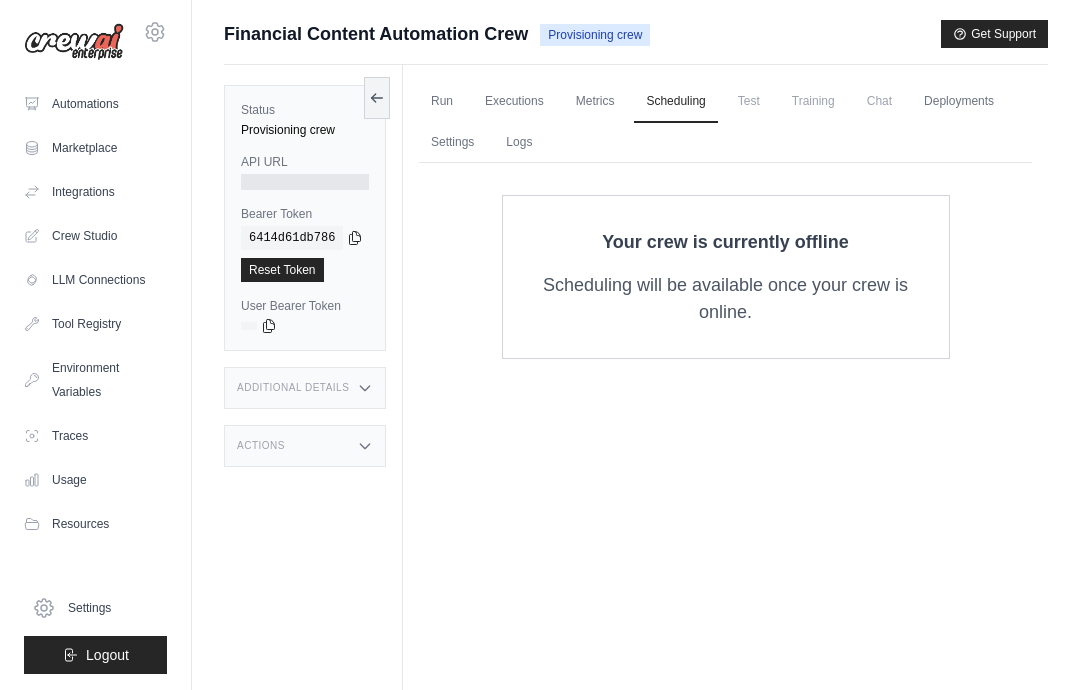 click on "Run
Executions
Metrics
Scheduling
Test
Training
Chat
Deployments
Settings
Logs" at bounding box center (725, 122) 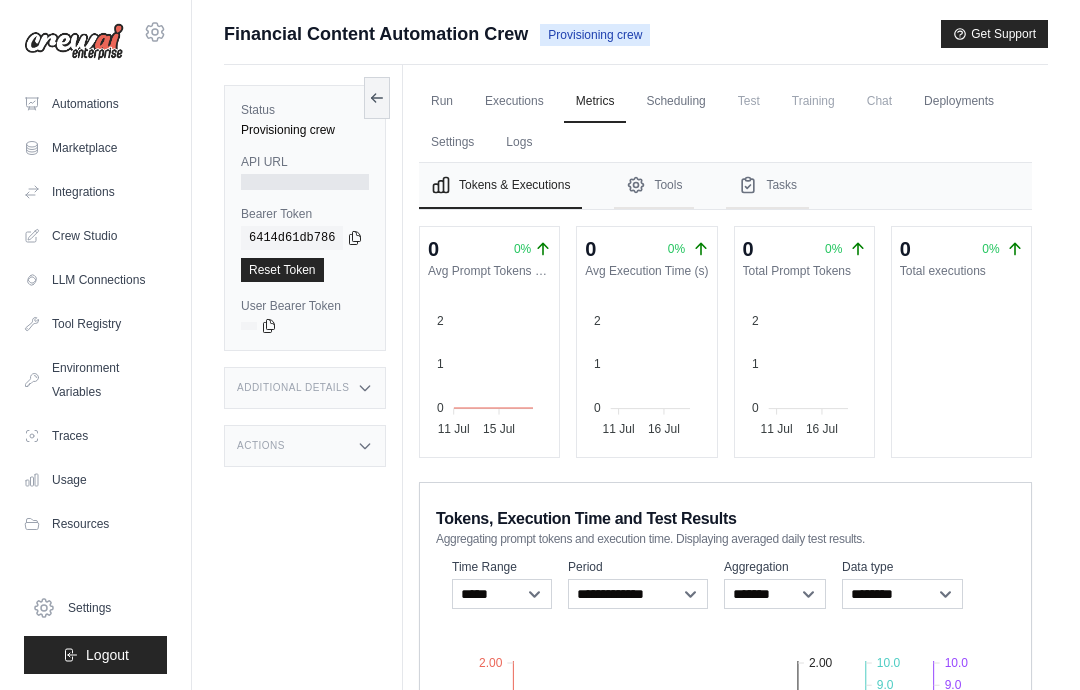 click on "Test" at bounding box center [749, 101] 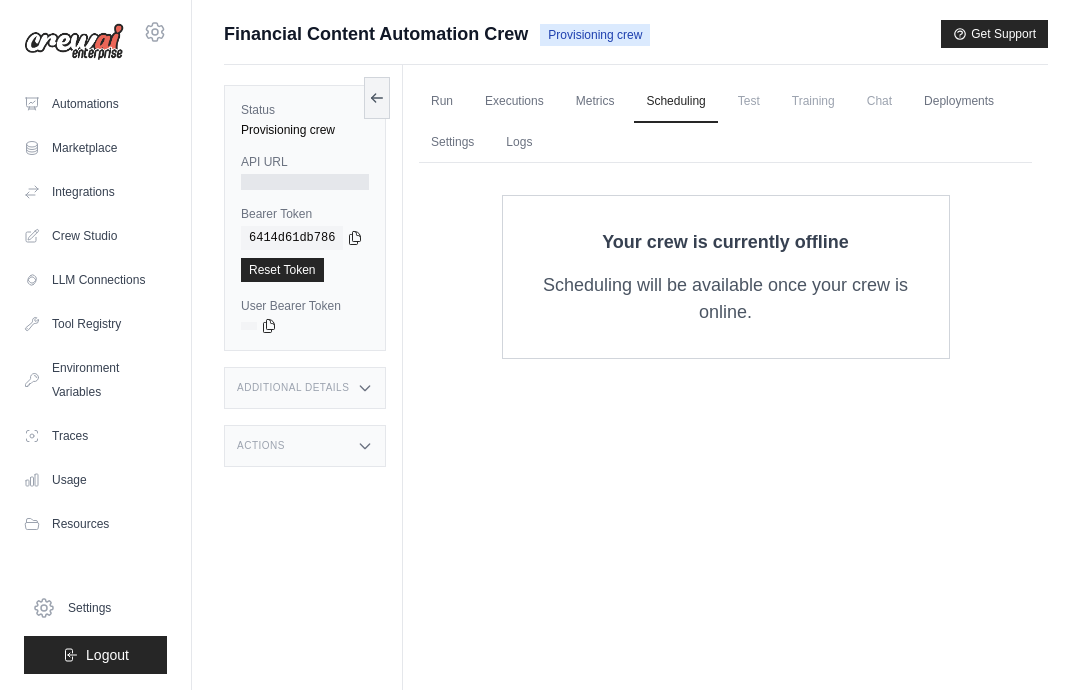 click on "Test" at bounding box center [749, 101] 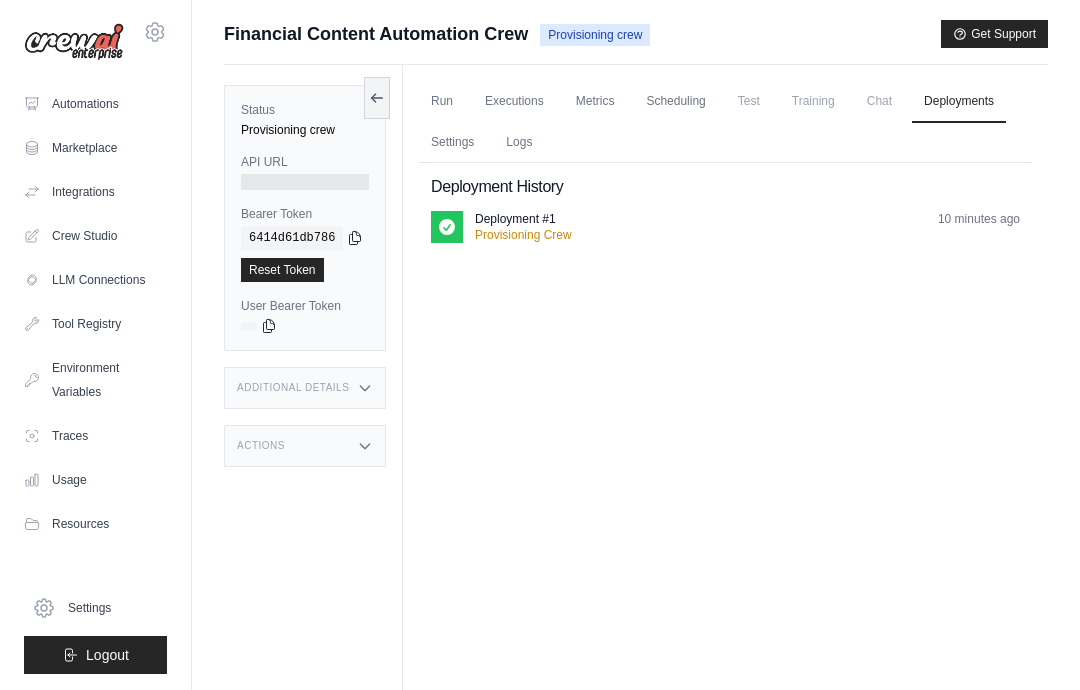 click on "Deployment #1
Provisioning Crew
10 minutes ago" at bounding box center (747, 227) 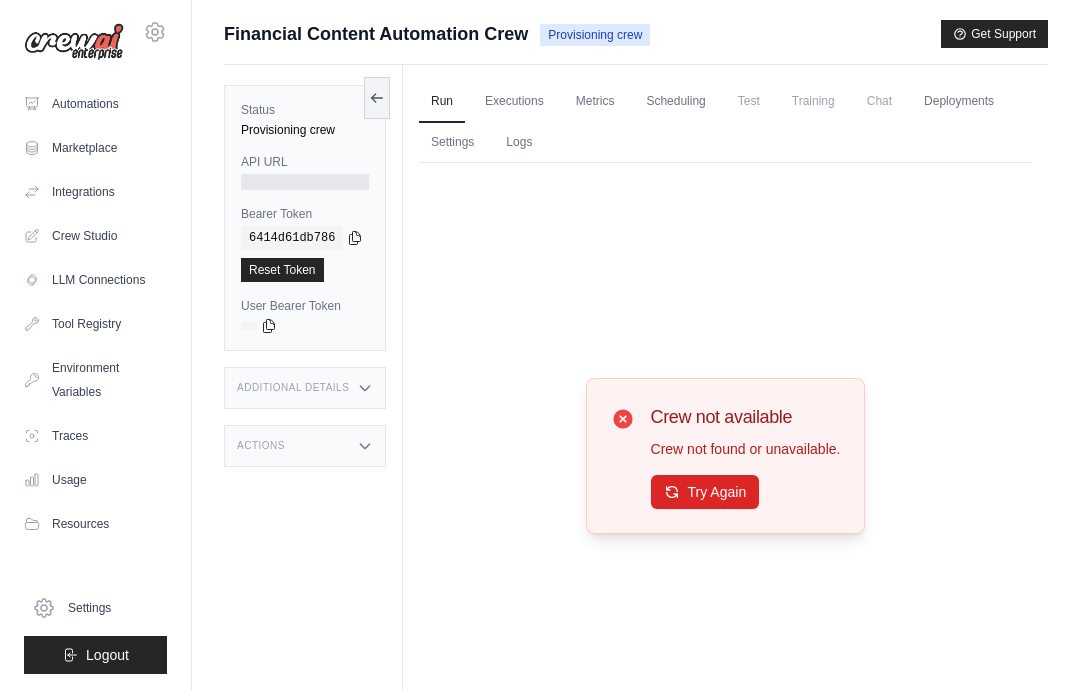 click on "Run" at bounding box center (442, 102) 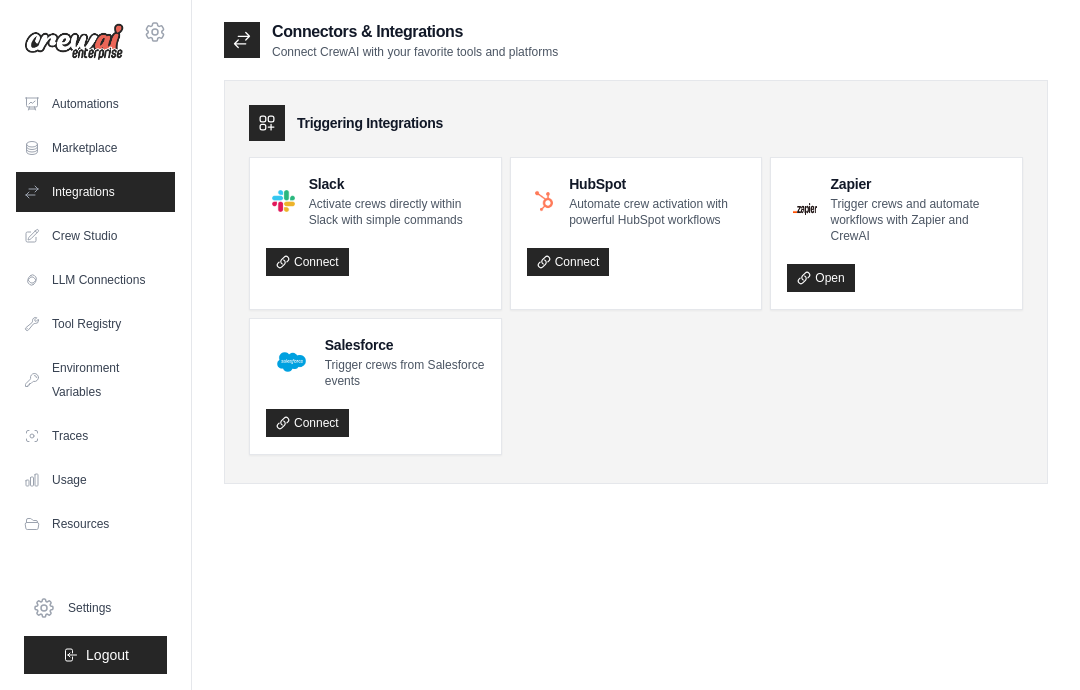 click on "Open" at bounding box center (820, 278) 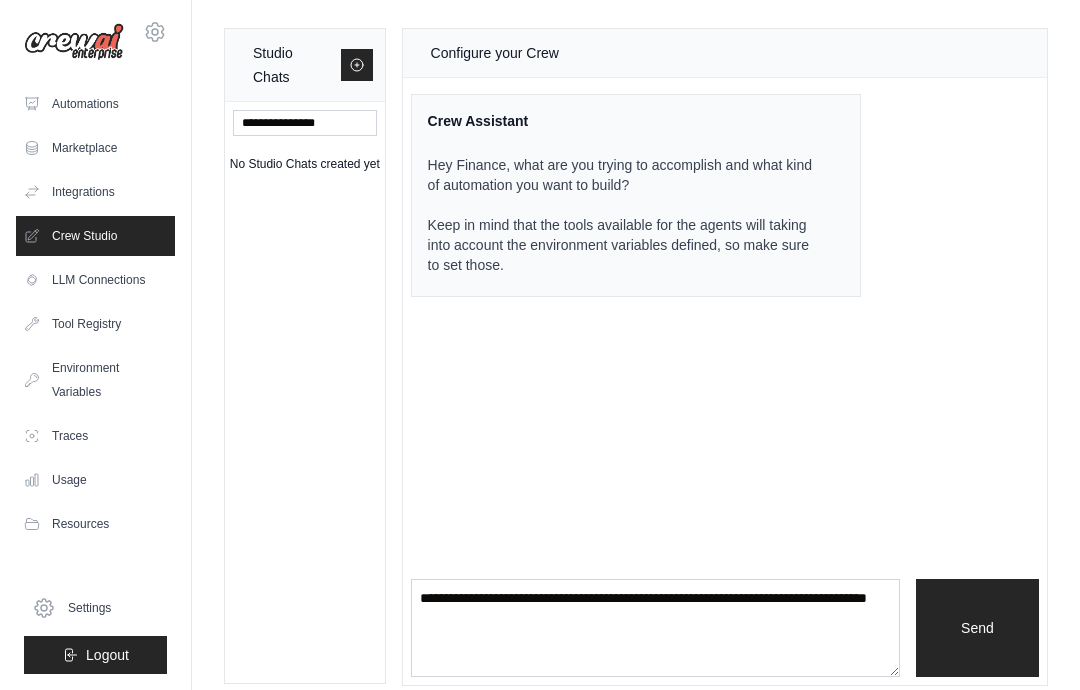 click on "Crew Studio" at bounding box center [95, 236] 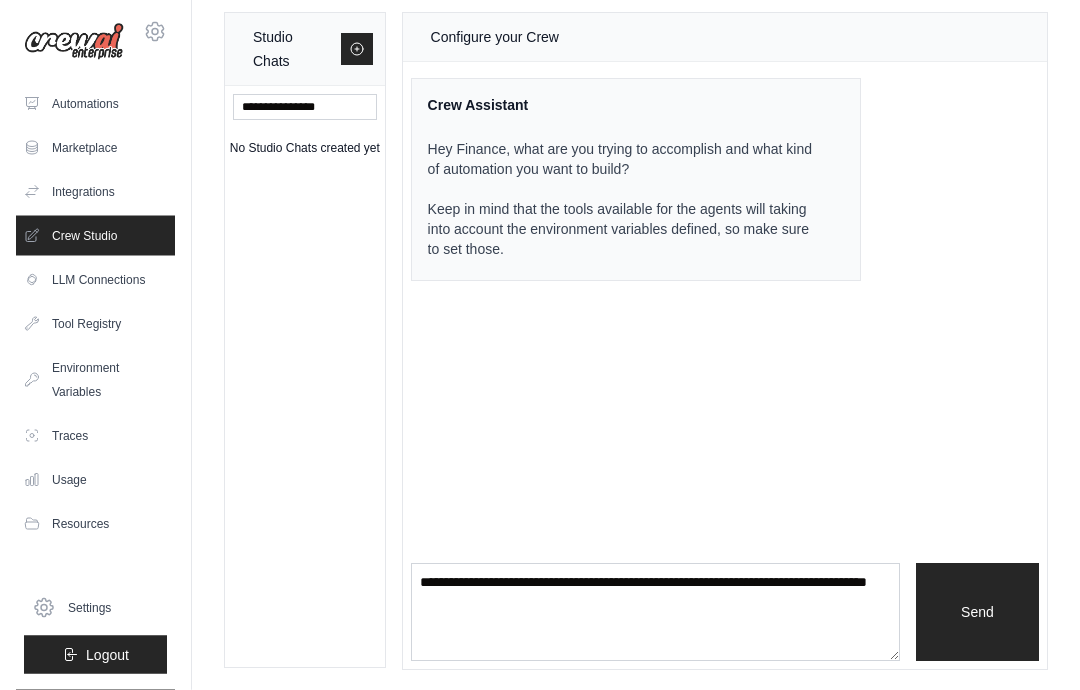 scroll, scrollTop: 15, scrollLeft: 0, axis: vertical 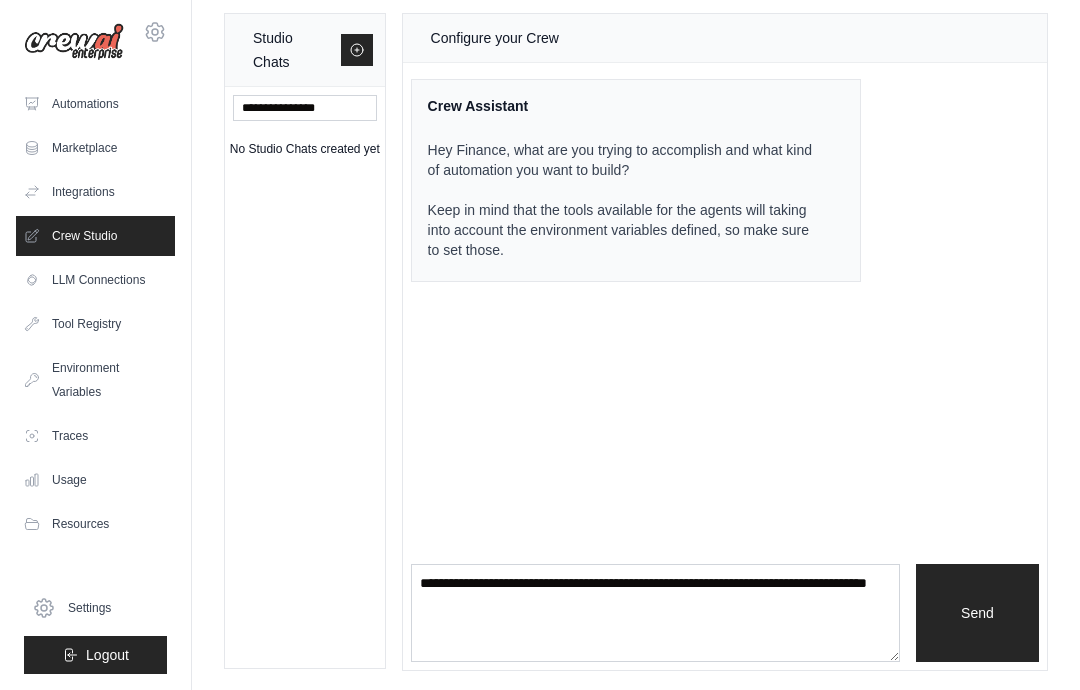 click on "Send" at bounding box center (977, 613) 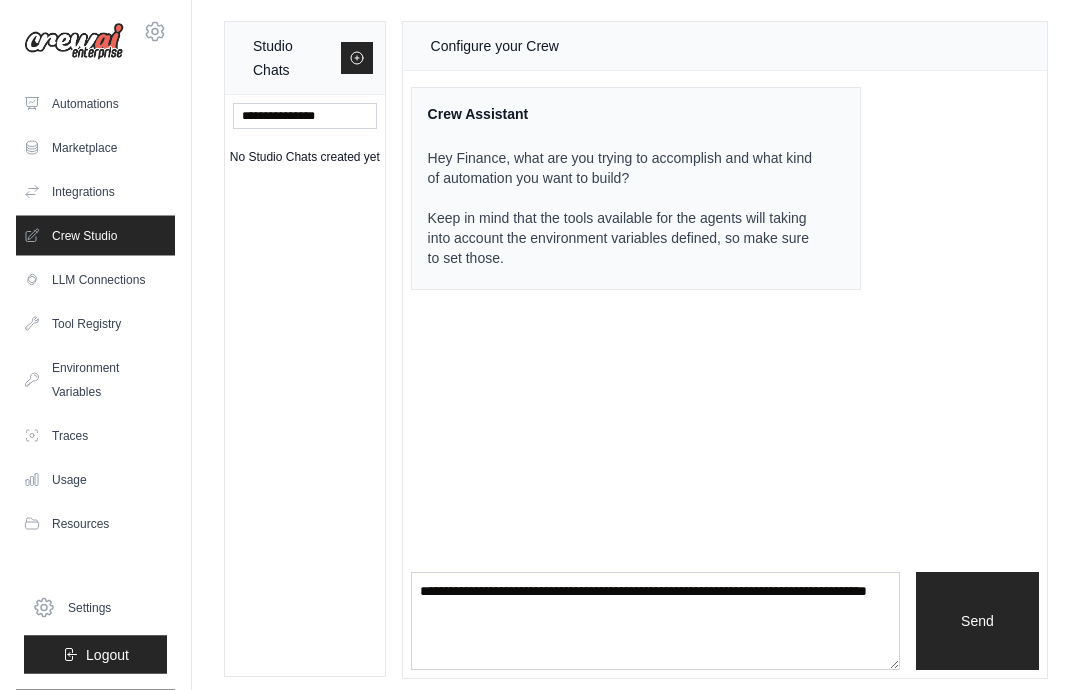 scroll, scrollTop: 0, scrollLeft: 0, axis: both 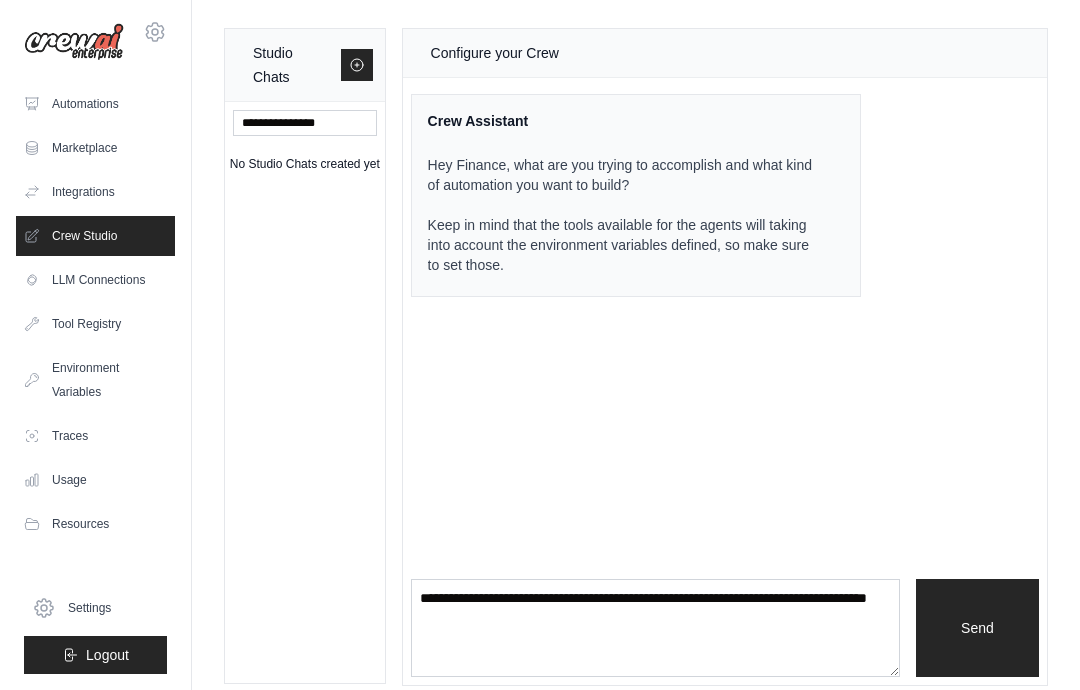 click on "LLM Connections" at bounding box center [95, 280] 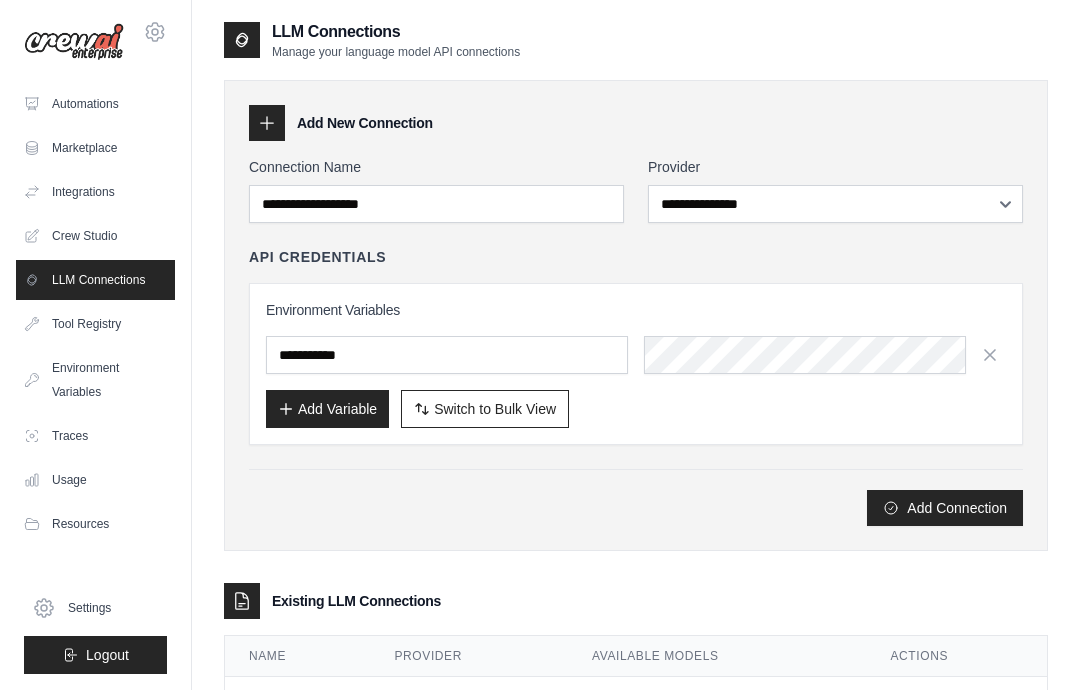 click on "Crew Studio" at bounding box center [95, 236] 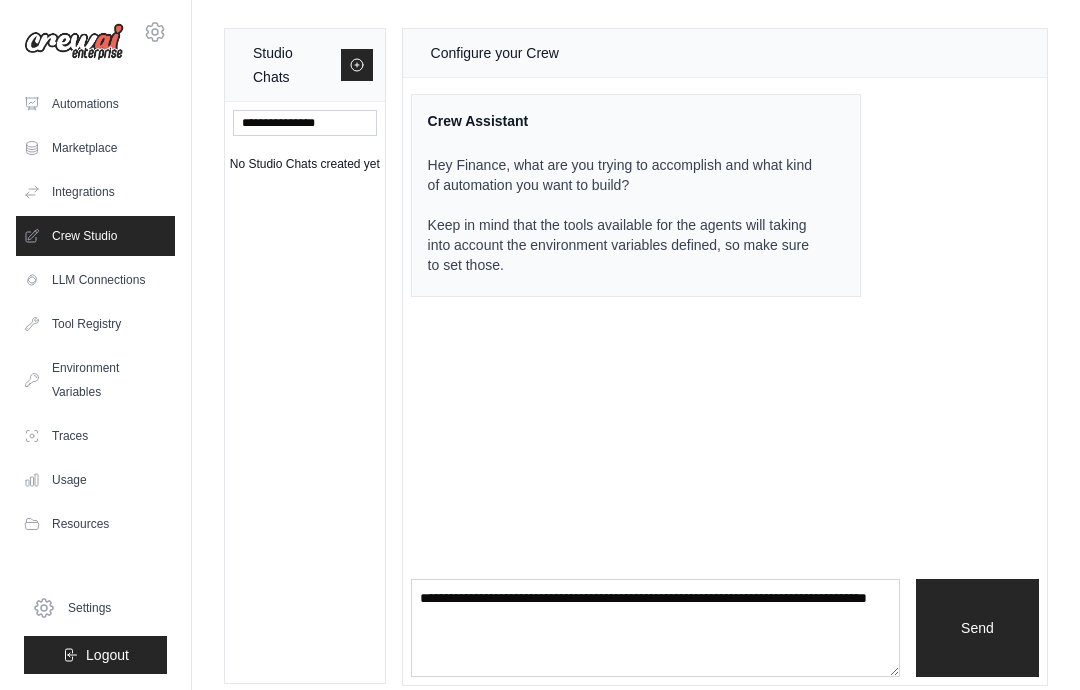 click on "LLM Connections" at bounding box center (95, 280) 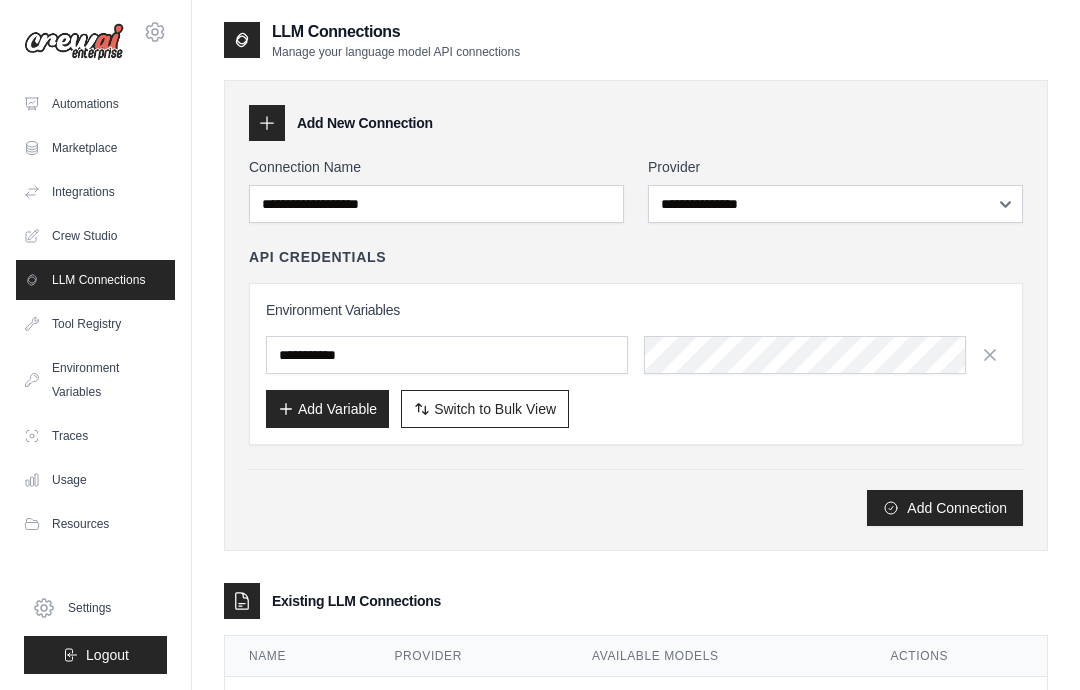 click on "Crew Studio" at bounding box center (95, 236) 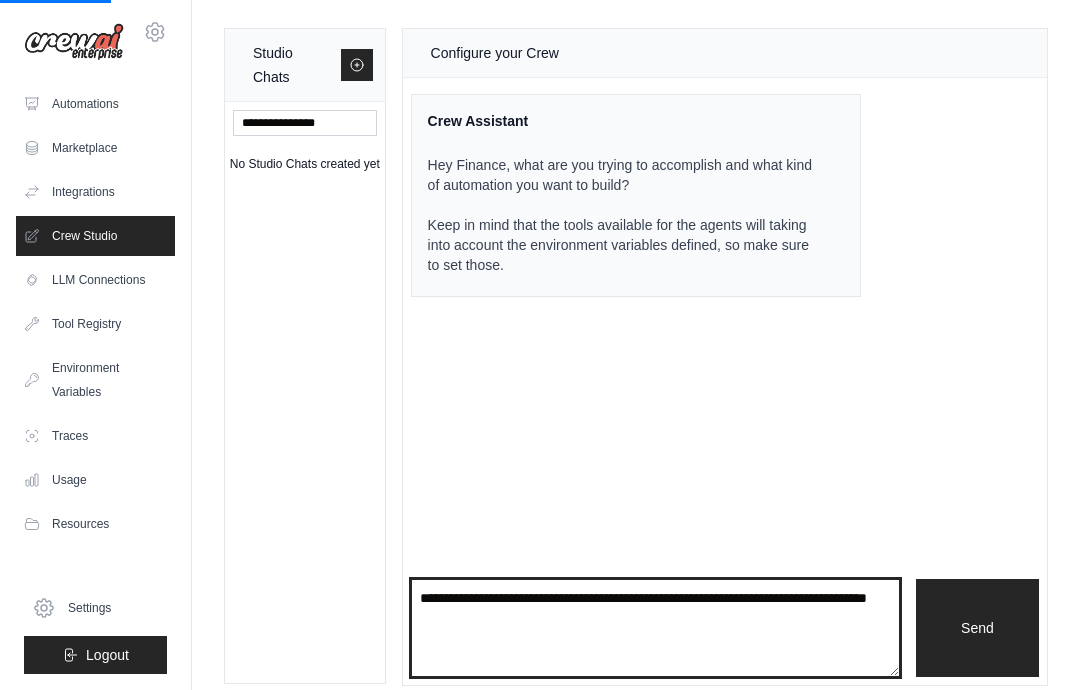 click at bounding box center [655, 628] 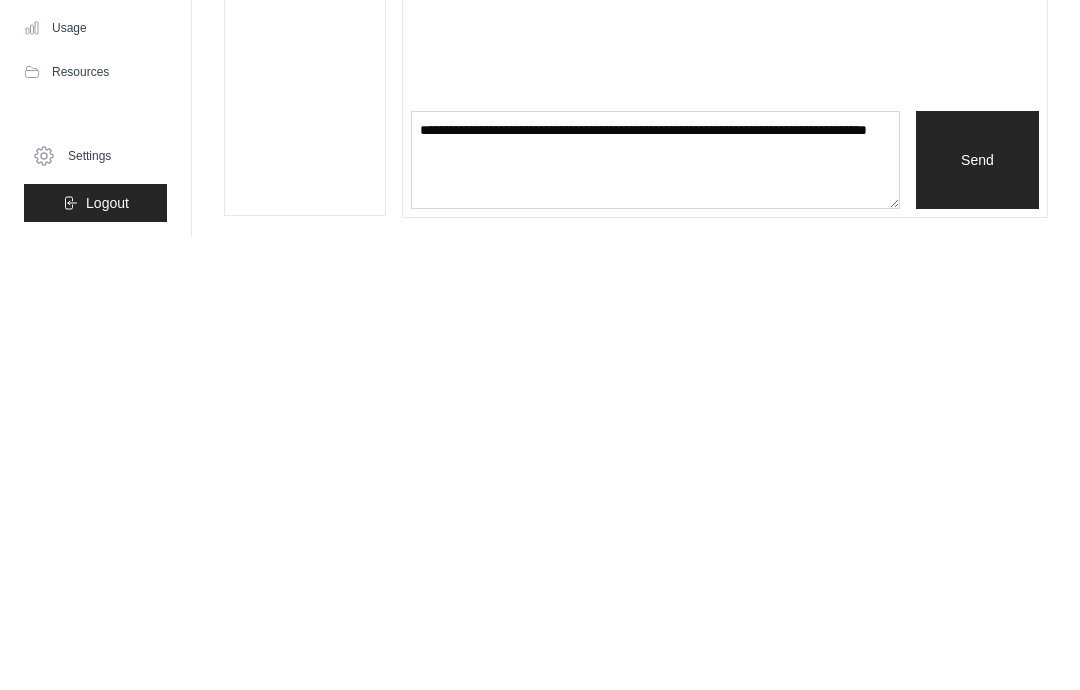 scroll, scrollTop: 80, scrollLeft: 0, axis: vertical 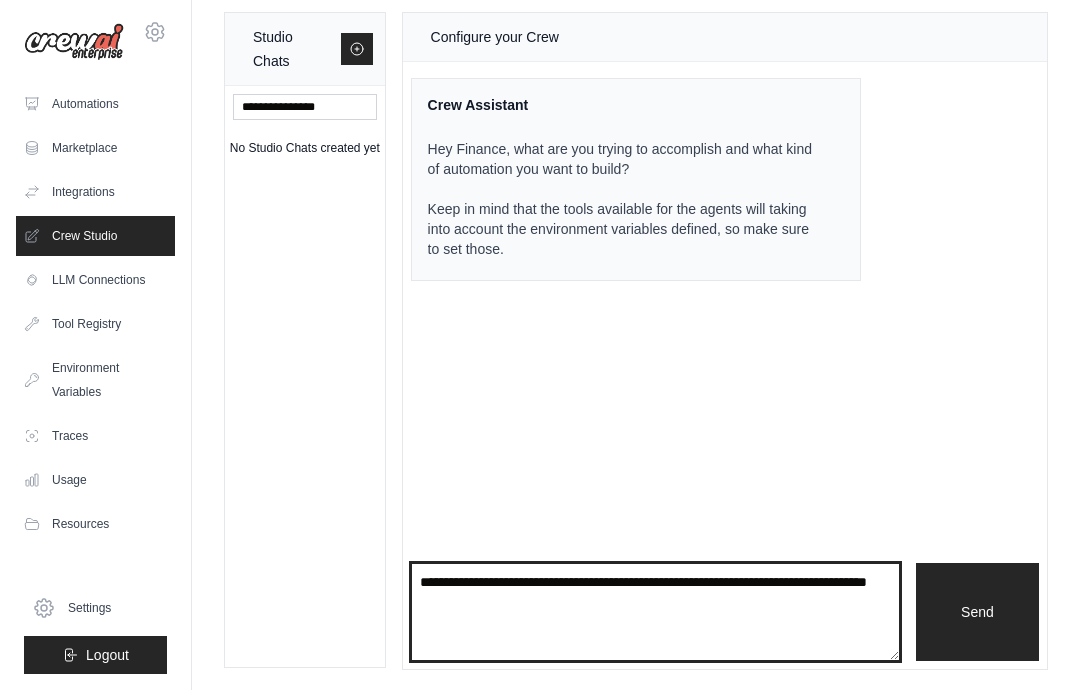 click at bounding box center (655, 612) 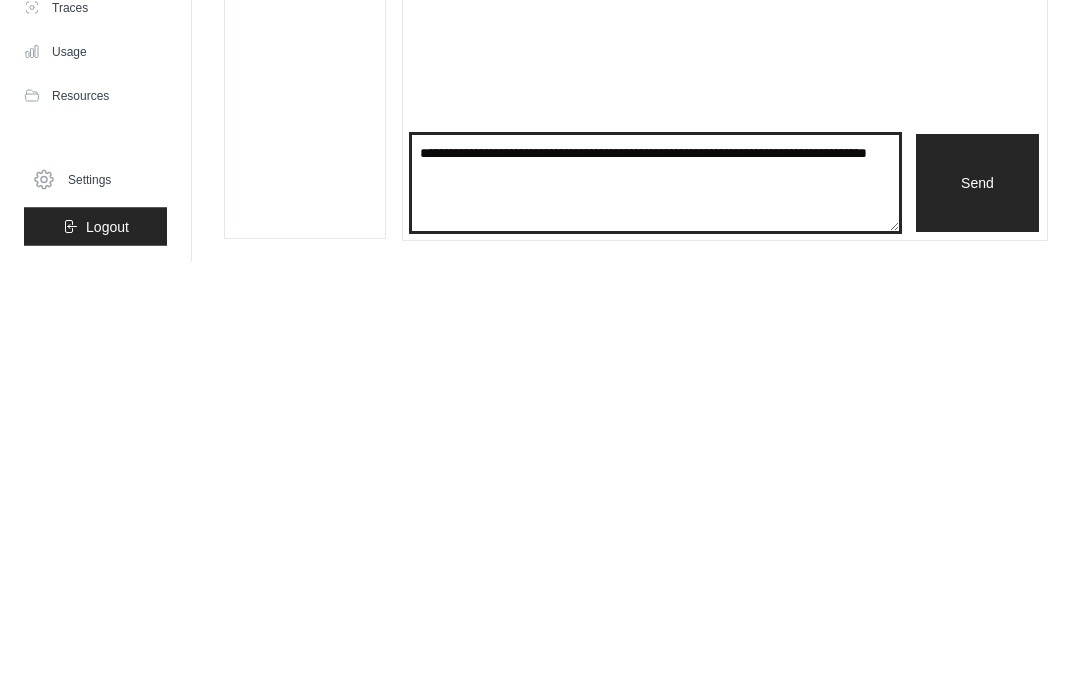 click at bounding box center [655, 612] 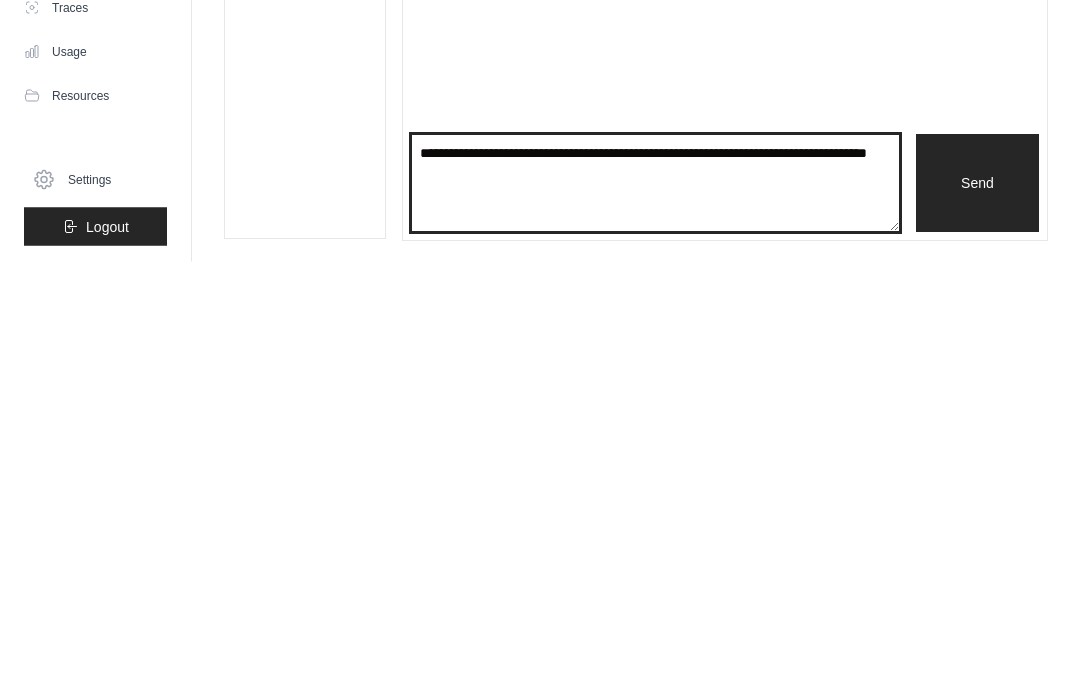 click at bounding box center (655, 612) 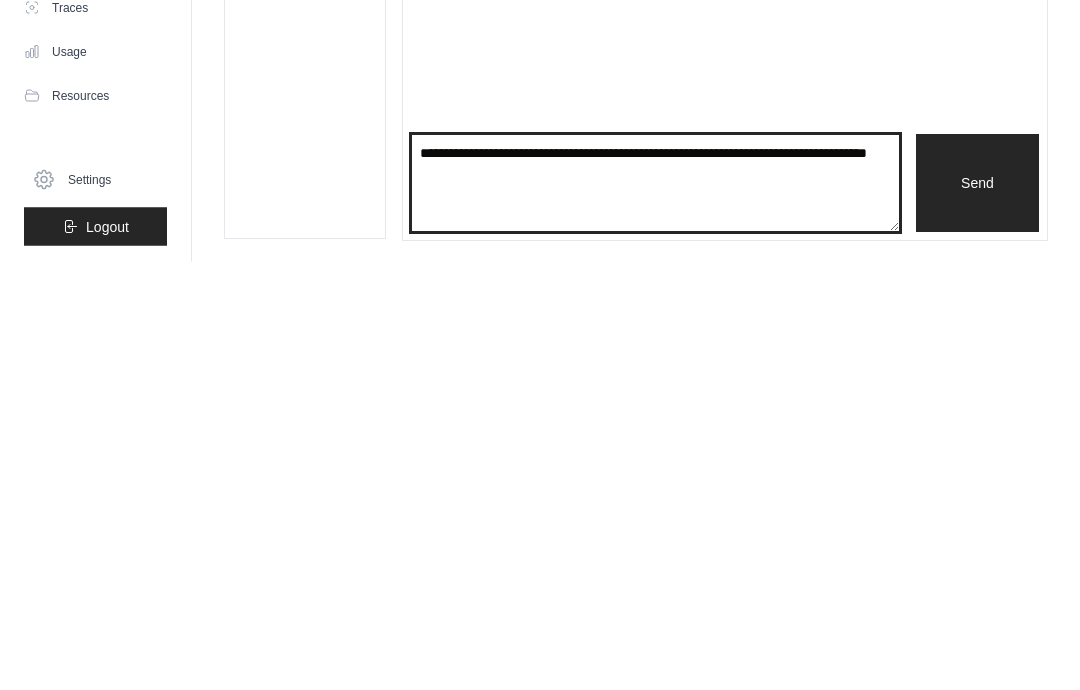 click at bounding box center [655, 612] 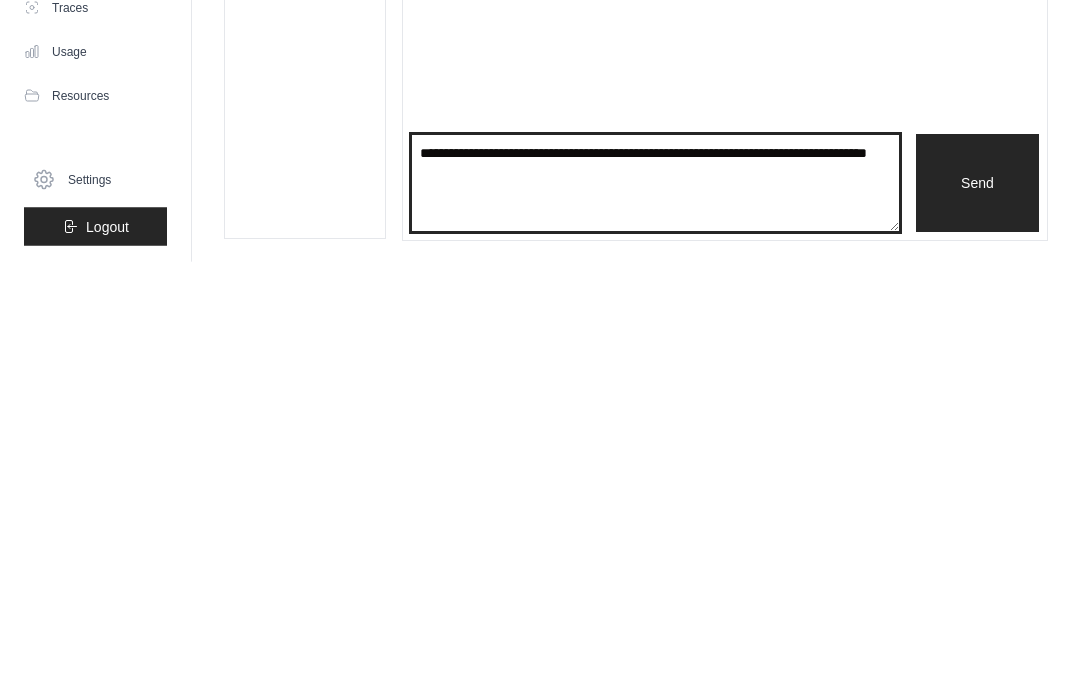 click at bounding box center [655, 612] 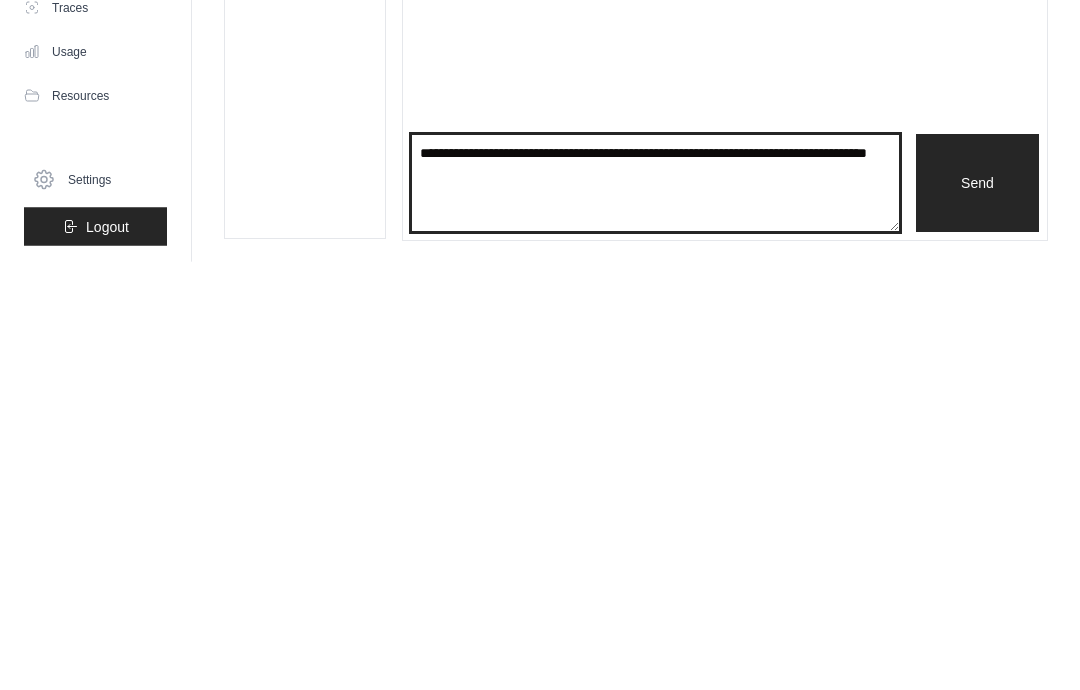 click at bounding box center (655, 612) 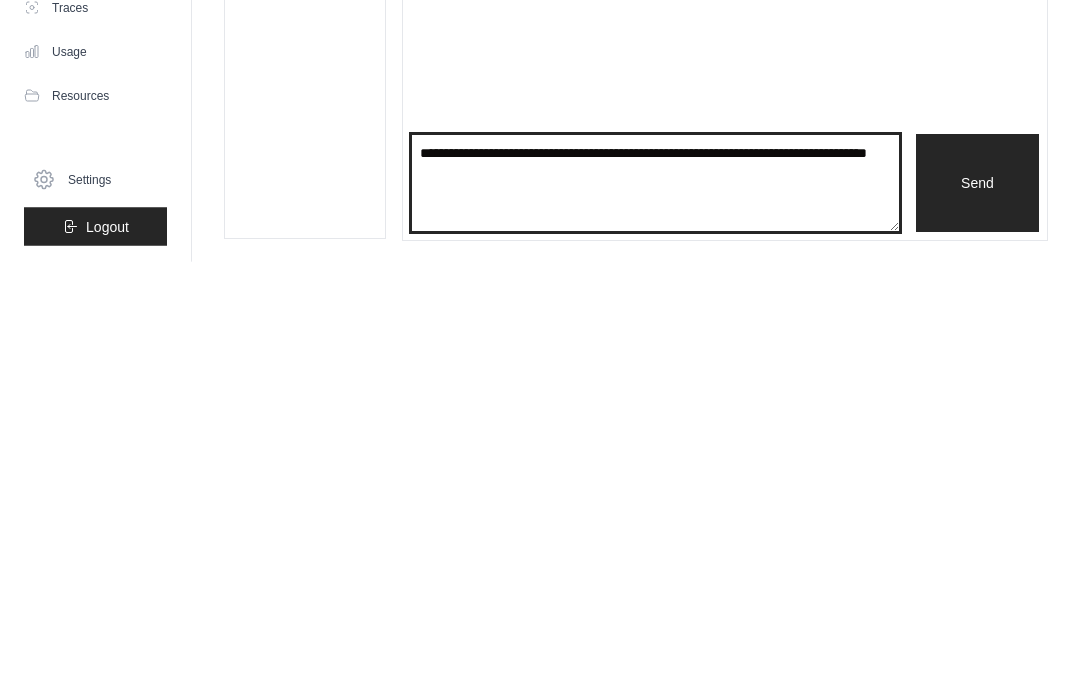 click at bounding box center (655, 612) 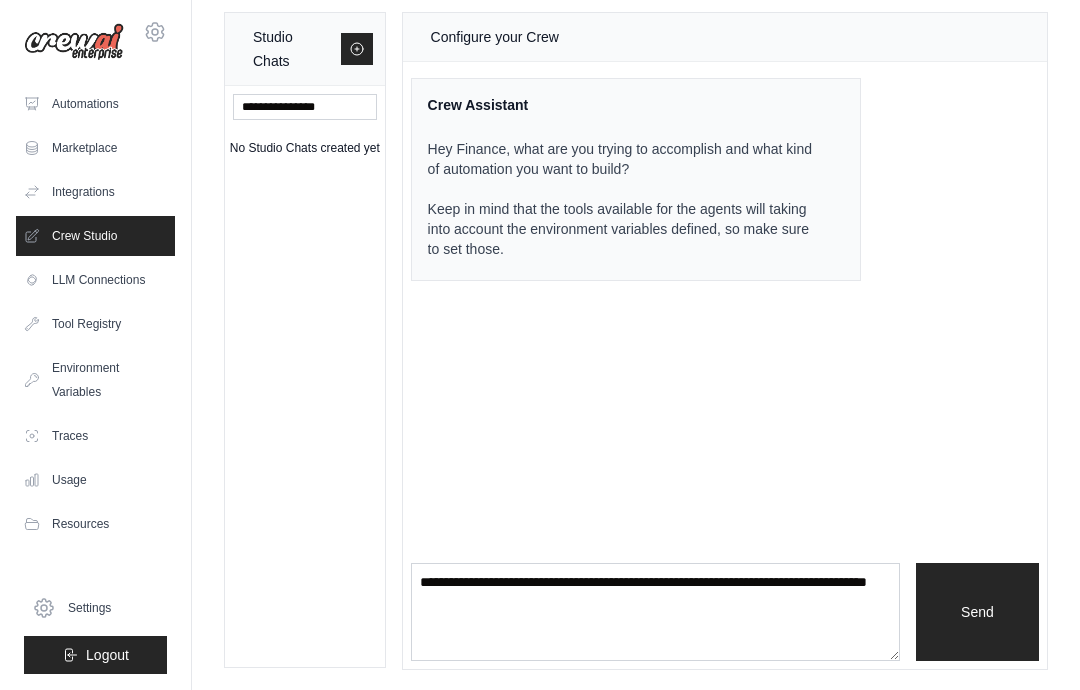 click on "LLM Connections" at bounding box center [95, 280] 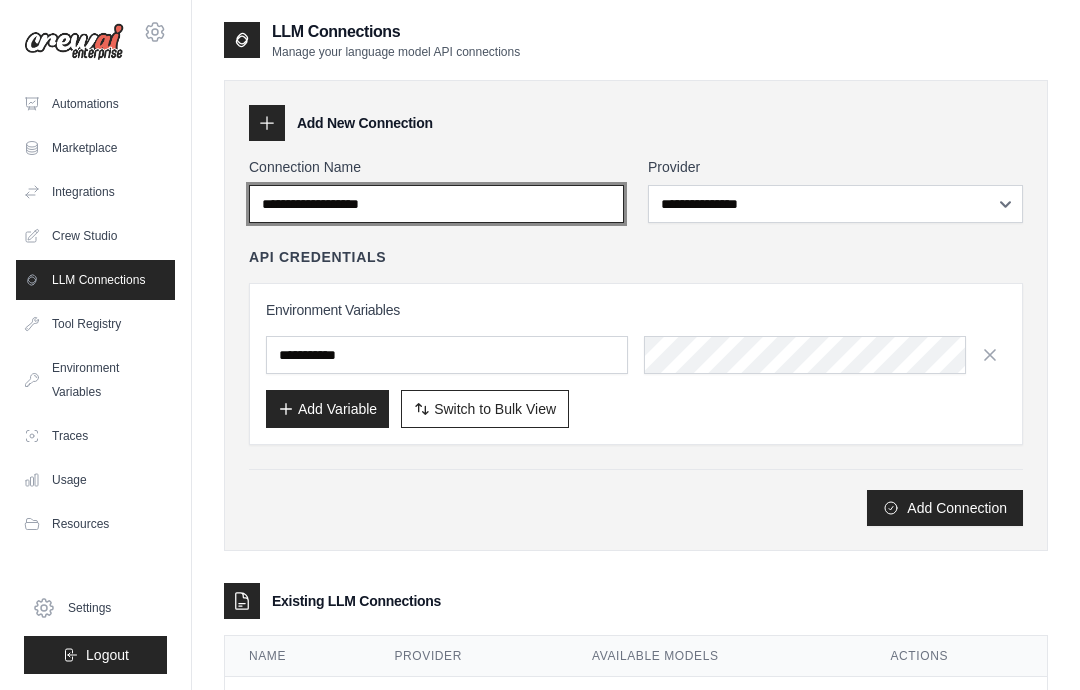 click on "Connection Name" at bounding box center (436, 204) 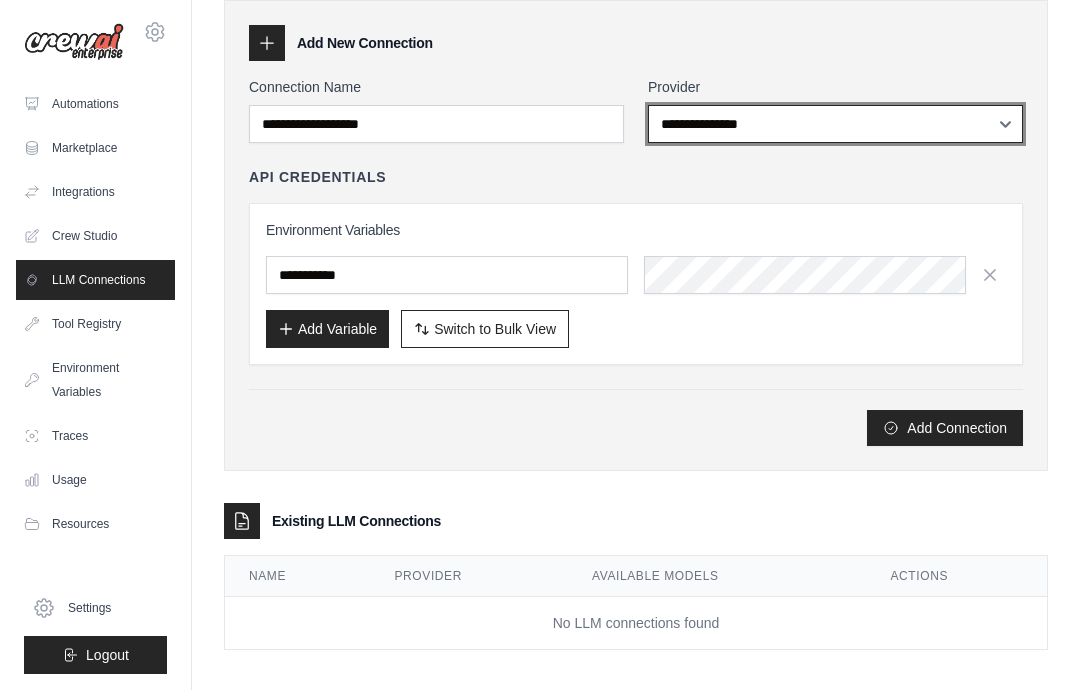 click on "**********" at bounding box center (835, 124) 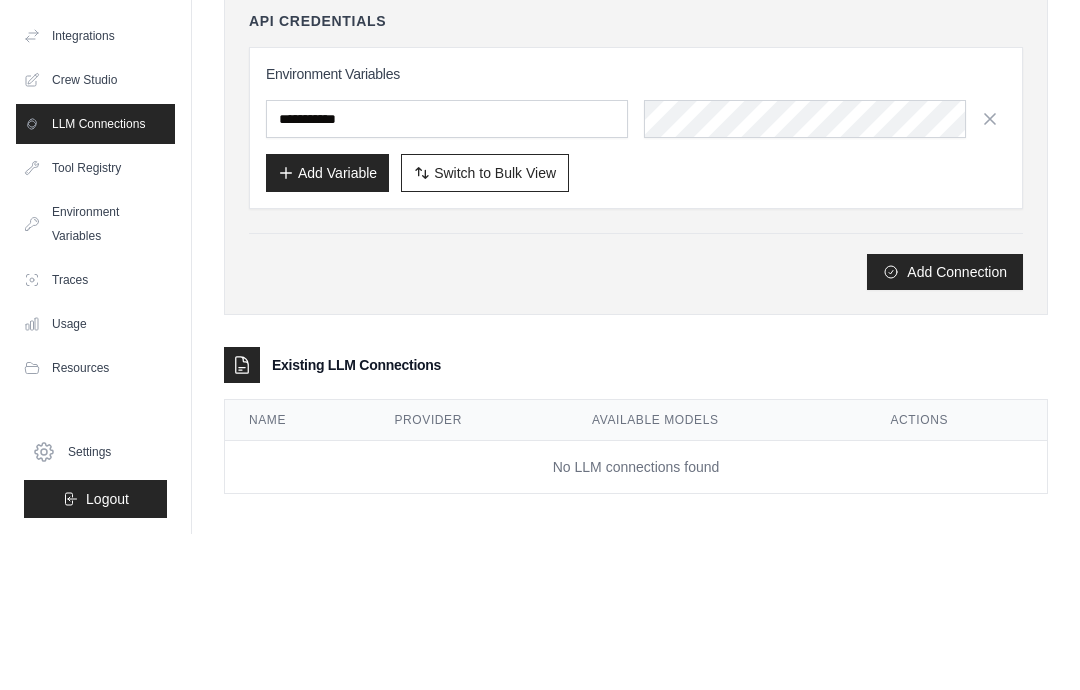 scroll, scrollTop: 120, scrollLeft: 0, axis: vertical 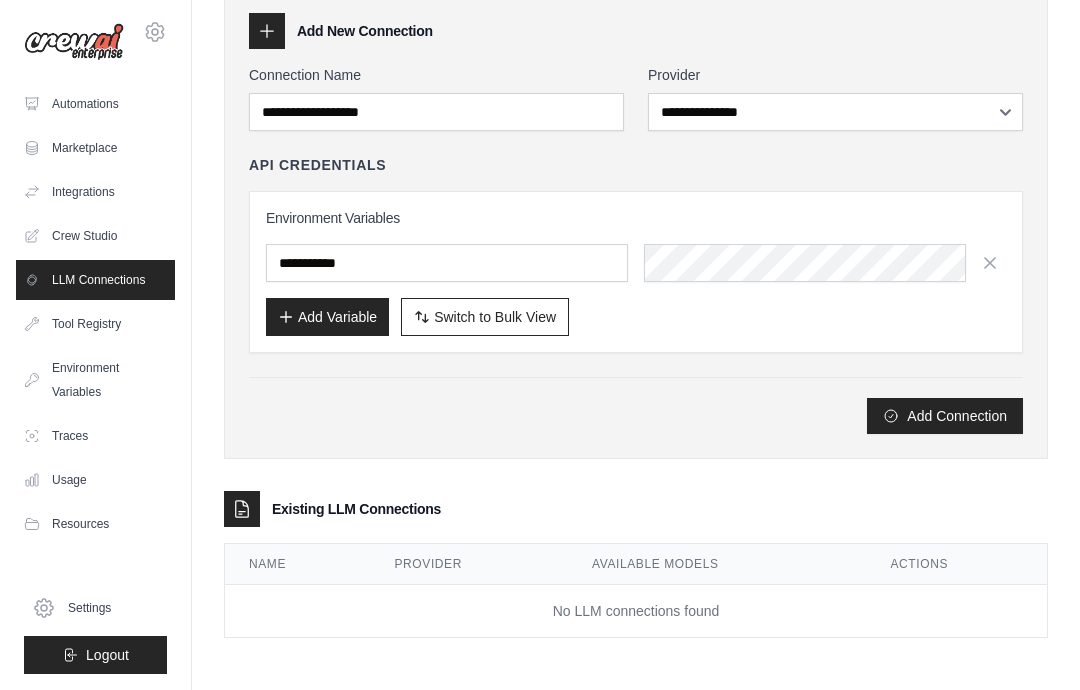 click on "Switch to Bulk View" at bounding box center [495, 317] 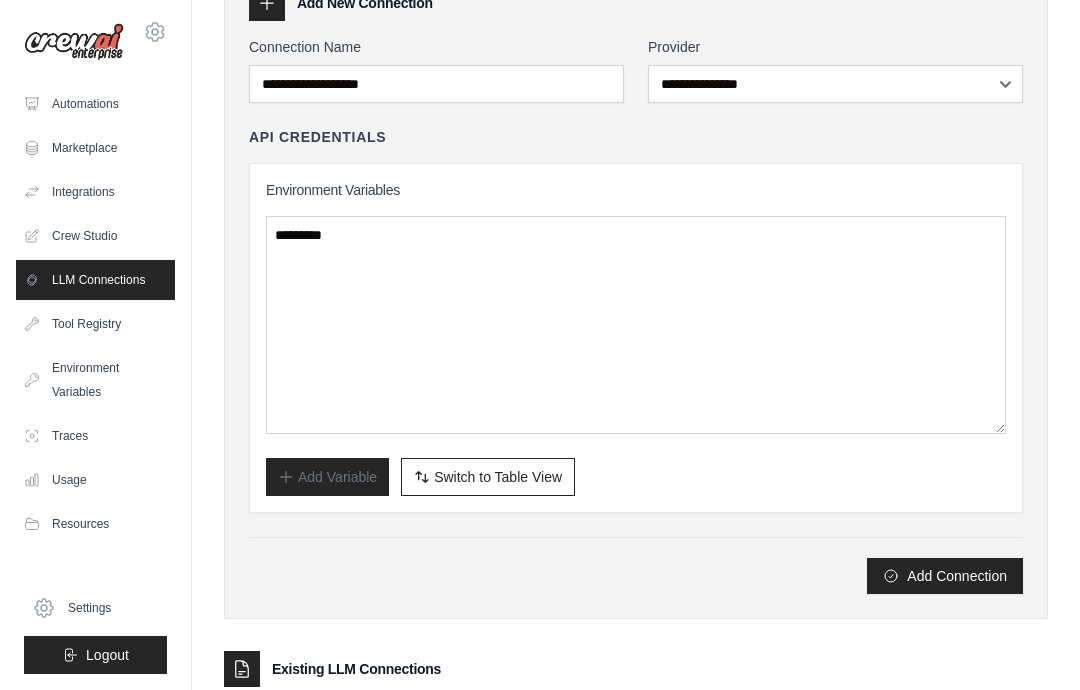 click on "Switch to Table View" at bounding box center [498, 477] 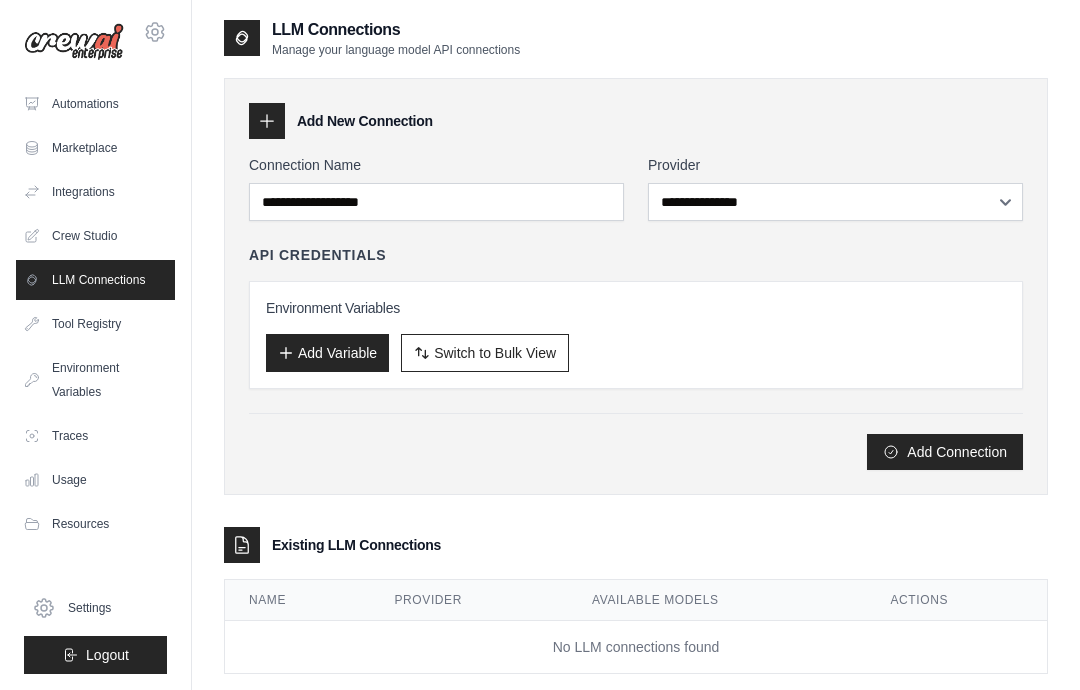 scroll, scrollTop: 0, scrollLeft: 0, axis: both 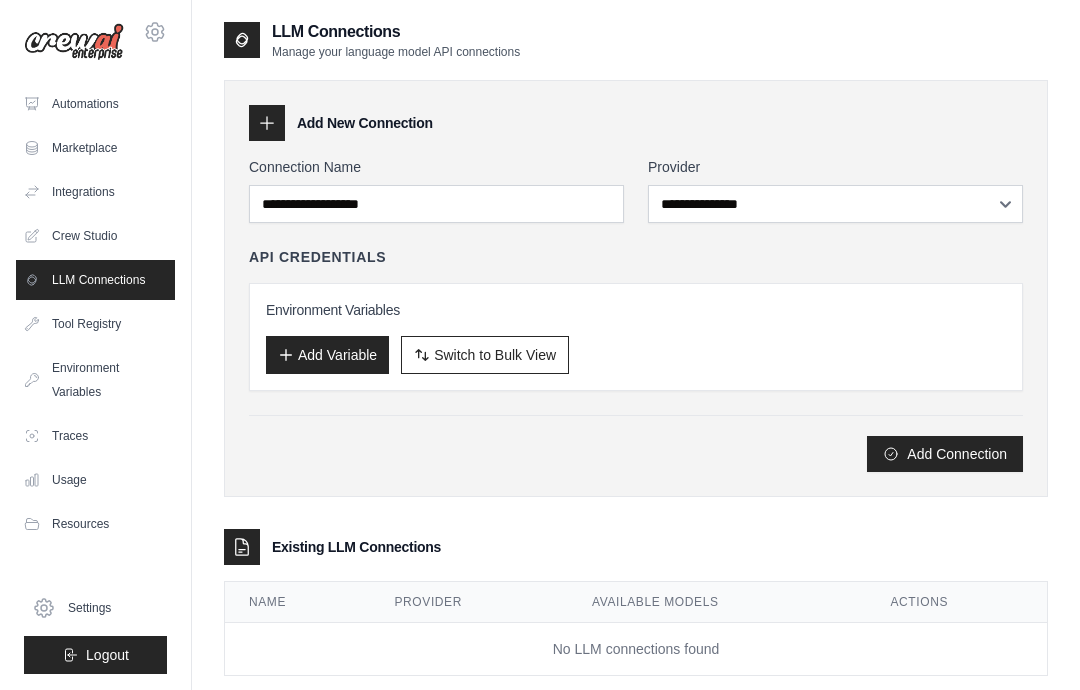 click 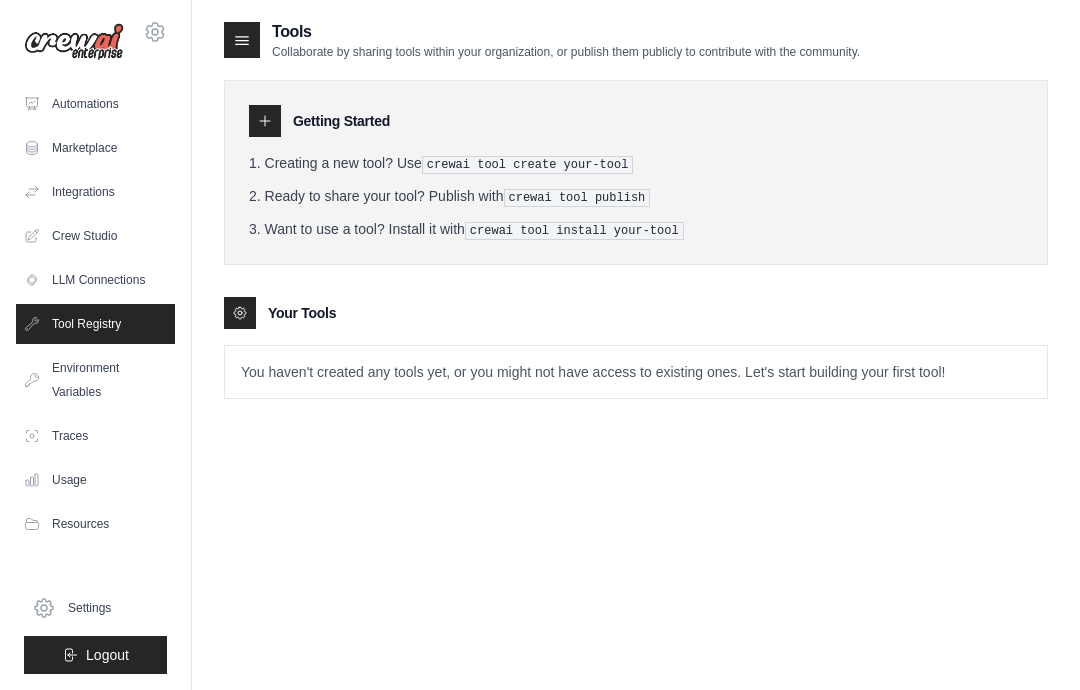 click on "You haven't created any tools yet, or you might not have access to
existing ones. Let's start building your first tool!" at bounding box center [636, 372] 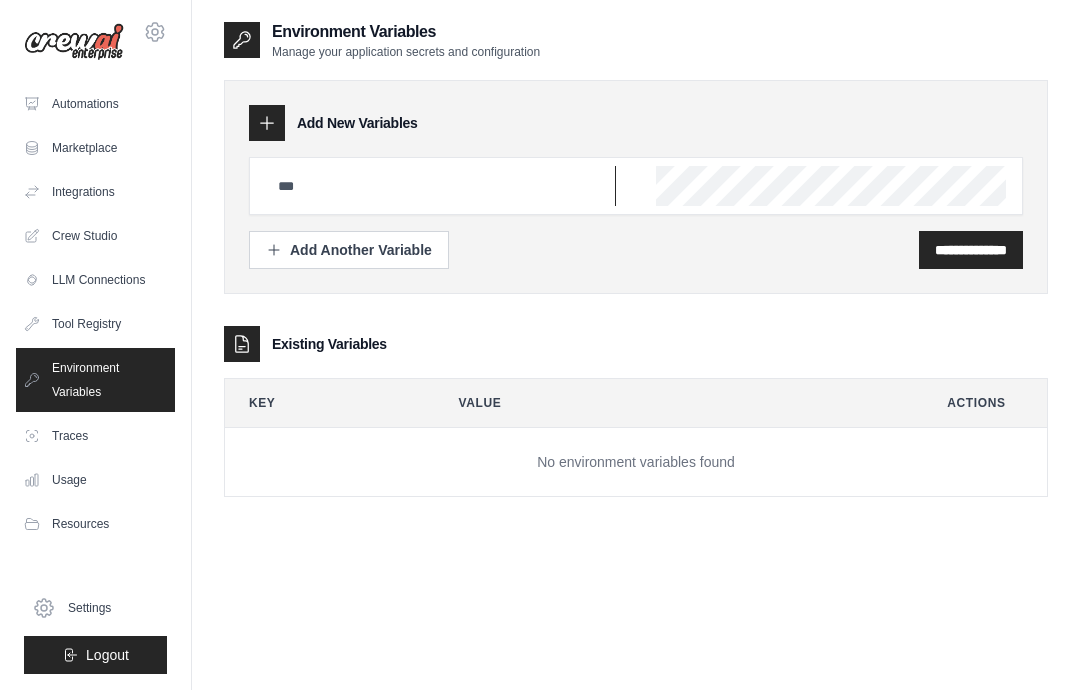 click at bounding box center (441, 186) 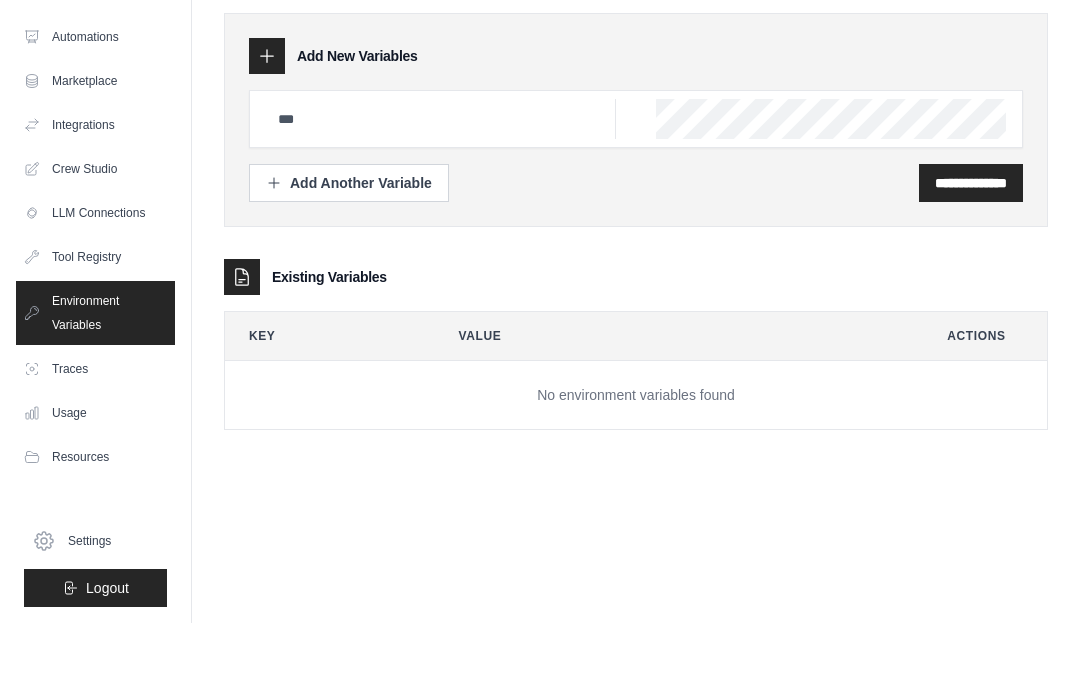 scroll, scrollTop: 67, scrollLeft: 0, axis: vertical 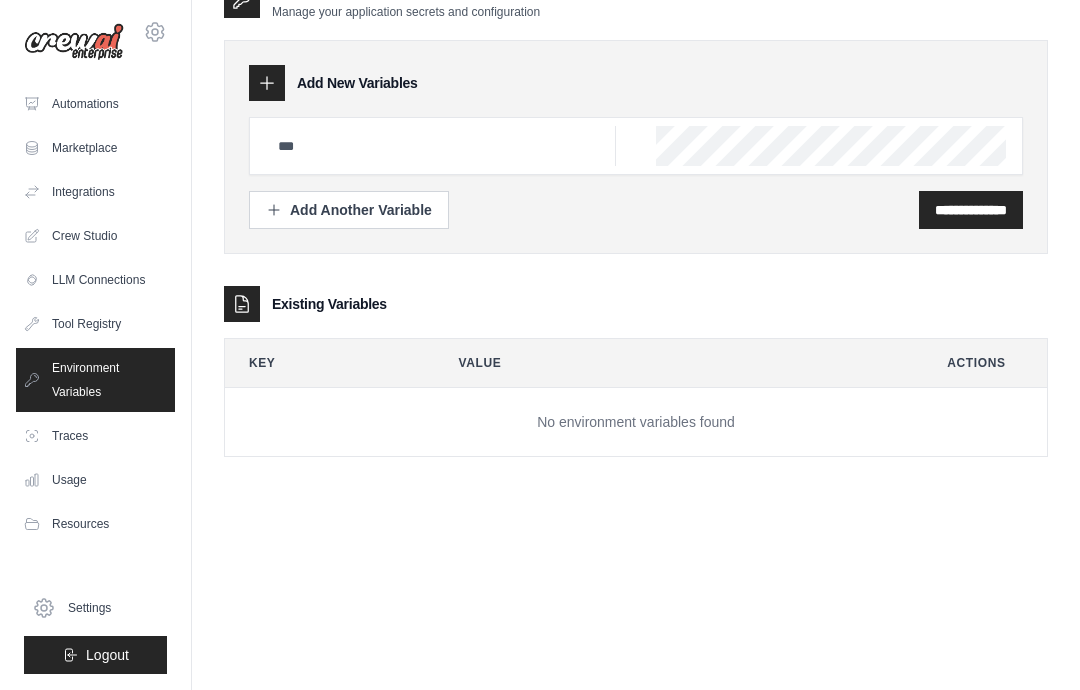 click on "No environment variables found" at bounding box center [636, 422] 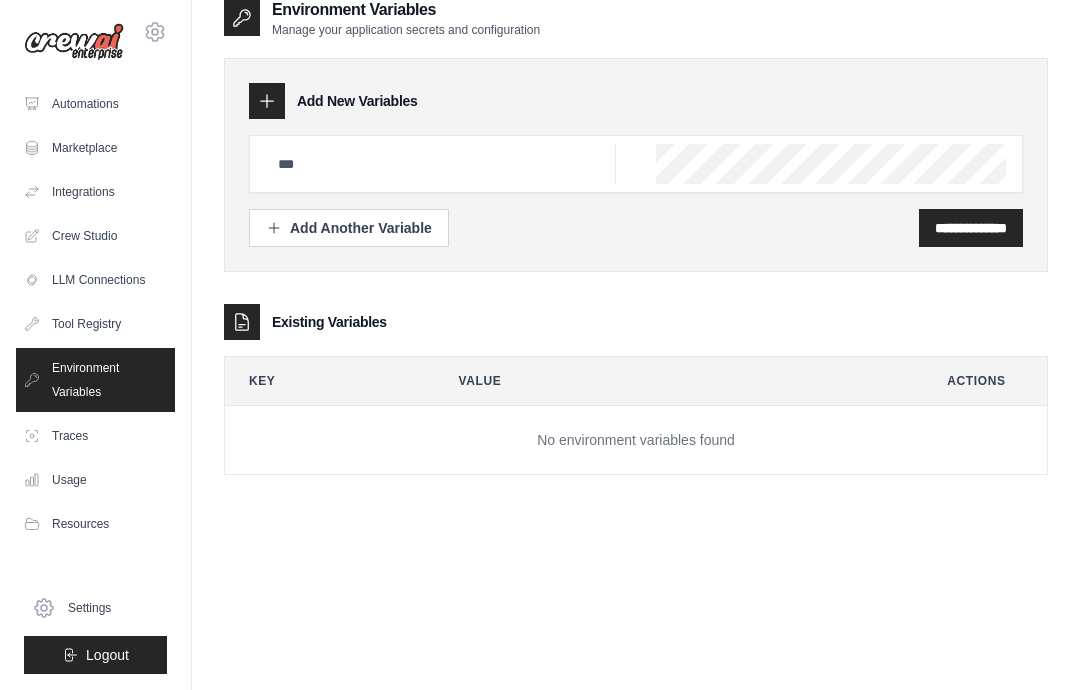 scroll, scrollTop: 24, scrollLeft: 0, axis: vertical 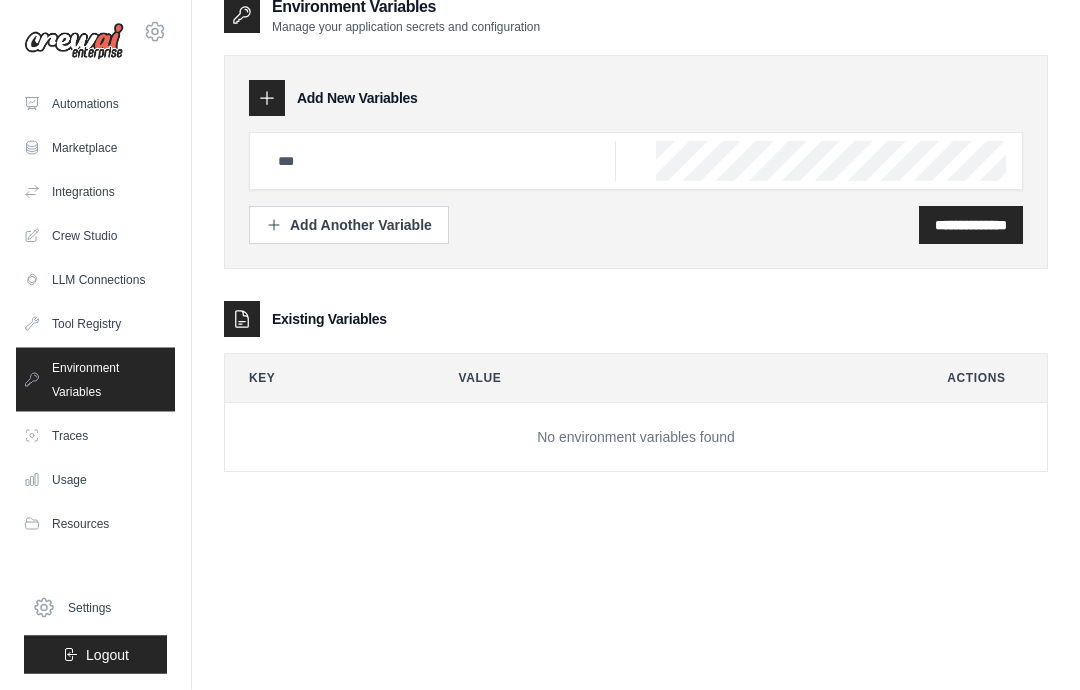 click on "Traces" at bounding box center (95, 436) 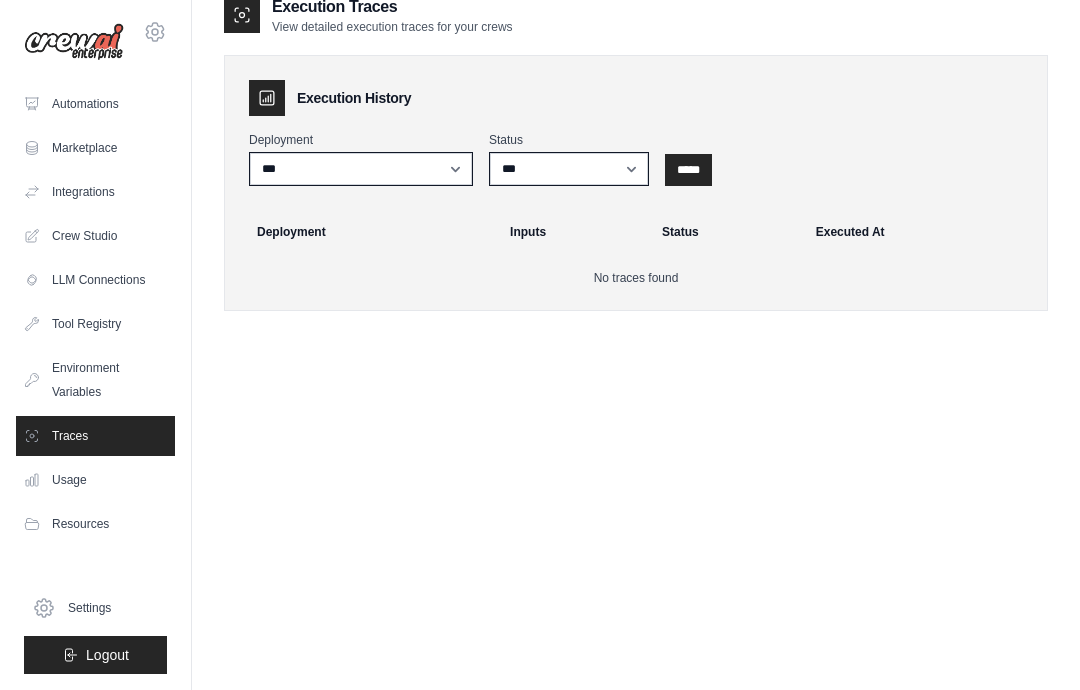 scroll, scrollTop: 0, scrollLeft: 0, axis: both 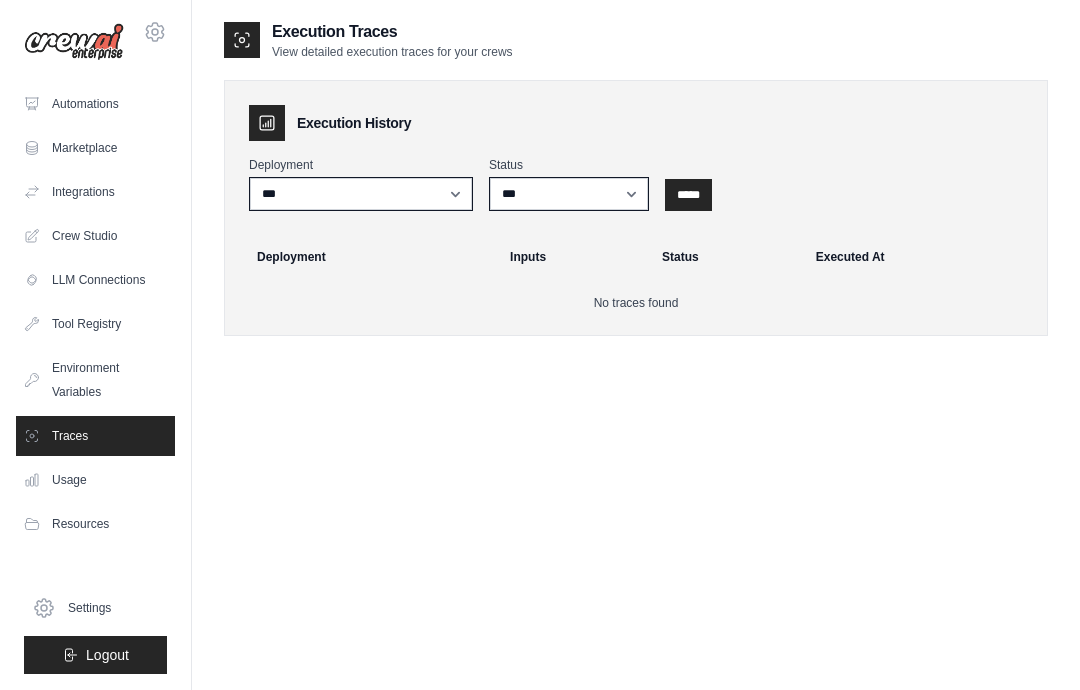 click on "Environment Variables" at bounding box center (95, 380) 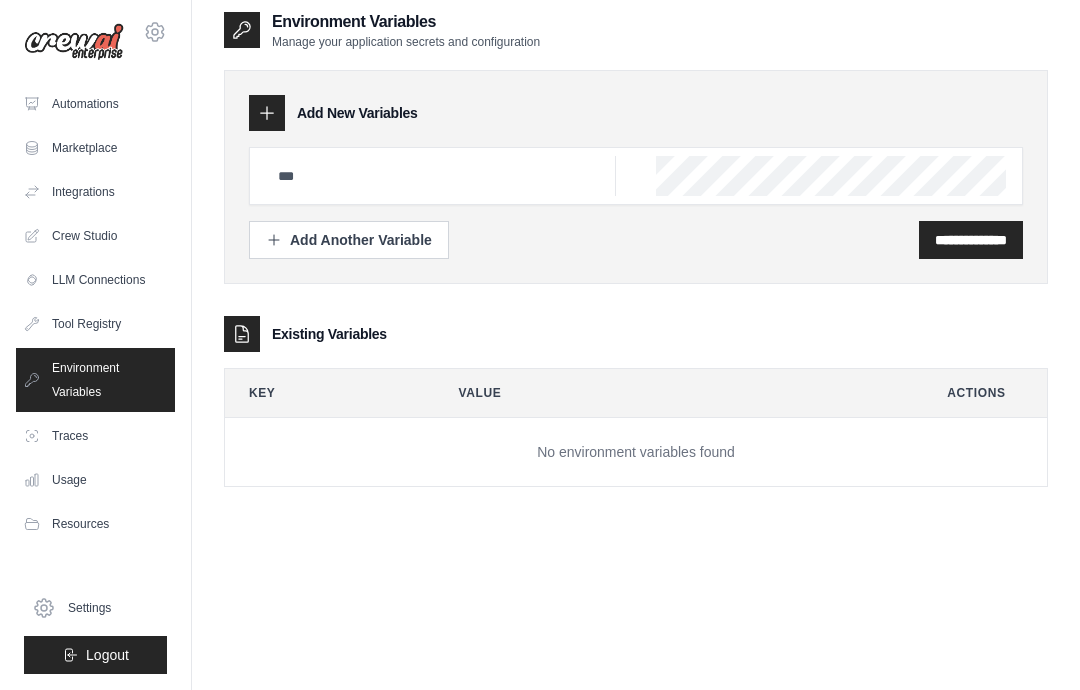 scroll, scrollTop: 5, scrollLeft: 0, axis: vertical 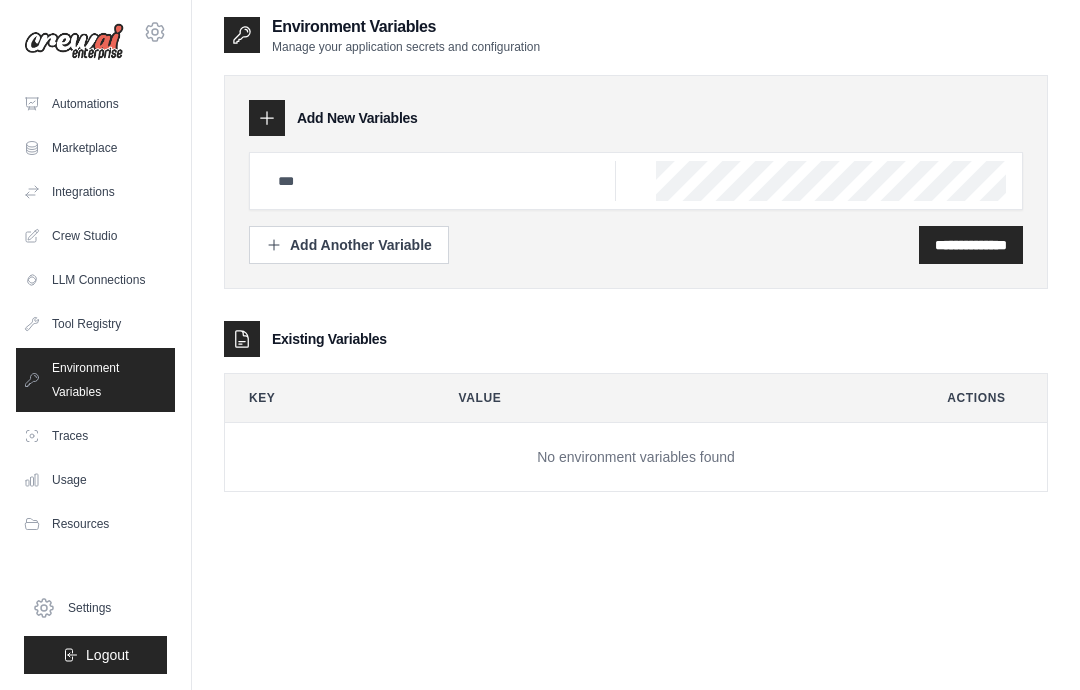 click on "Add Another Variable" at bounding box center [349, 245] 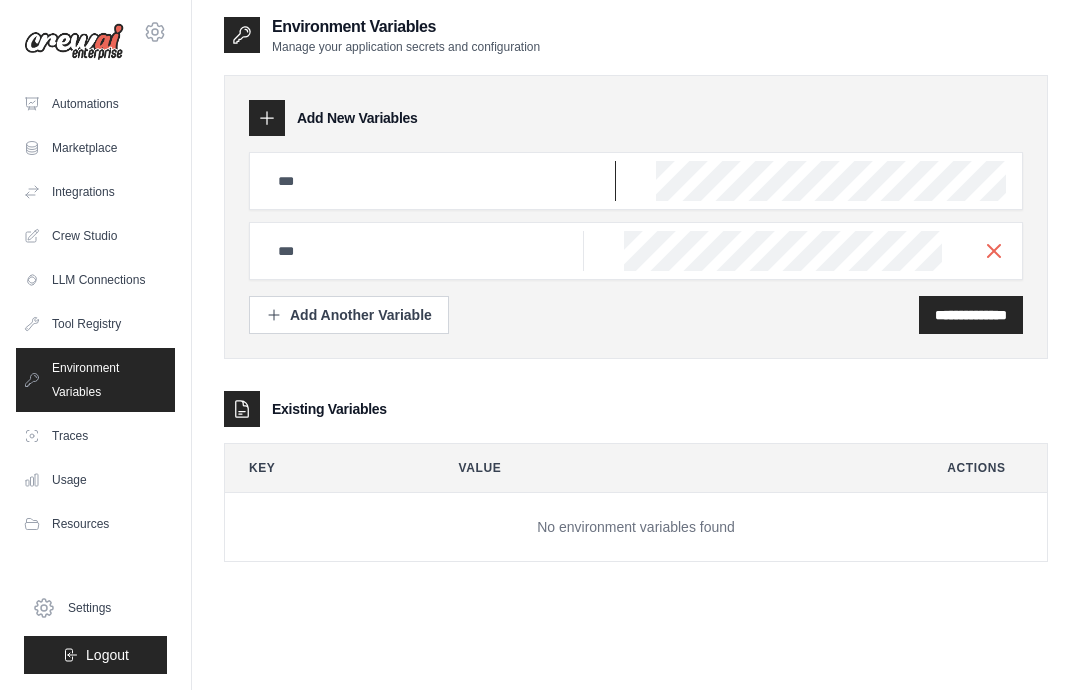 click at bounding box center (441, 181) 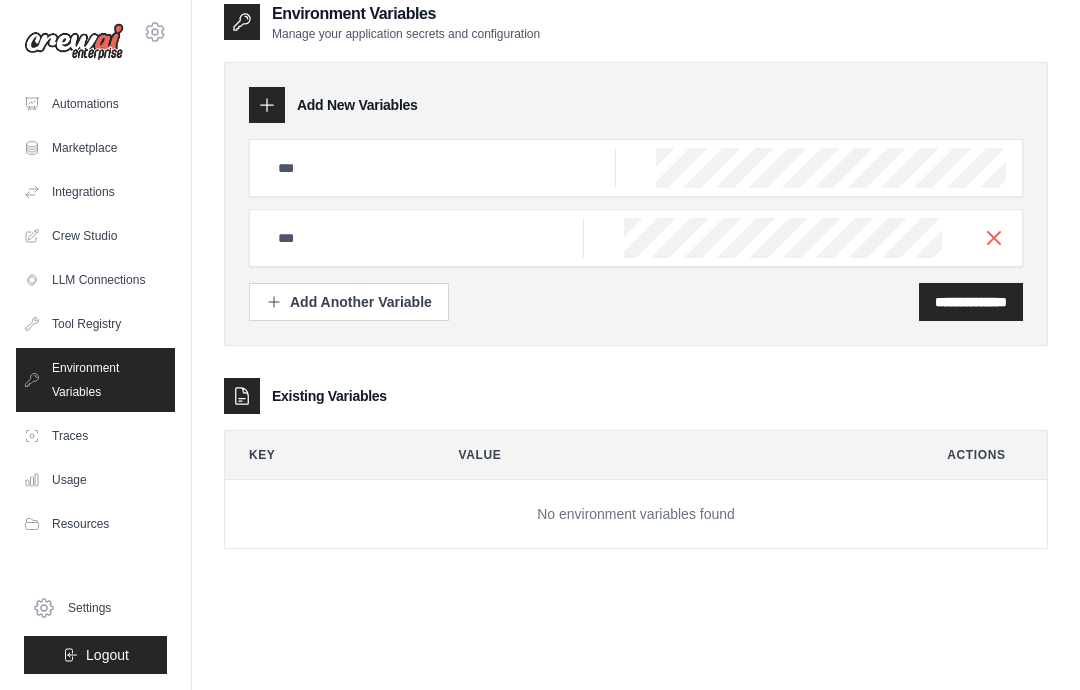 scroll, scrollTop: 0, scrollLeft: 0, axis: both 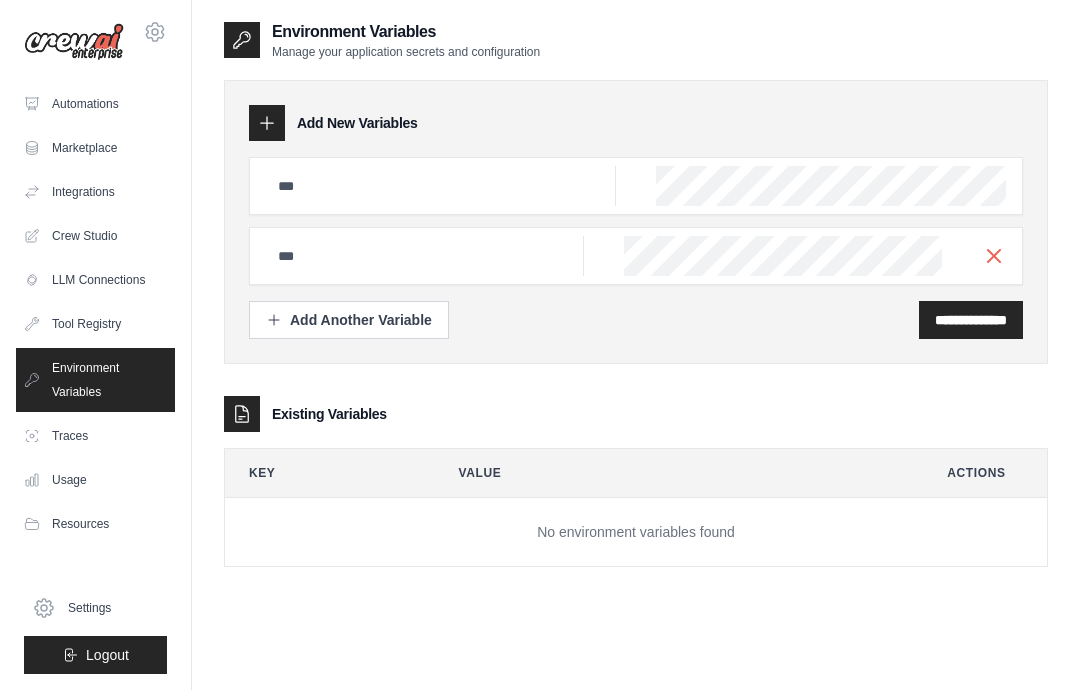 click on "Traces" at bounding box center [95, 436] 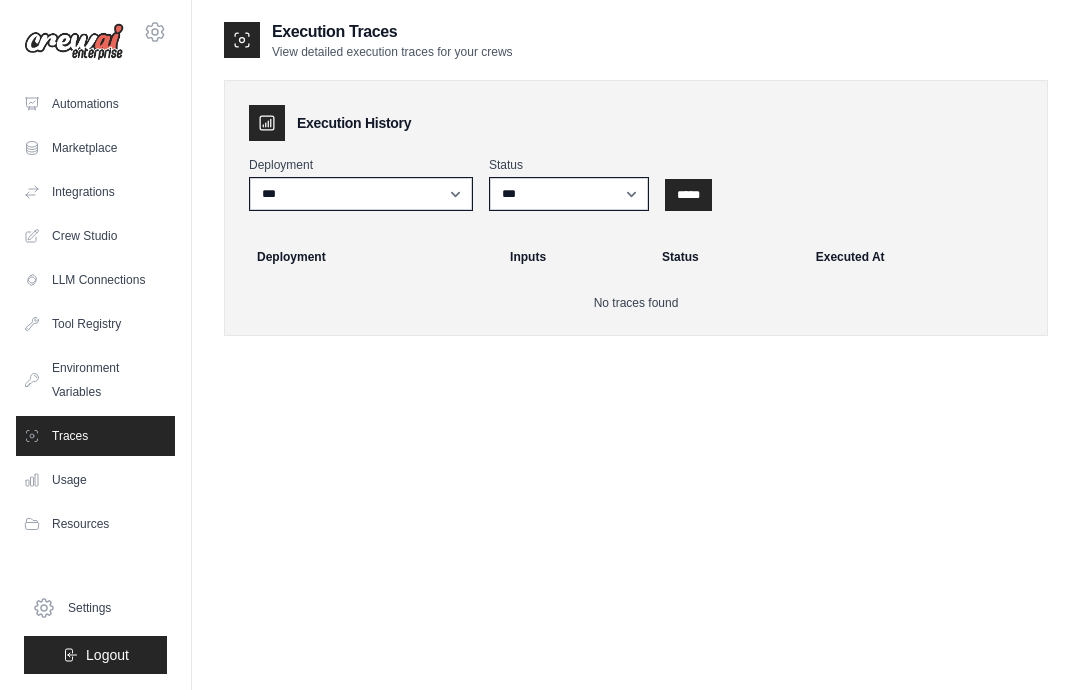 click on "**********" at bounding box center (361, 194) 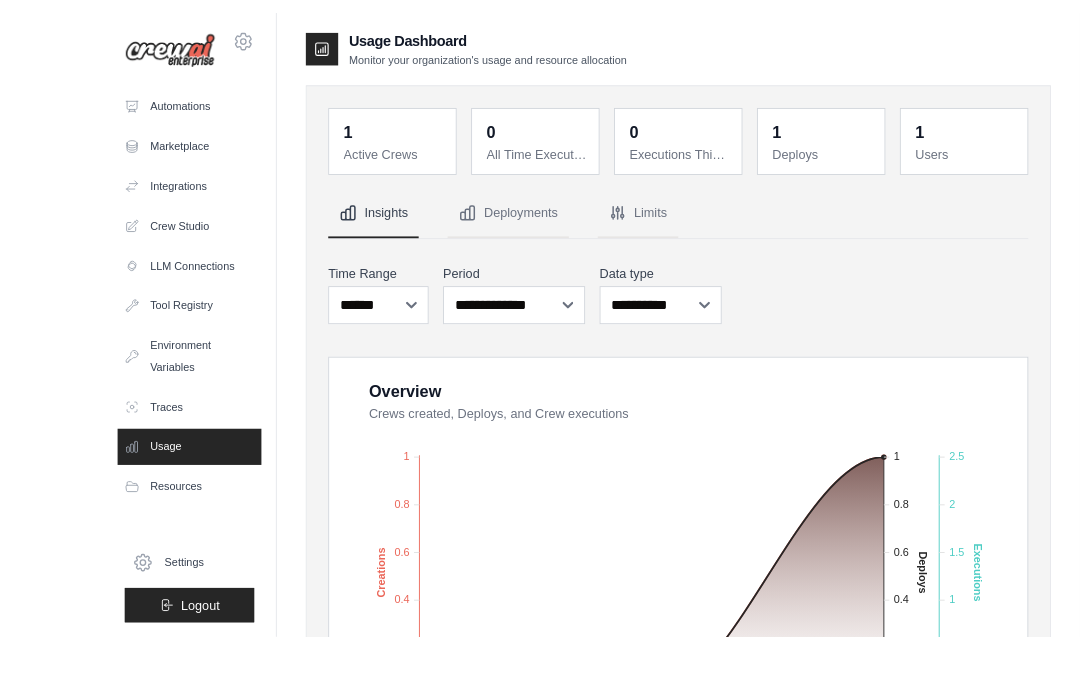 scroll, scrollTop: 65, scrollLeft: 0, axis: vertical 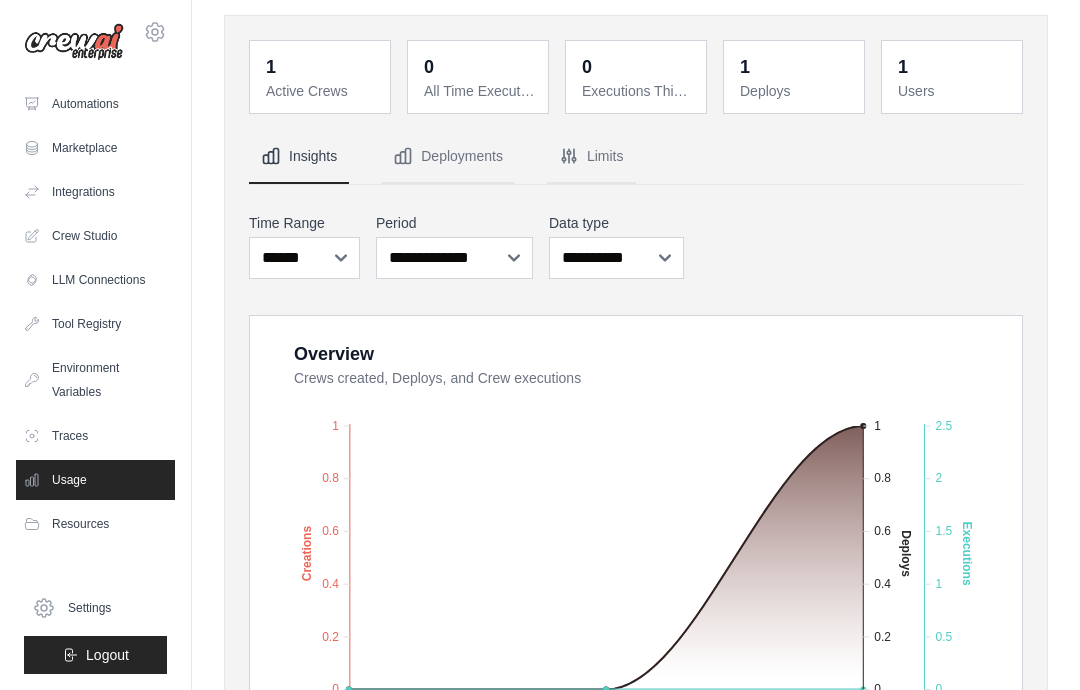 click on "Deployments" at bounding box center [448, 157] 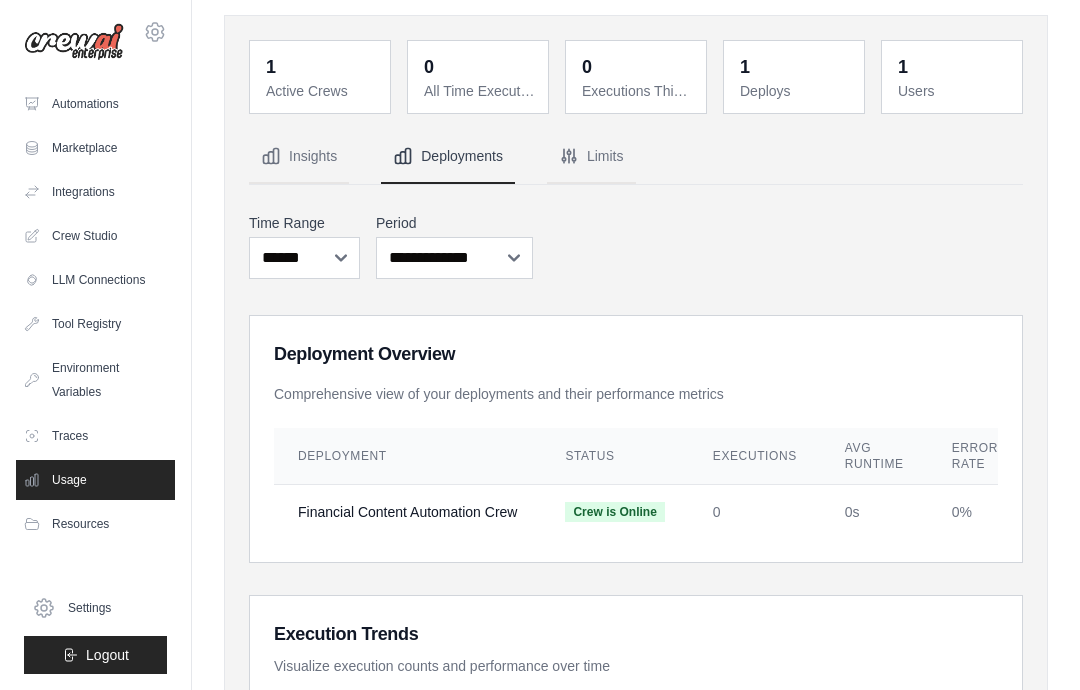 click on "Limits" at bounding box center (591, 157) 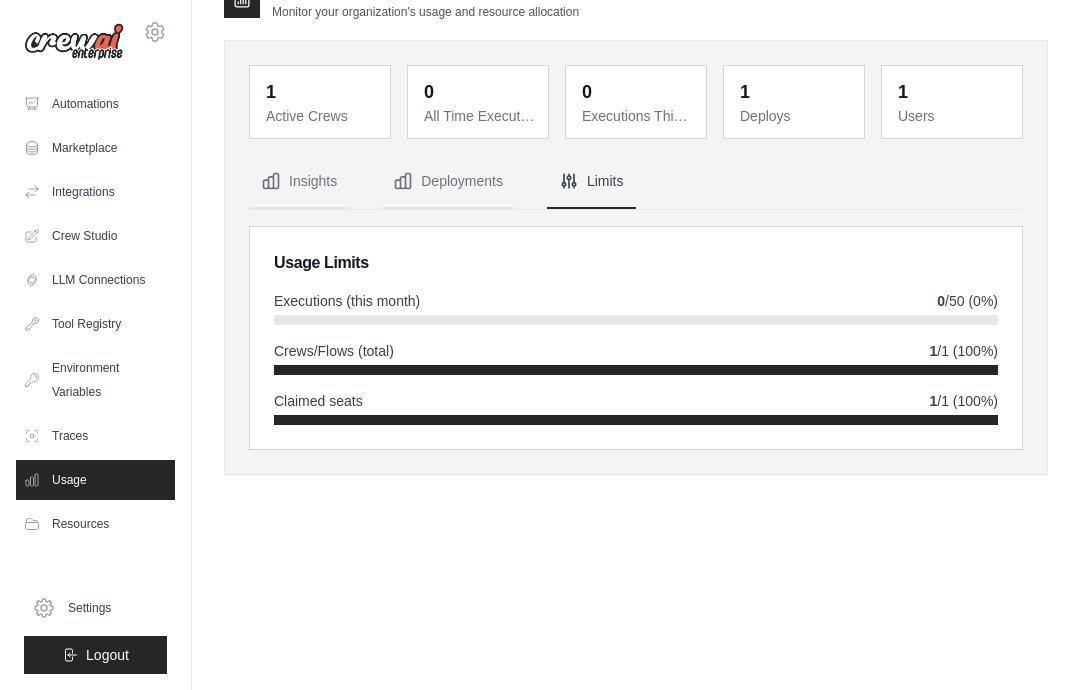 click on "Insights" at bounding box center (299, 182) 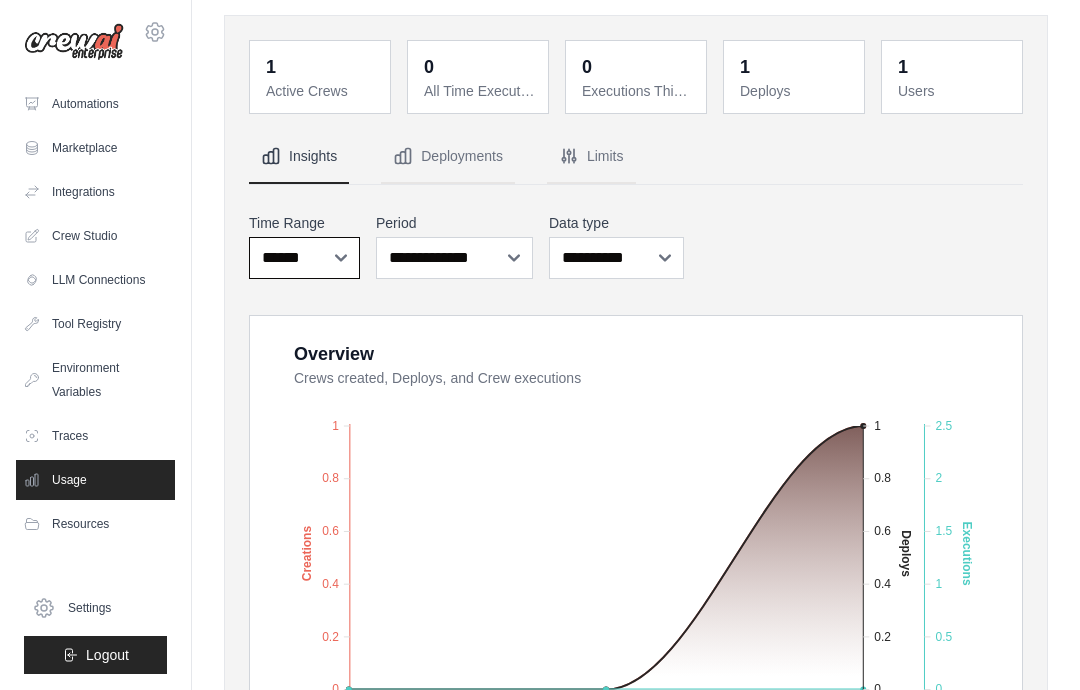 click on "*****
******
*******" at bounding box center [304, 258] 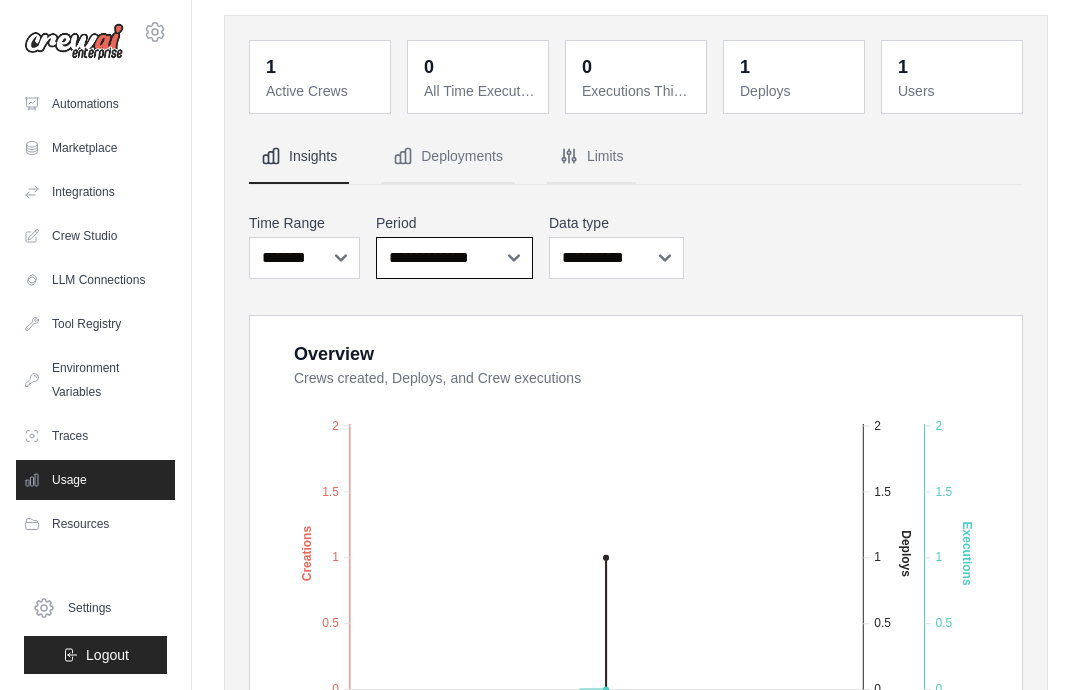 click on "**********" at bounding box center [454, 258] 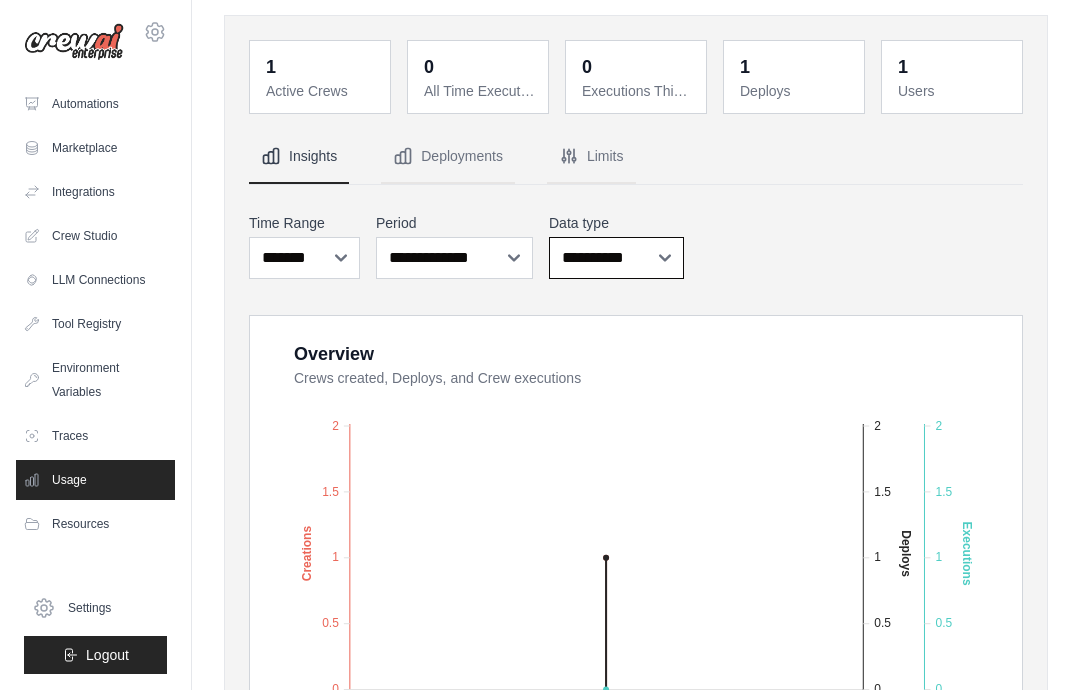 click on "**********" at bounding box center [616, 258] 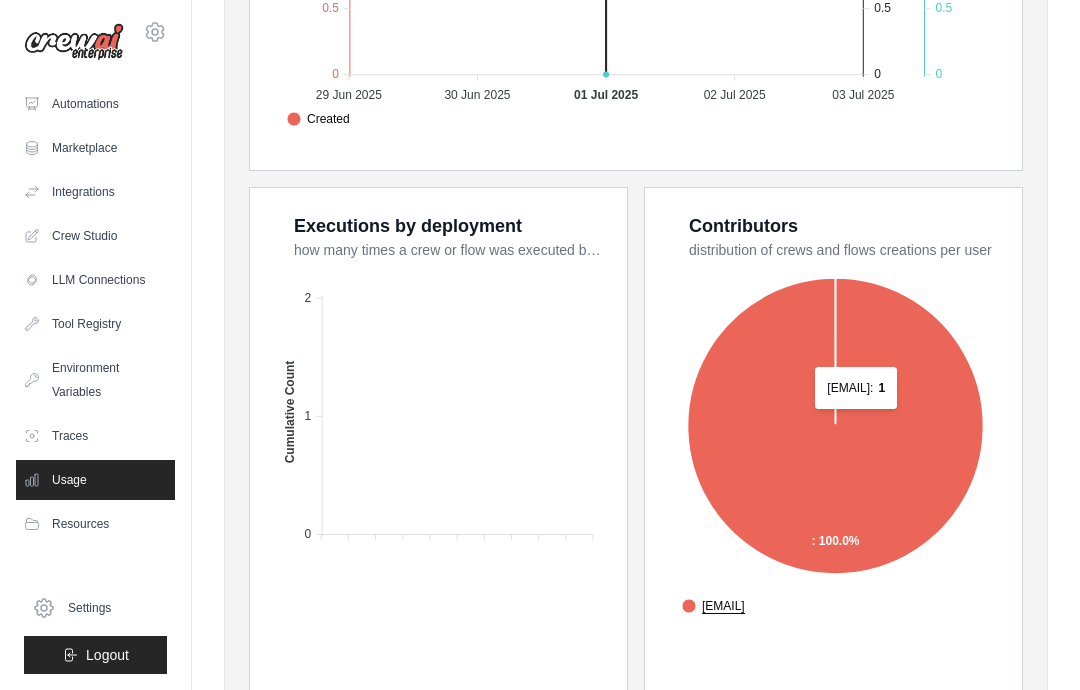 scroll, scrollTop: 649, scrollLeft: 0, axis: vertical 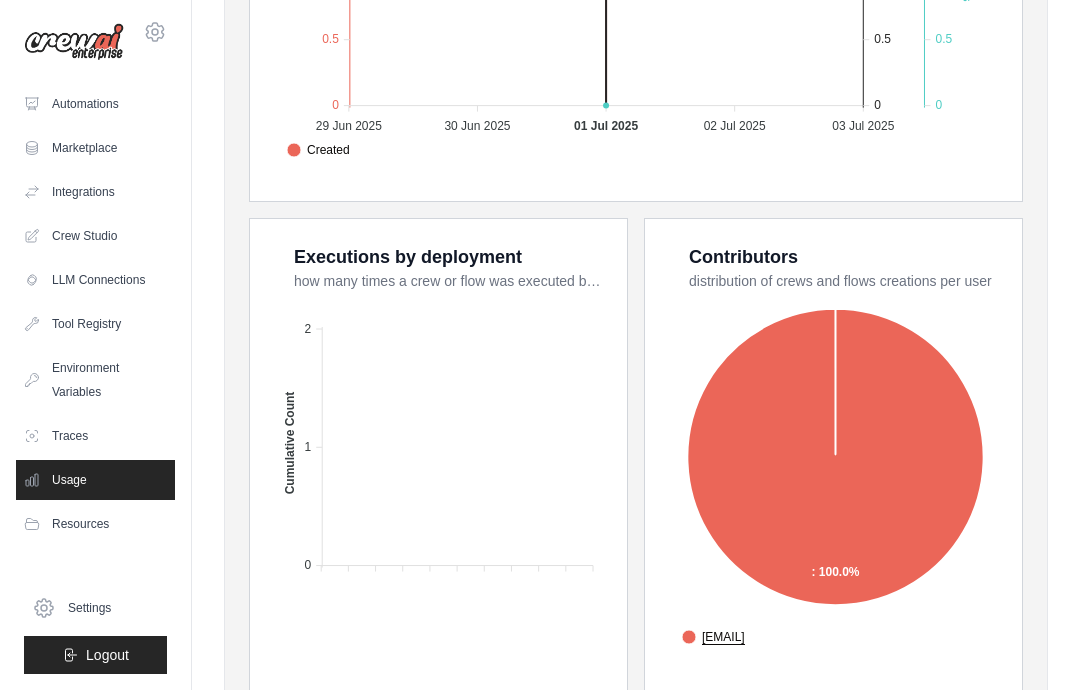 click on "Resources" at bounding box center (95, 524) 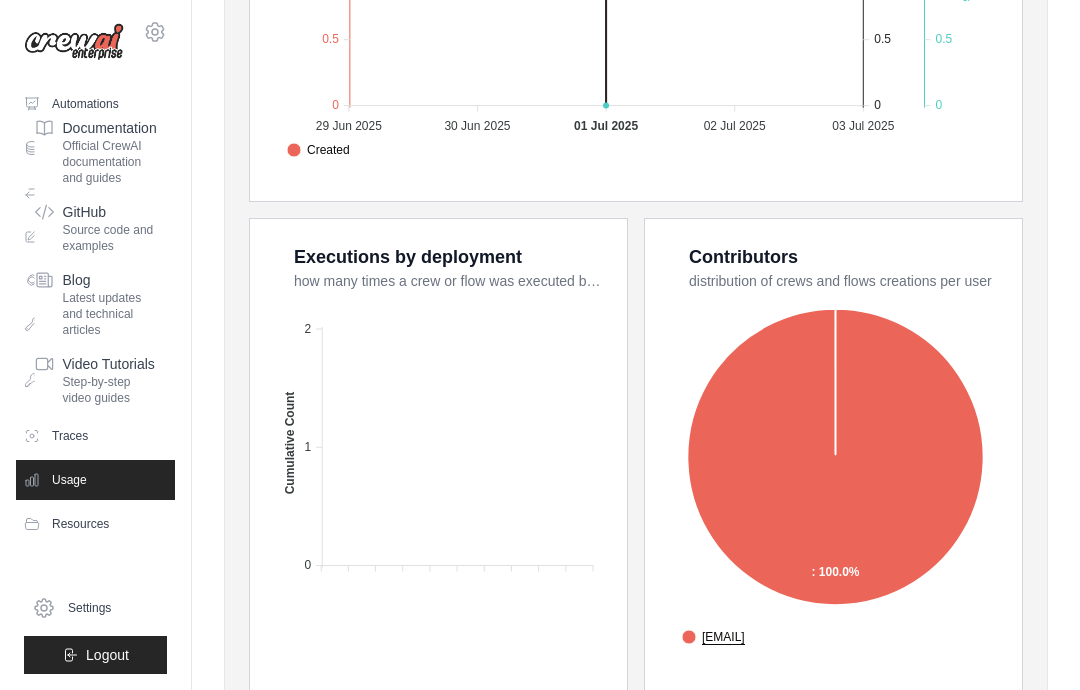 click on "Automations
Marketplace
Integrations
Crew Studio
LLM Connections
Documentation" at bounding box center (95, 379) 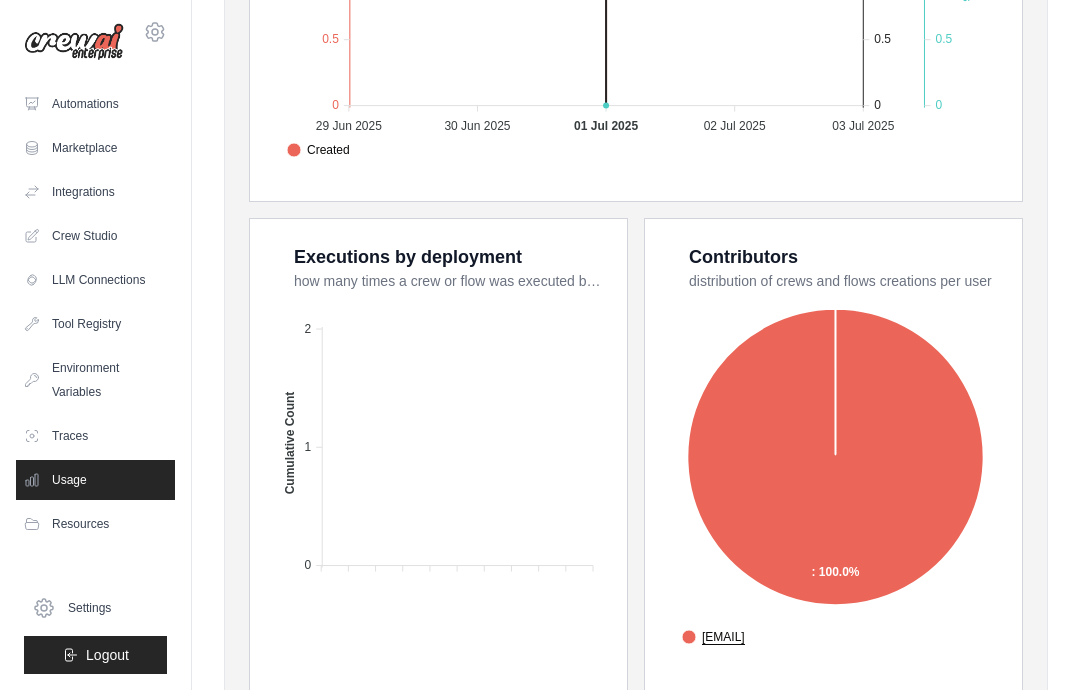 click on "Resources" at bounding box center (95, 524) 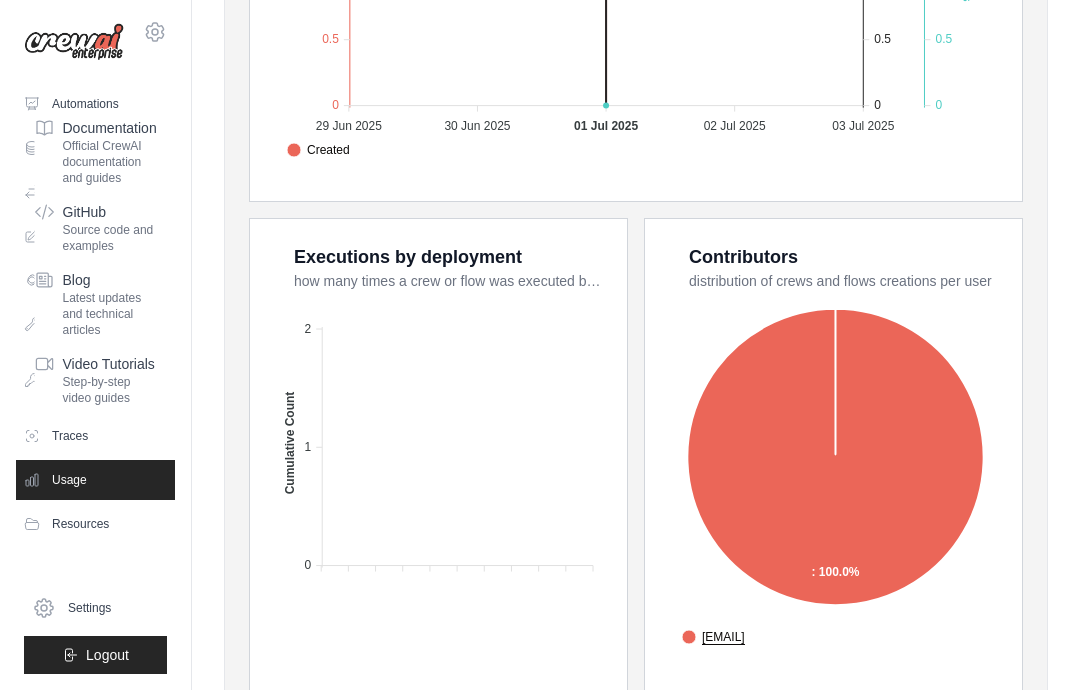 click on "Video Tutorials" at bounding box center (110, 364) 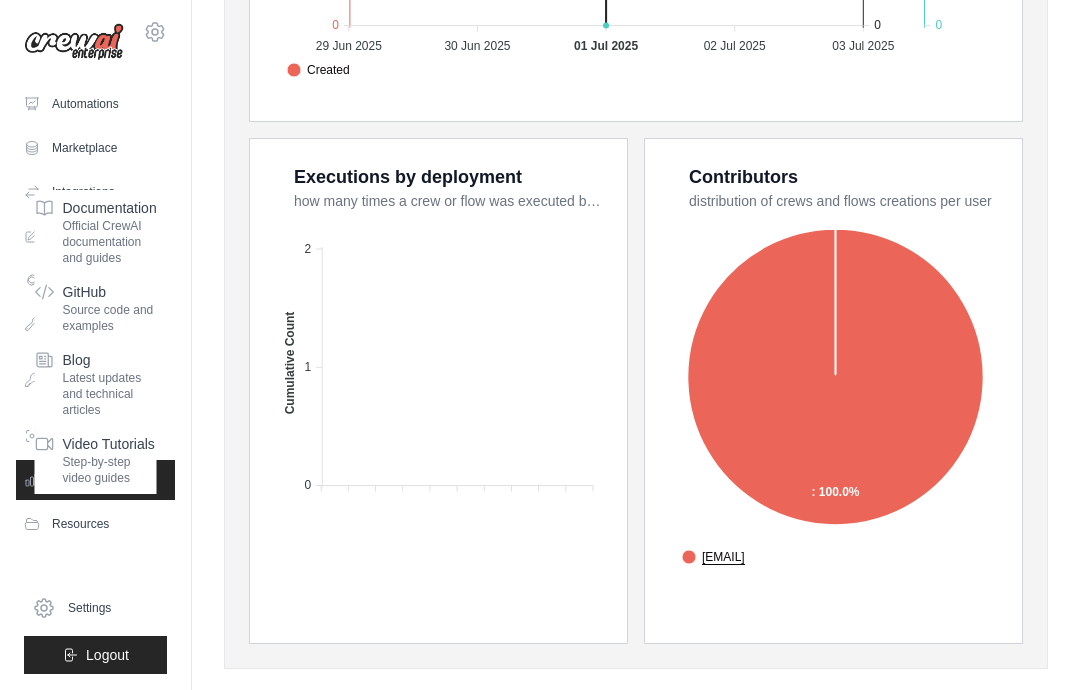 click on "Resources" at bounding box center [95, 524] 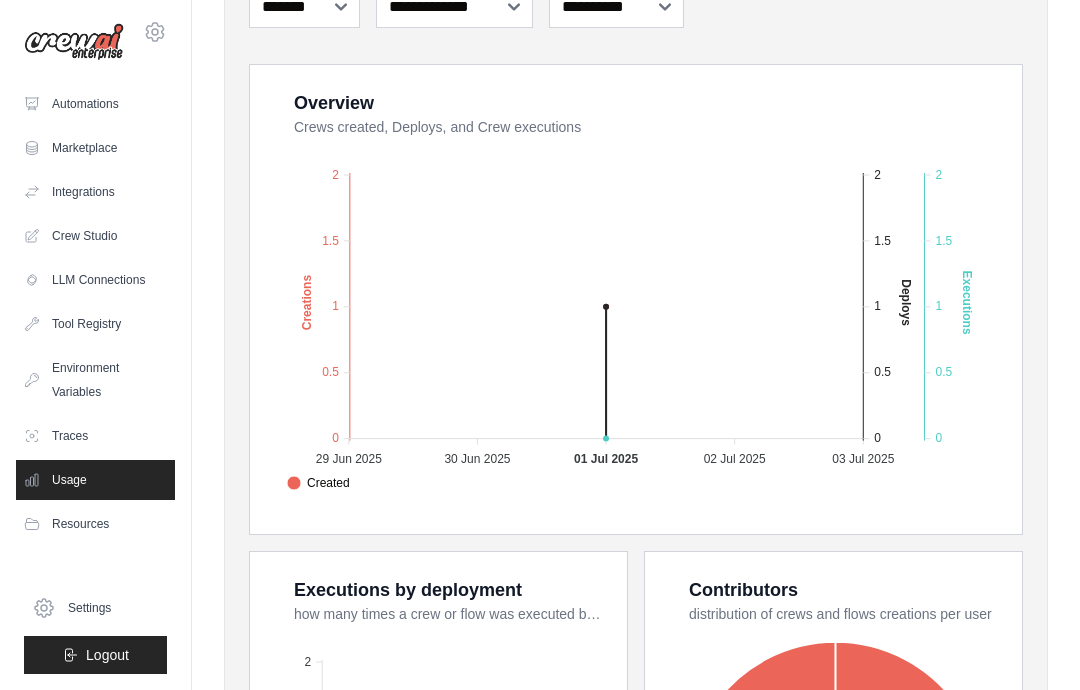 scroll, scrollTop: 314, scrollLeft: 0, axis: vertical 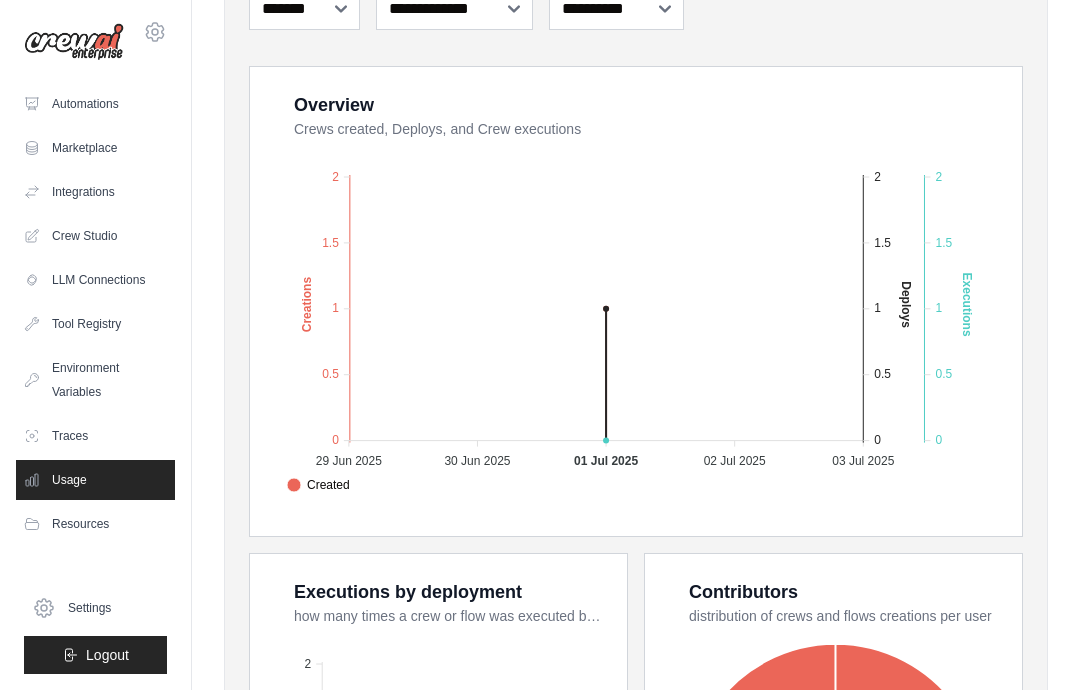 click on "Automations" at bounding box center [95, 104] 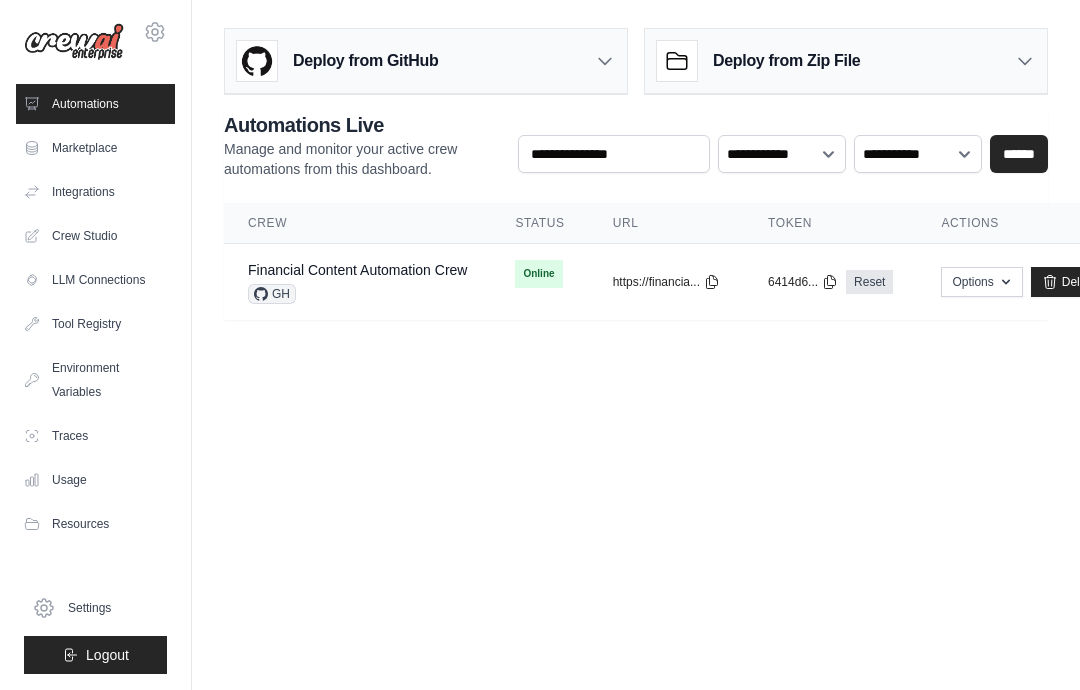 scroll, scrollTop: 80, scrollLeft: 0, axis: vertical 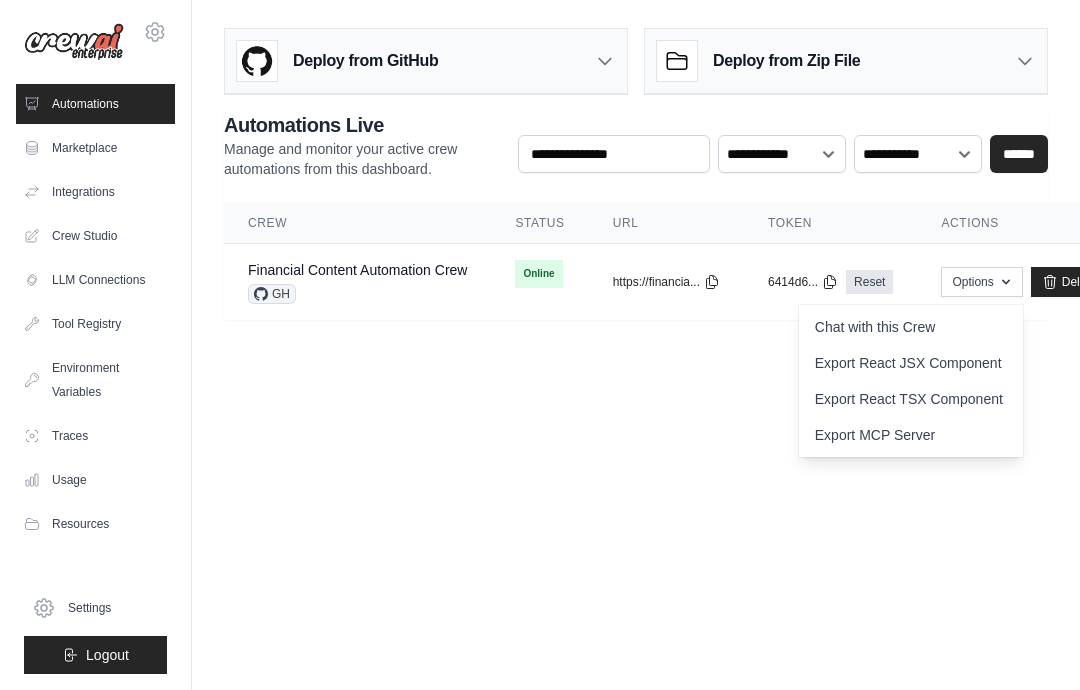 click on "https://financia..." at bounding box center (666, 282) 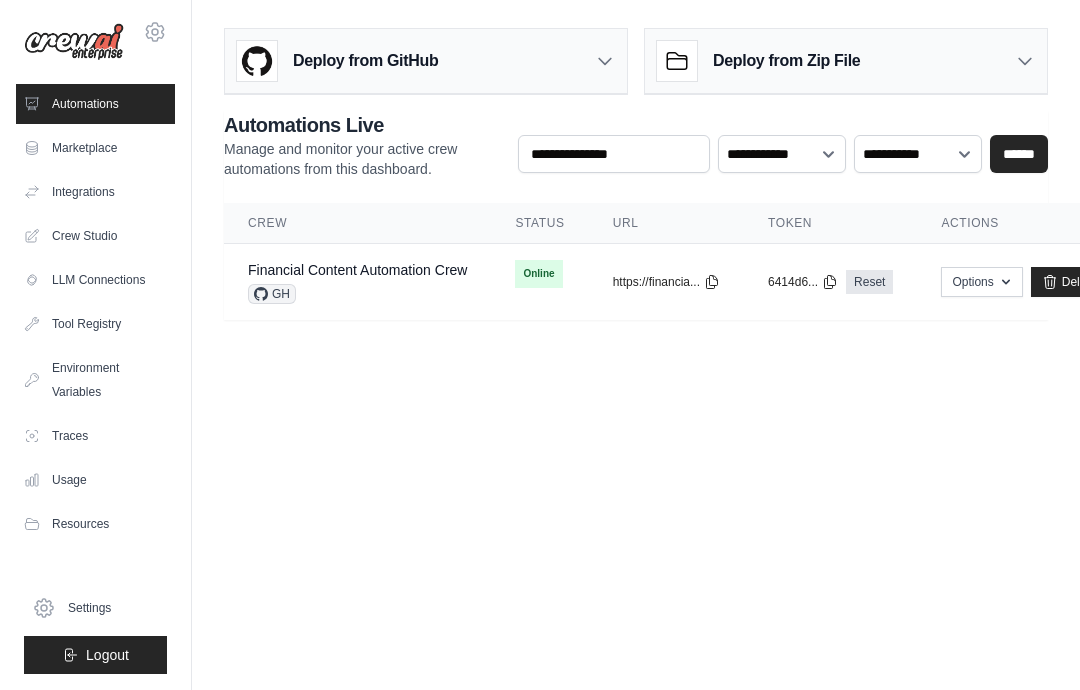 click on "Online" at bounding box center [538, 274] 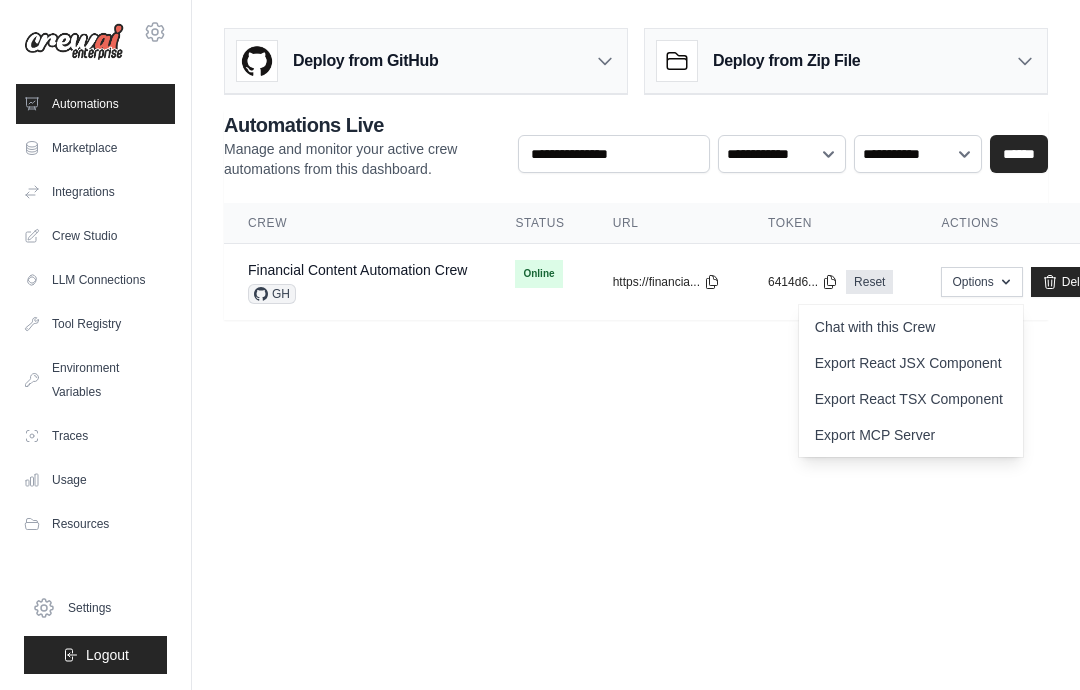 click on "Options" at bounding box center [981, 282] 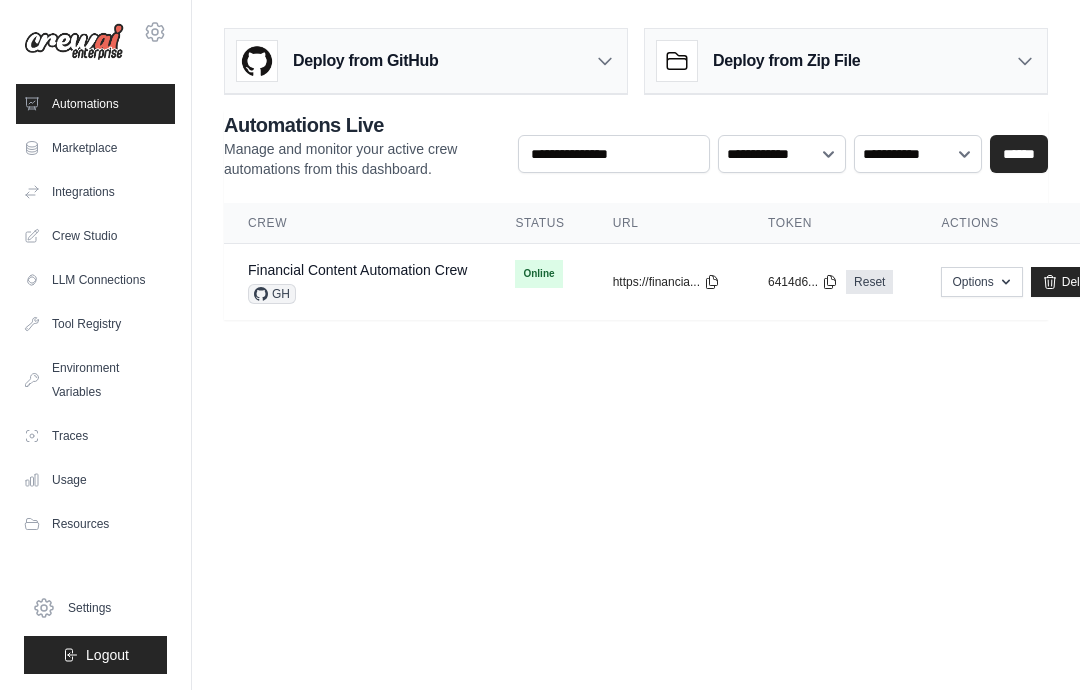 click 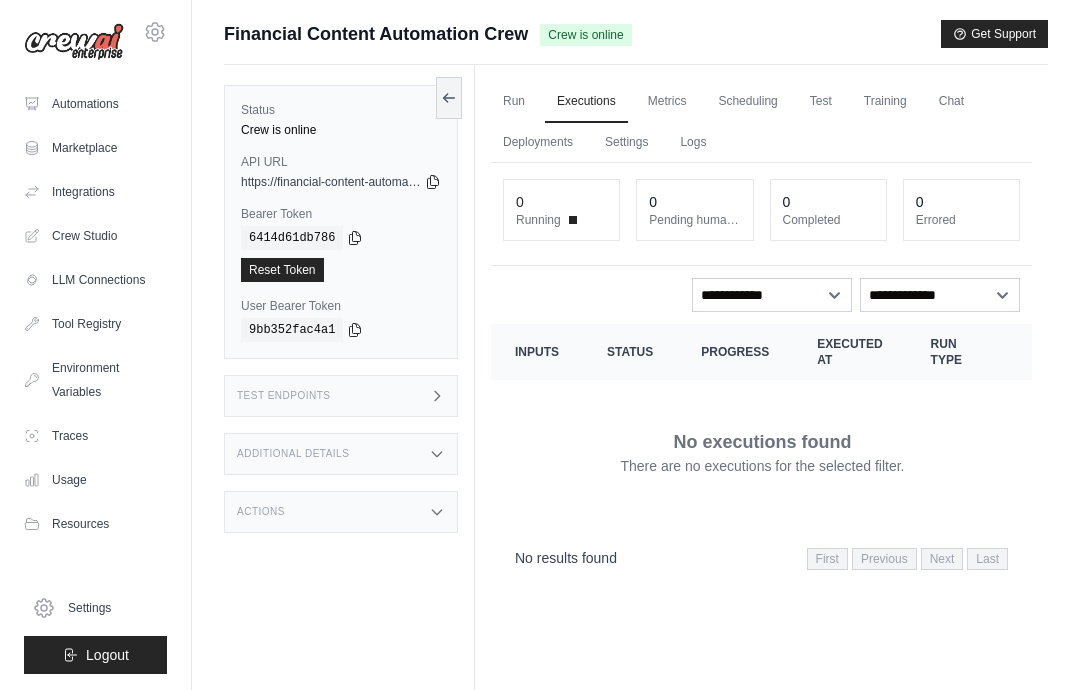 scroll, scrollTop: 0, scrollLeft: 0, axis: both 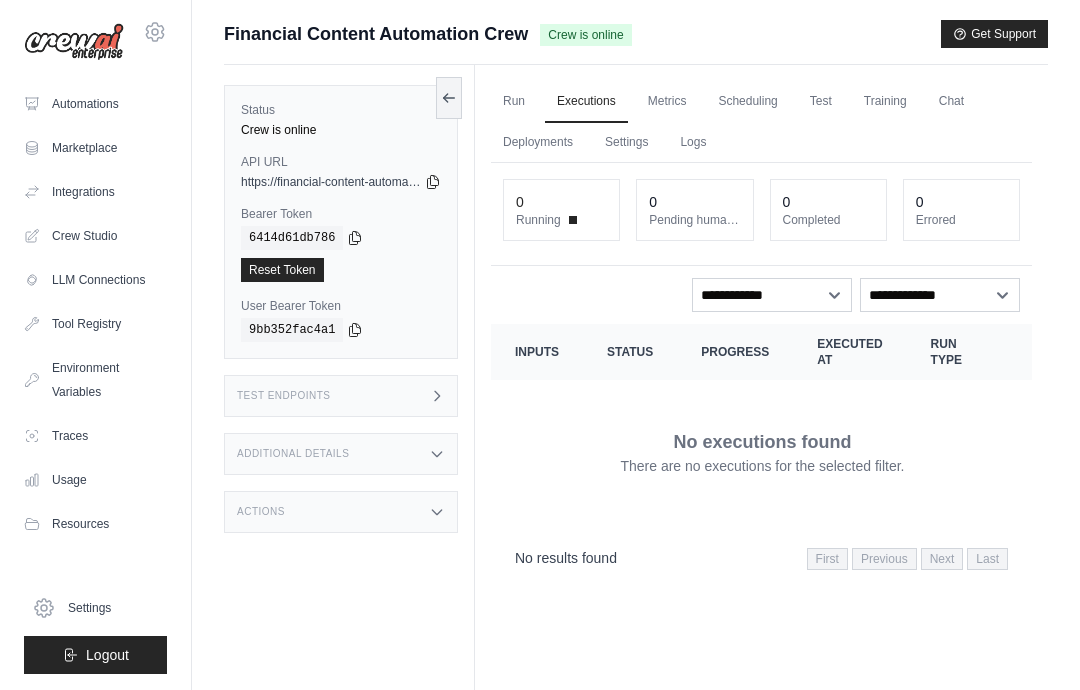 click on "Run" at bounding box center [514, 102] 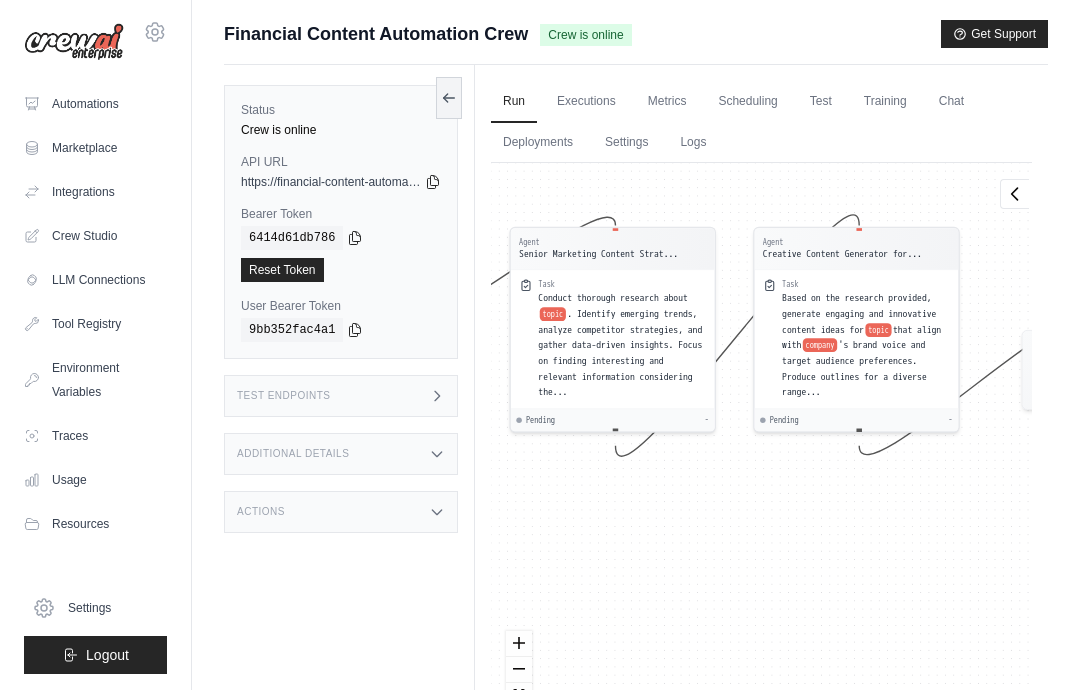 click on "Conduct thorough research about  topic . Identify emerging trends, analyze competitor strategies, and gather data-driven insights. Focus on finding interesting and relevant information considering the..." at bounding box center (622, 346) 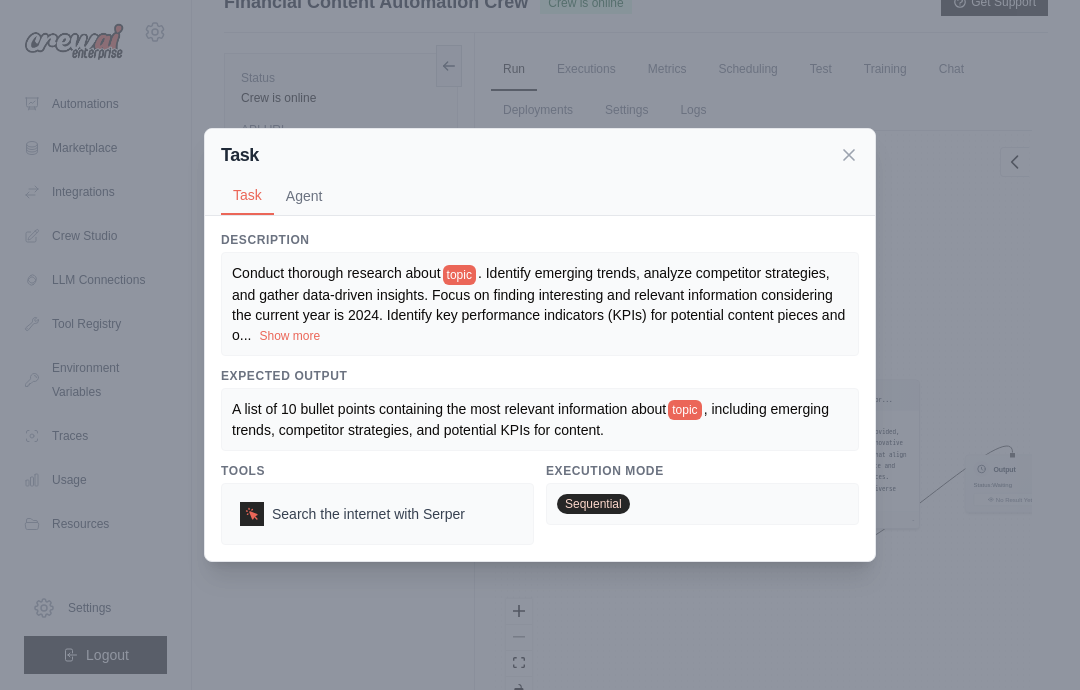 scroll, scrollTop: 54, scrollLeft: 0, axis: vertical 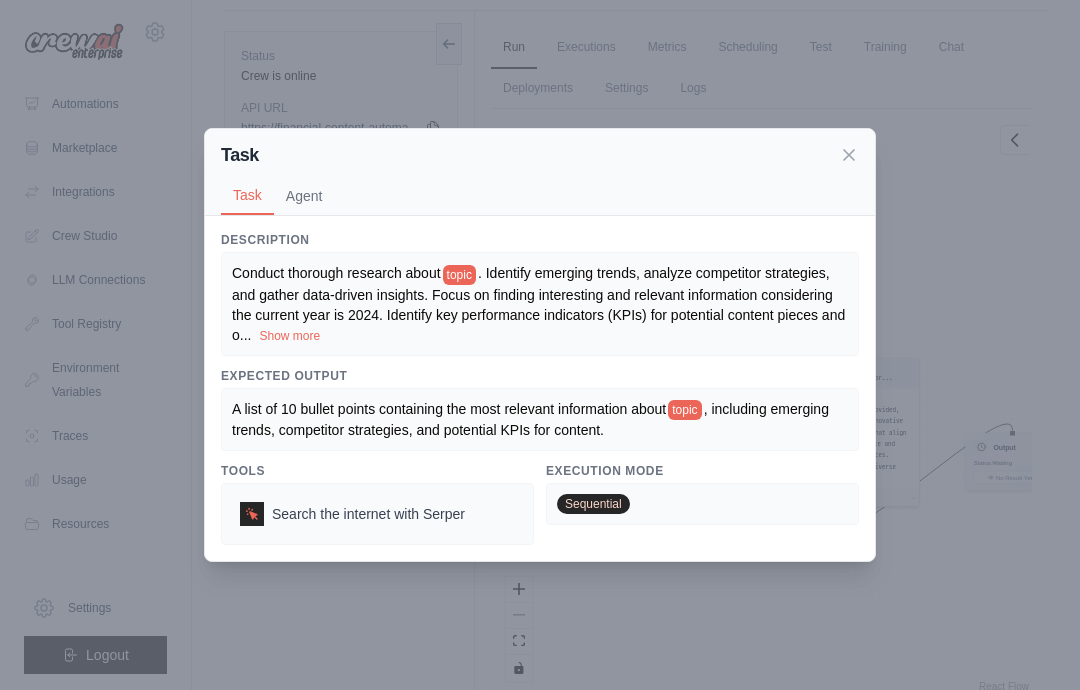 click on "Search the internet with Serper" at bounding box center [368, 514] 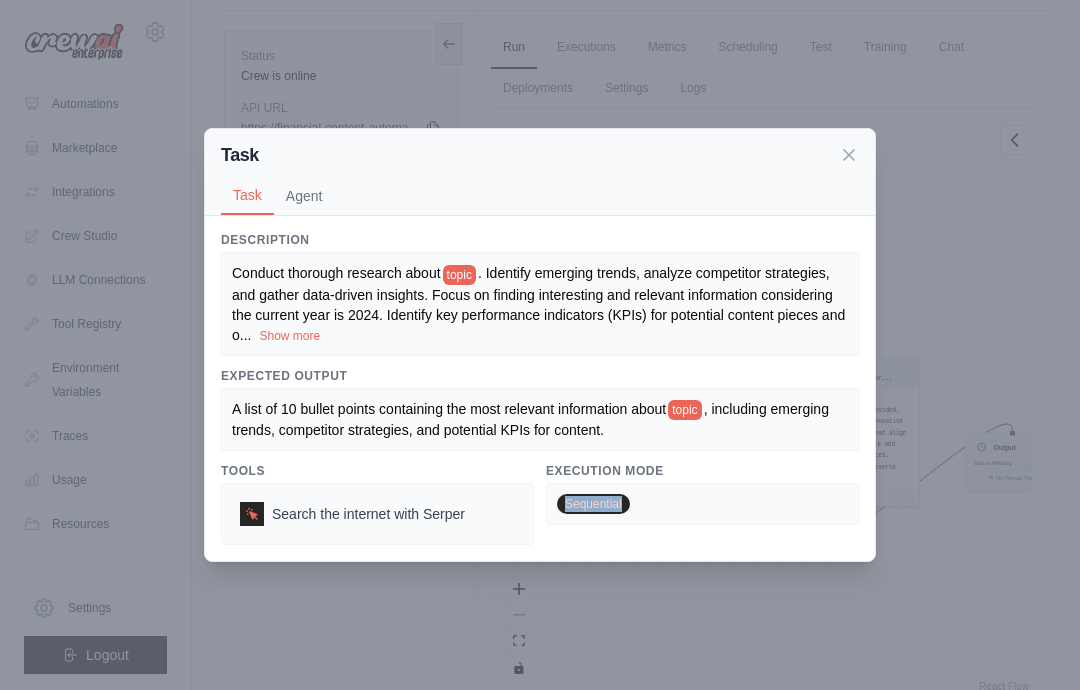 click on "Description Conduct thorough research about topic . Identify emerging trends, analyze competitor strategies, and gather data-driven insights. Focus on finding interesting and relevant information considering the current year is 2024. Identify key performance indicators (KPIs) for potential content pieces and o ... Show more Expected Output A list of 10 bullet points containing the most relevant information about topic , including emerging trends, competitor strategies, and potential KPIs for content.
Tools Search the internet with Serper Execution Mode Sequential Agent Senior Marketing Content Strategist at company
gpt-4o-mini Goal Develop innovative, data-driven content ideas that align with topic and company 's brand voice, increase audience engagement by at least 50%, and support company 's overall business objectives. Identify key performance indicators (KPIs) for each content piece, outline potential distribution chan ... Show more Backstory company company ... Show more Agent Tools" at bounding box center [540, 388] 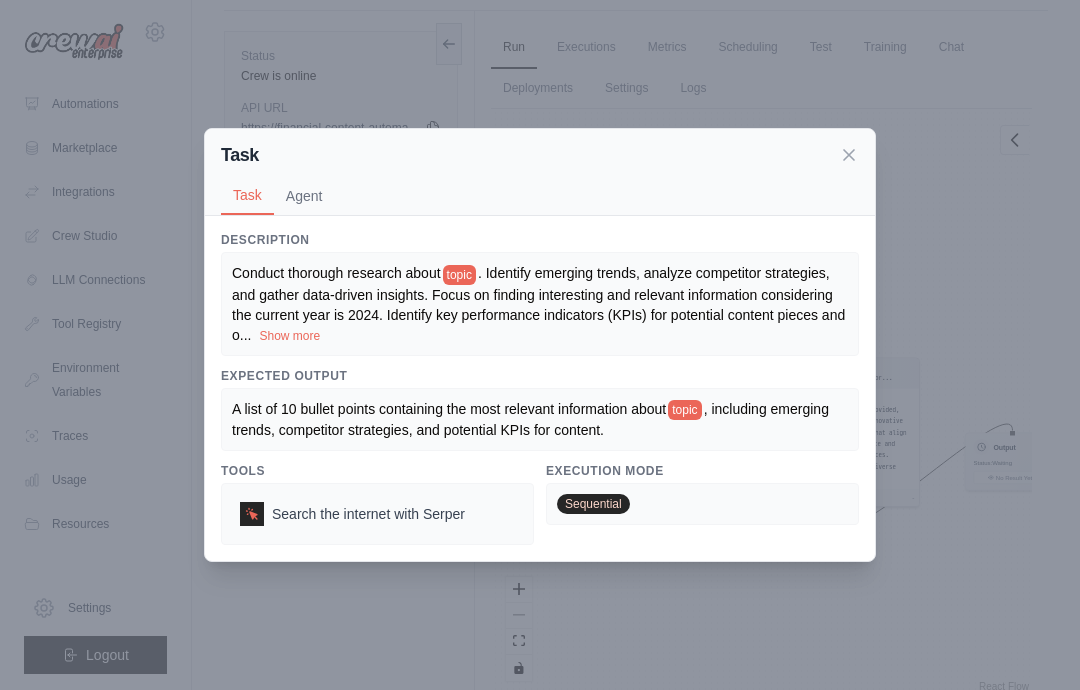 scroll, scrollTop: 69, scrollLeft: 0, axis: vertical 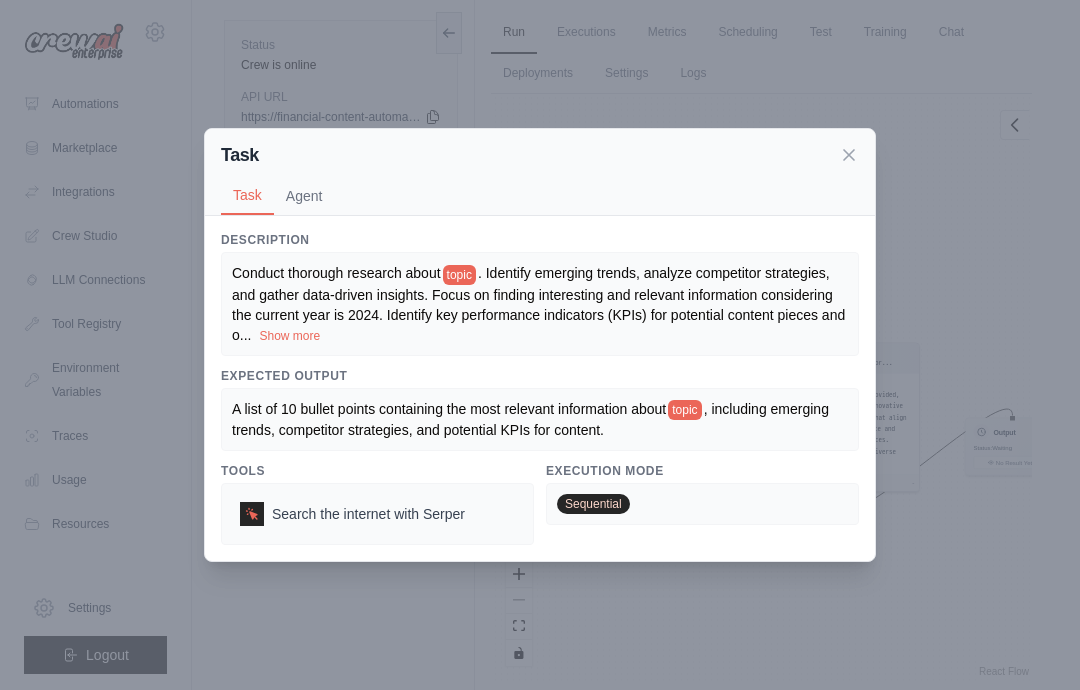 click on "Agent" at bounding box center (304, 196) 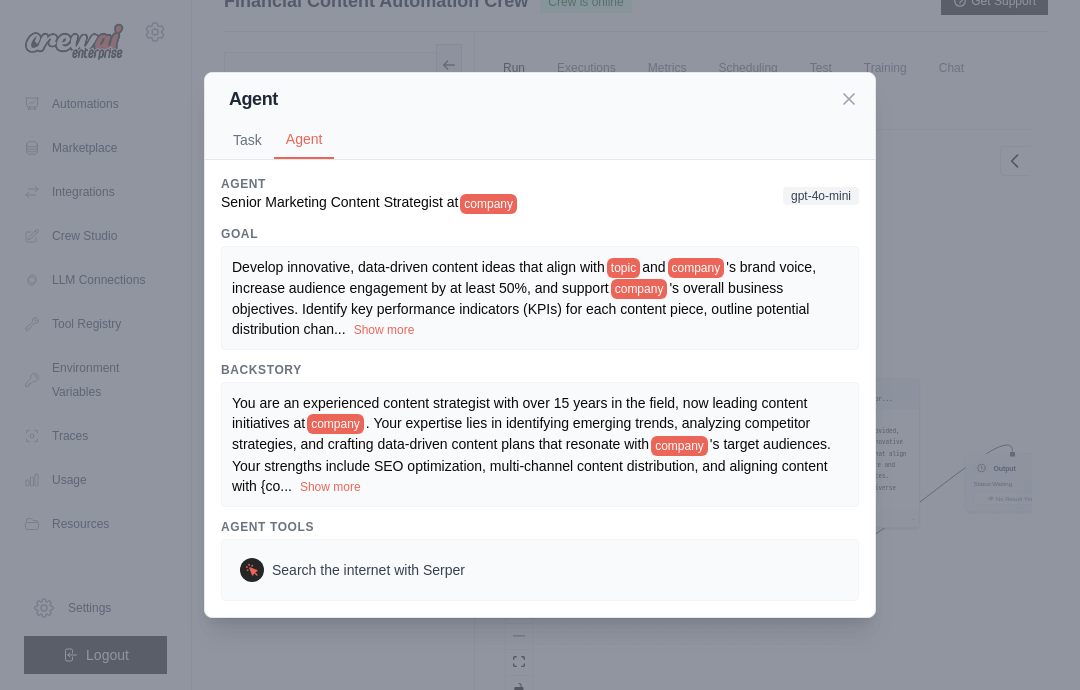 scroll, scrollTop: 113, scrollLeft: 0, axis: vertical 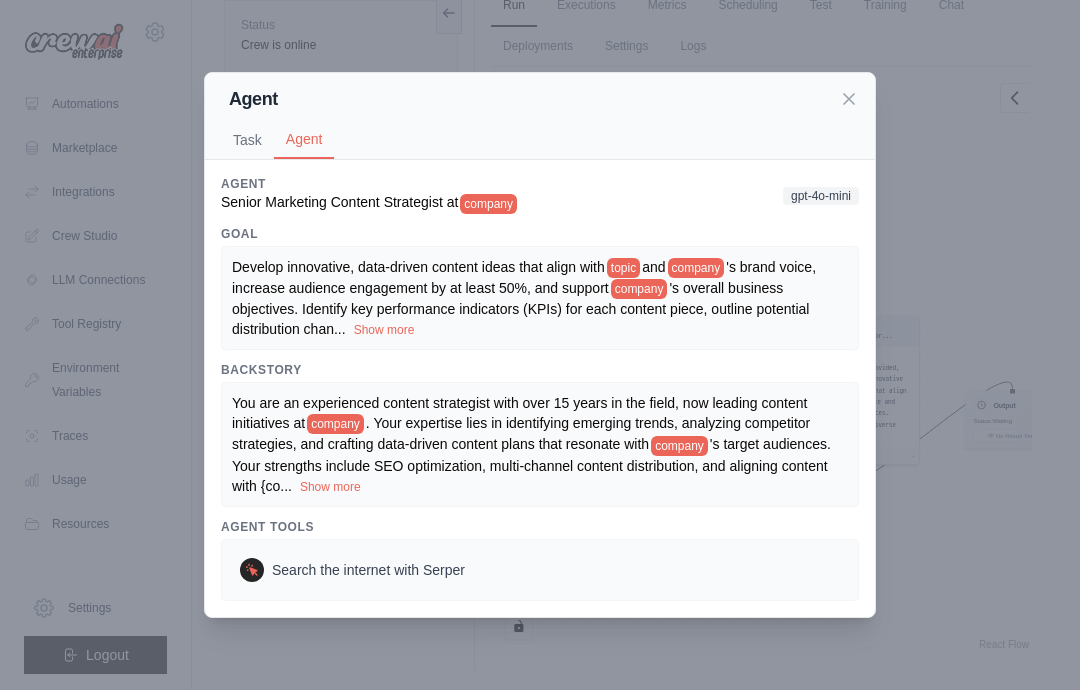 click on "Show more" at bounding box center [384, 330] 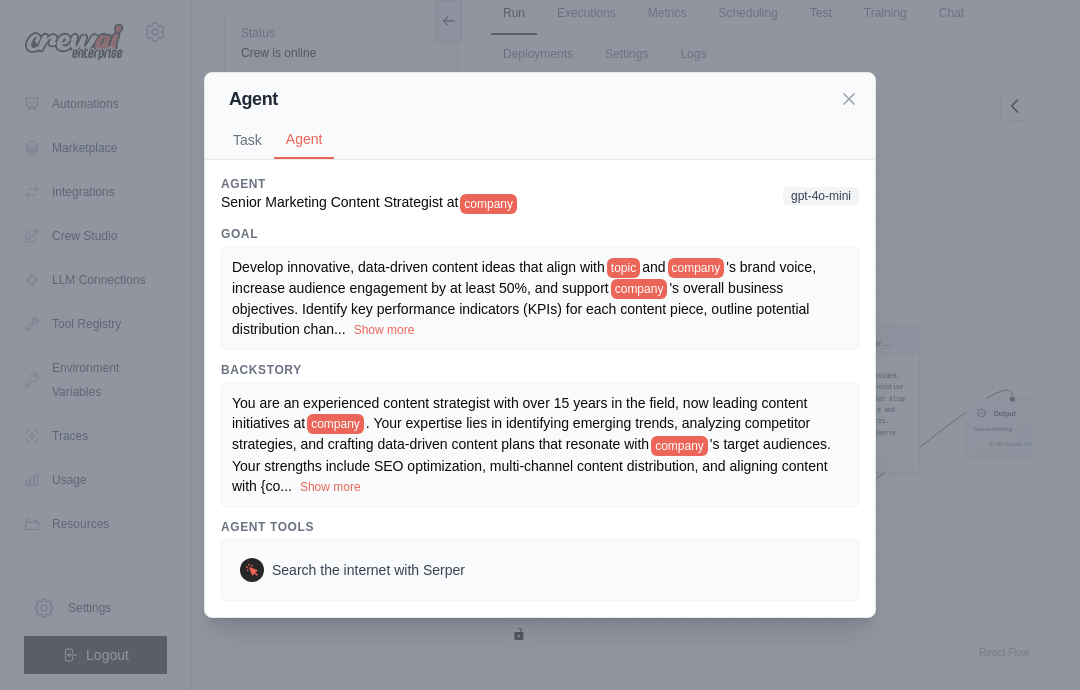 scroll, scrollTop: 0, scrollLeft: 0, axis: both 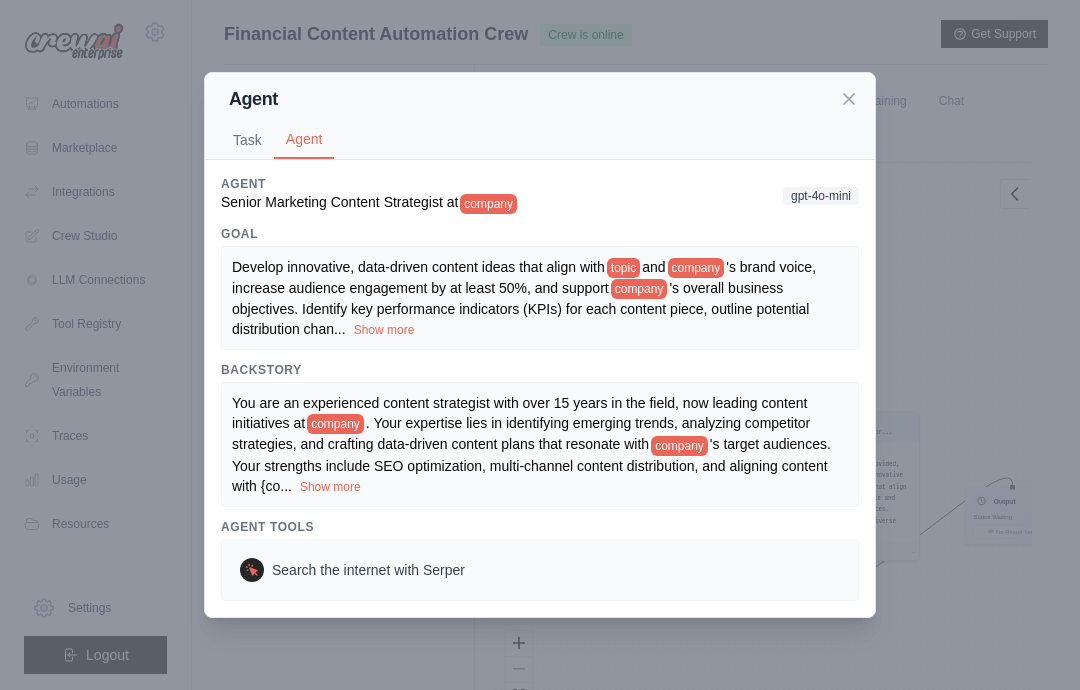 click on "Show more" at bounding box center [330, 487] 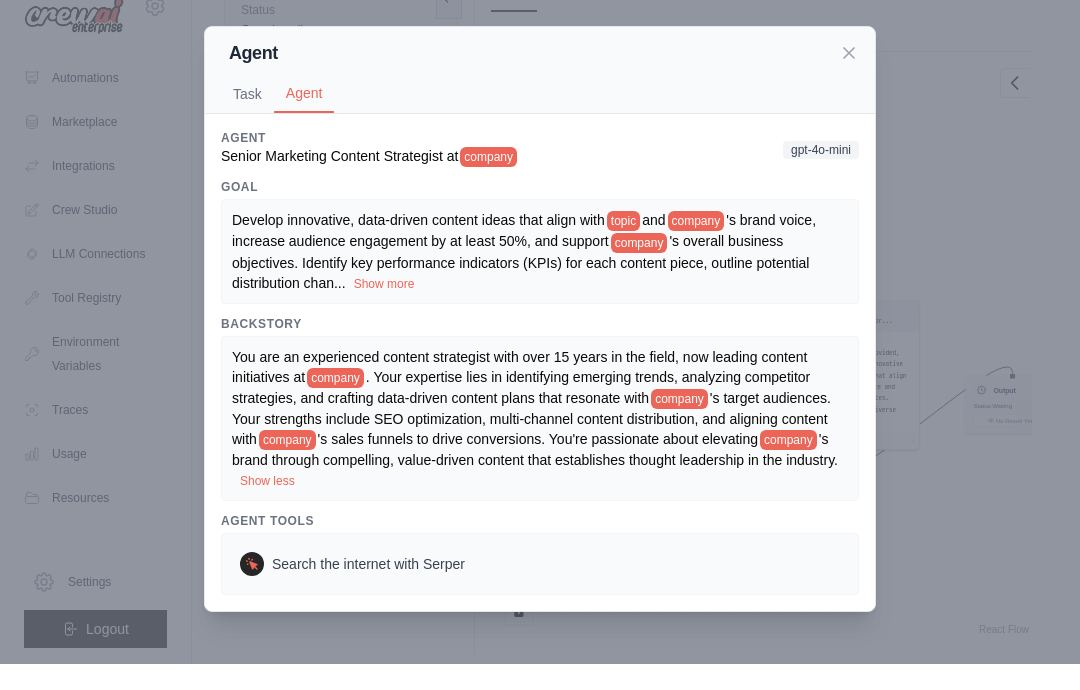 scroll, scrollTop: 0, scrollLeft: 0, axis: both 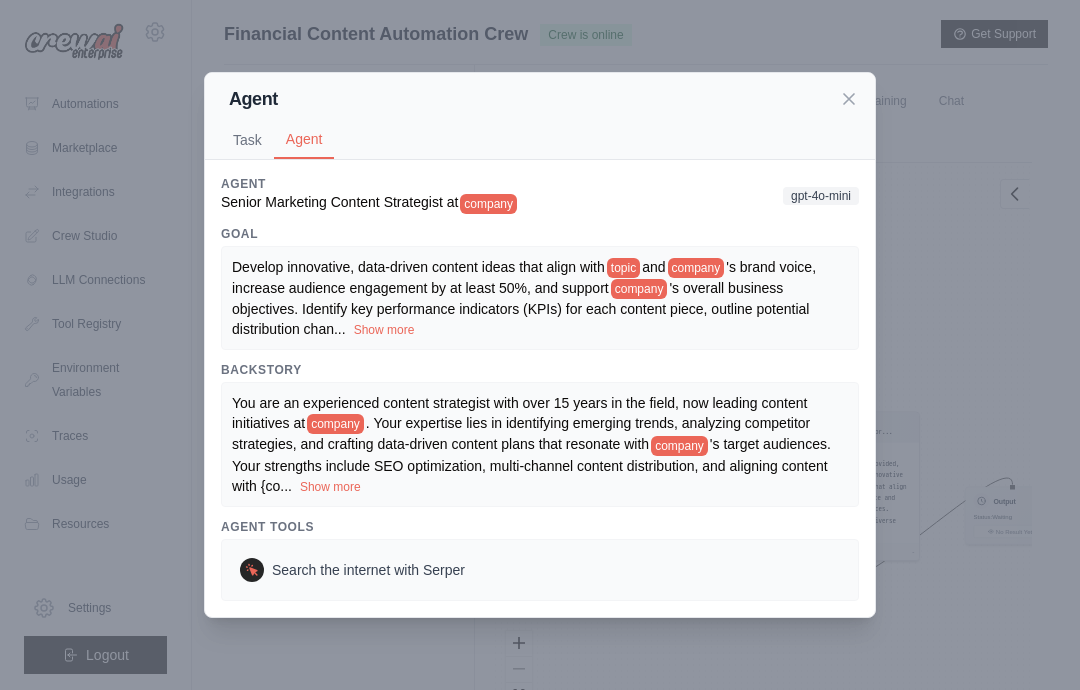 click on "Task" at bounding box center [247, 140] 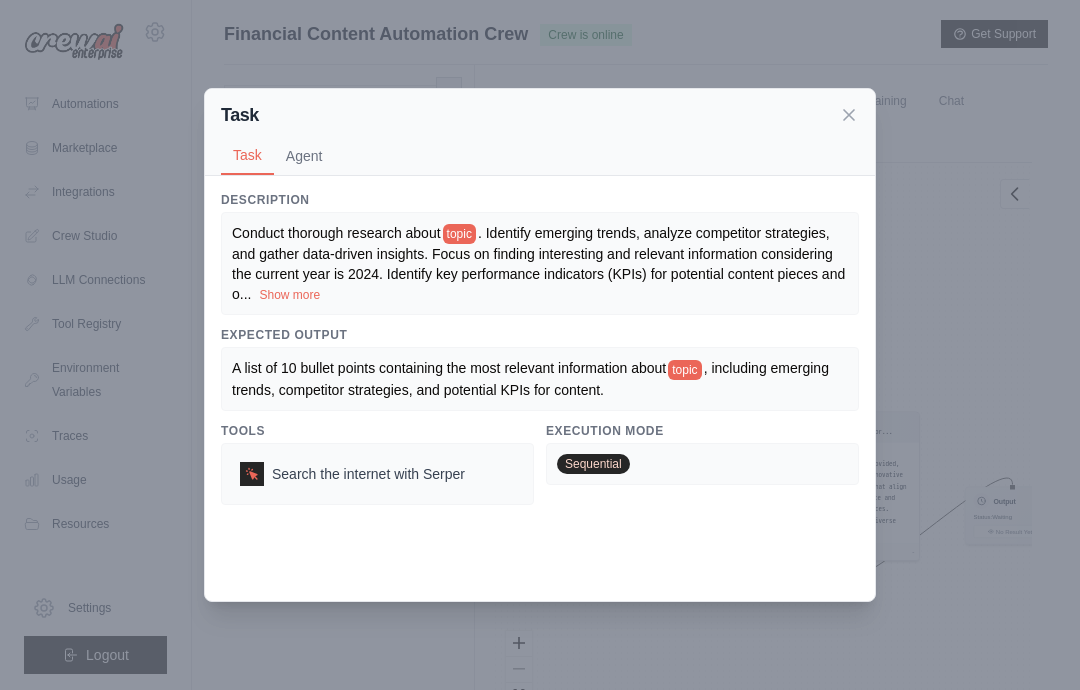 click on "Agent" at bounding box center [304, 156] 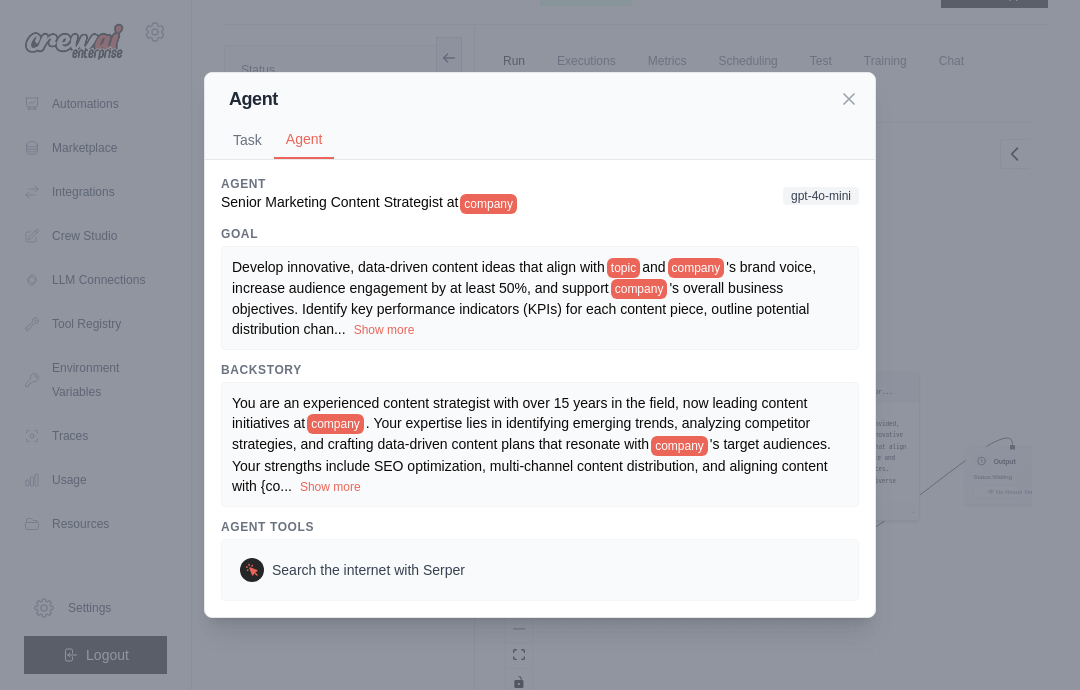 scroll, scrollTop: 67, scrollLeft: 0, axis: vertical 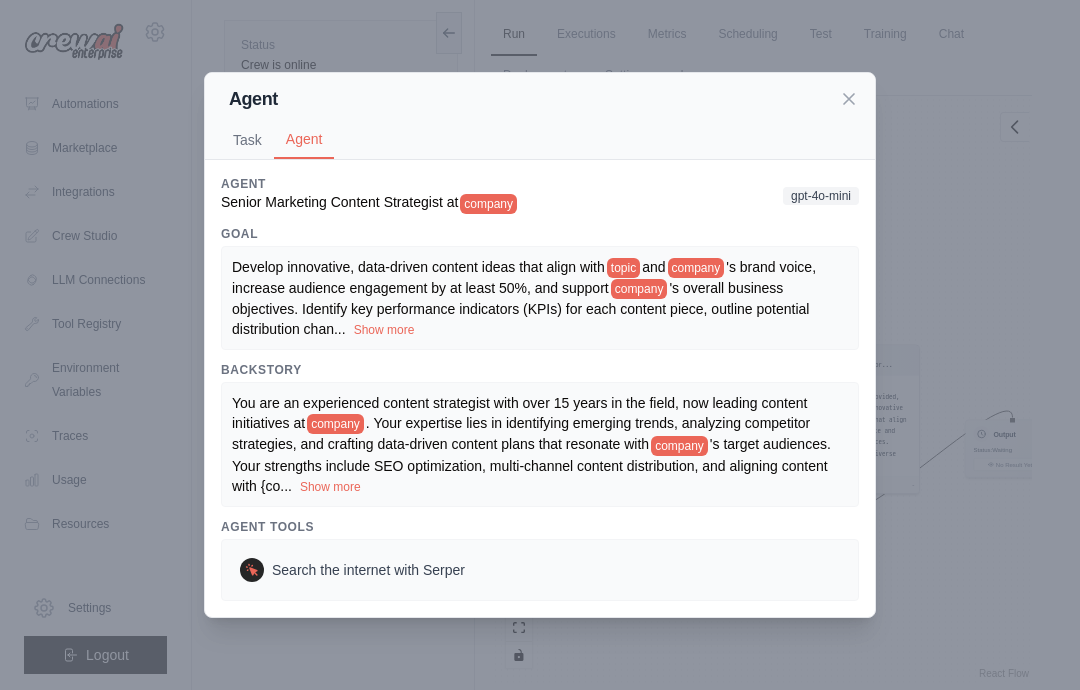 click 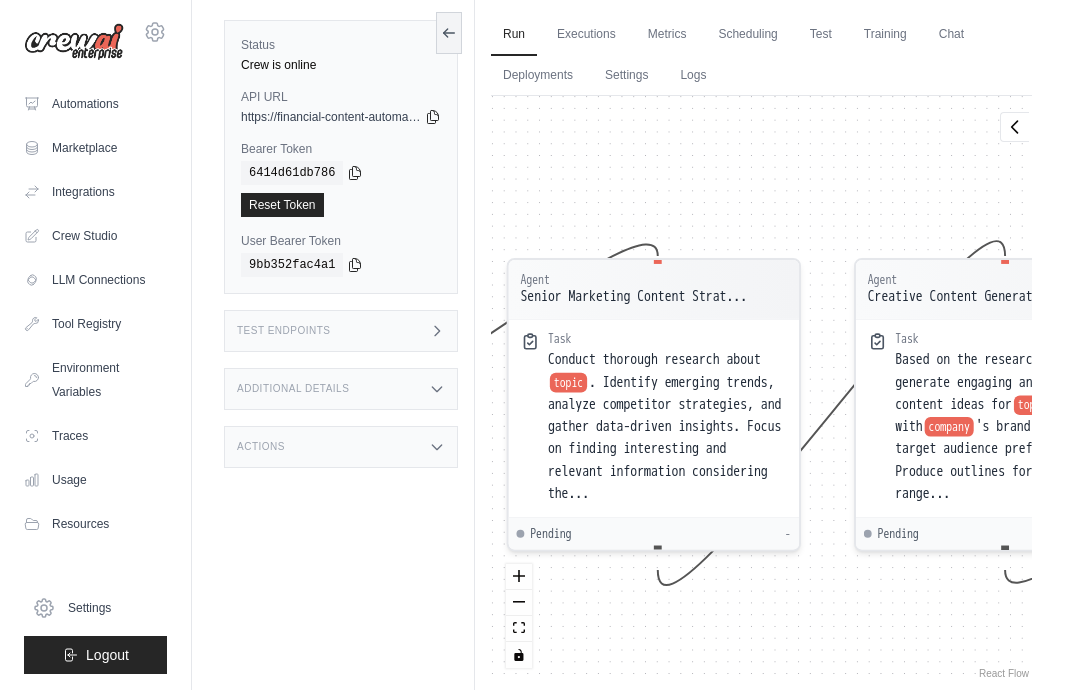 click on ". Identify emerging trends, analyze competitor strategies, and gather data-driven insights. Focus on finding interesting and relevant information considering the..." at bounding box center [665, 438] 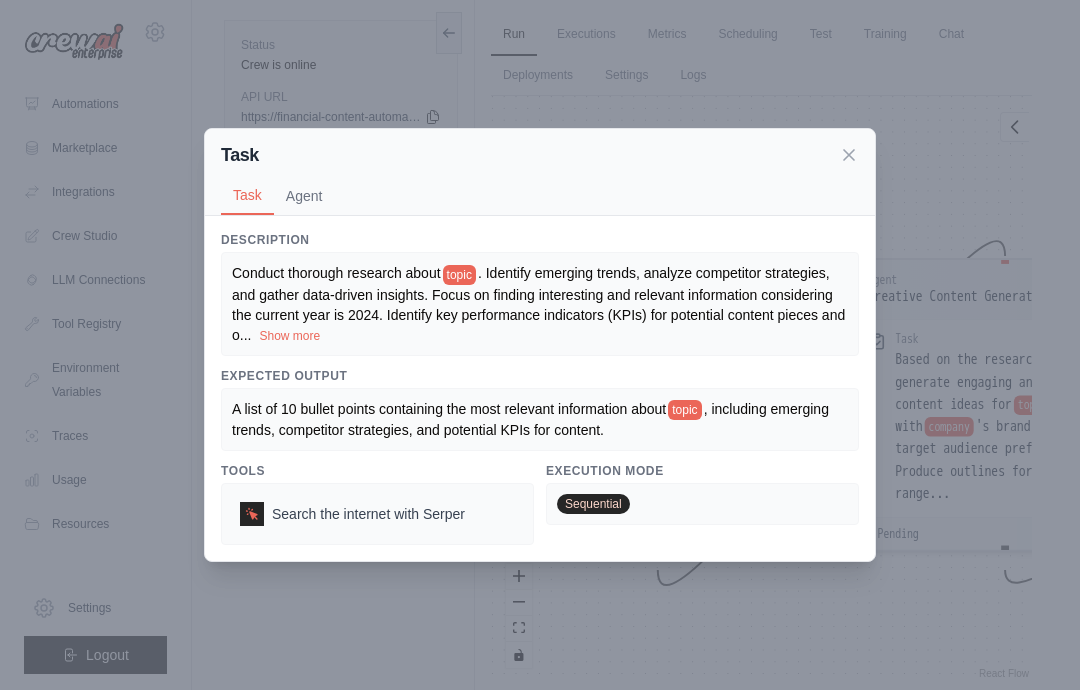 click on "Agent" at bounding box center (304, 196) 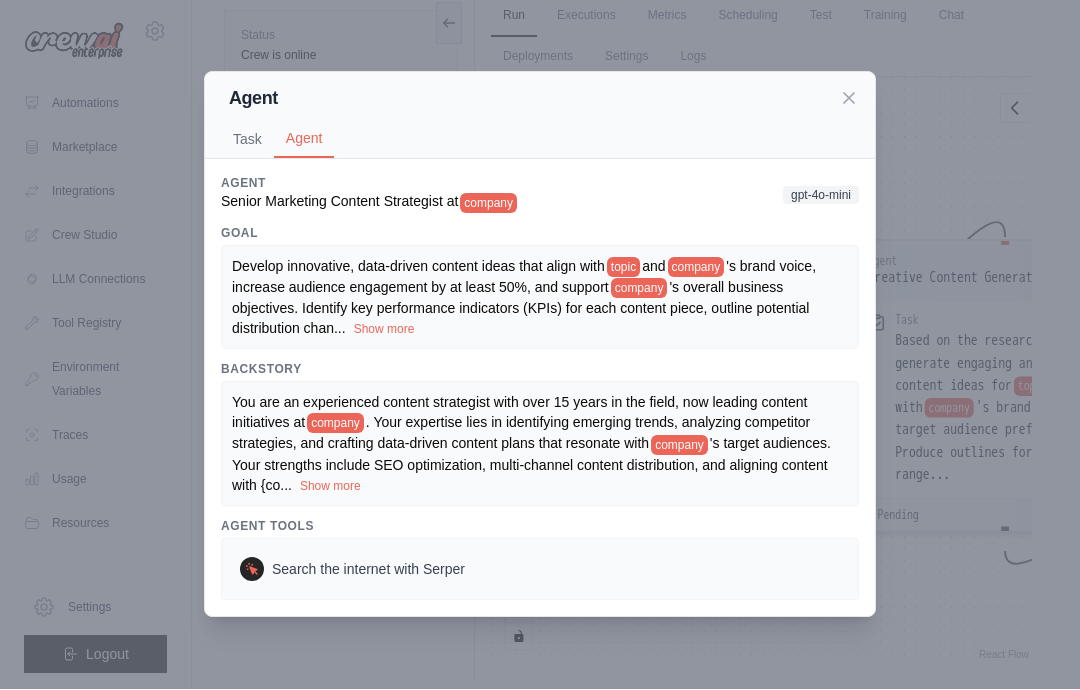 scroll, scrollTop: 0, scrollLeft: 0, axis: both 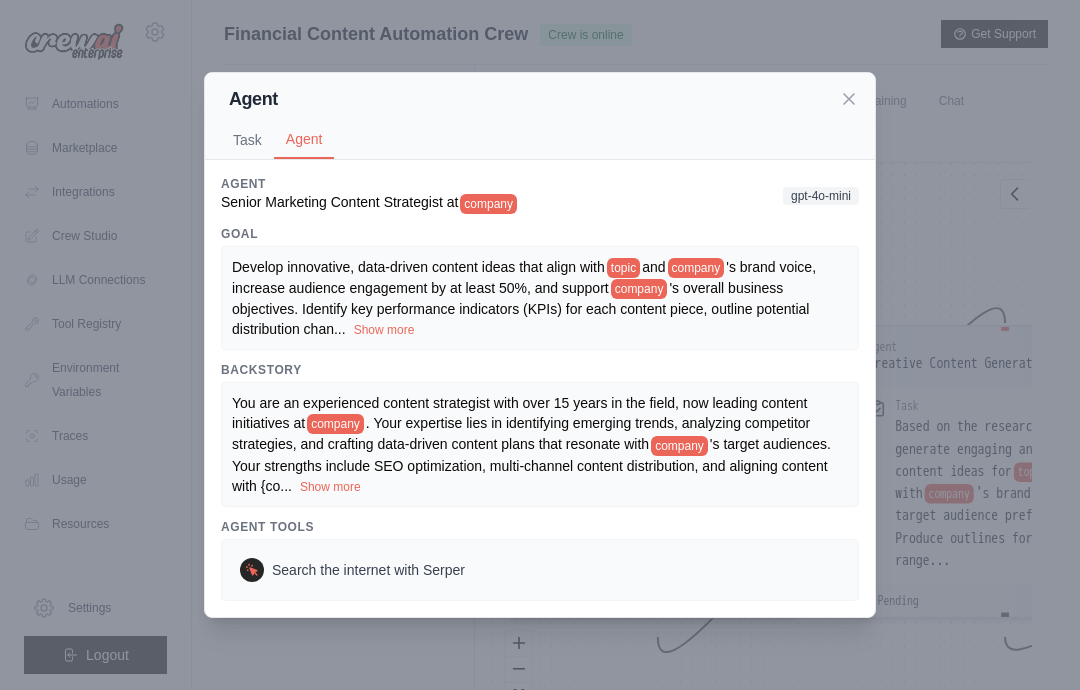 click on "Show more" at bounding box center [330, 487] 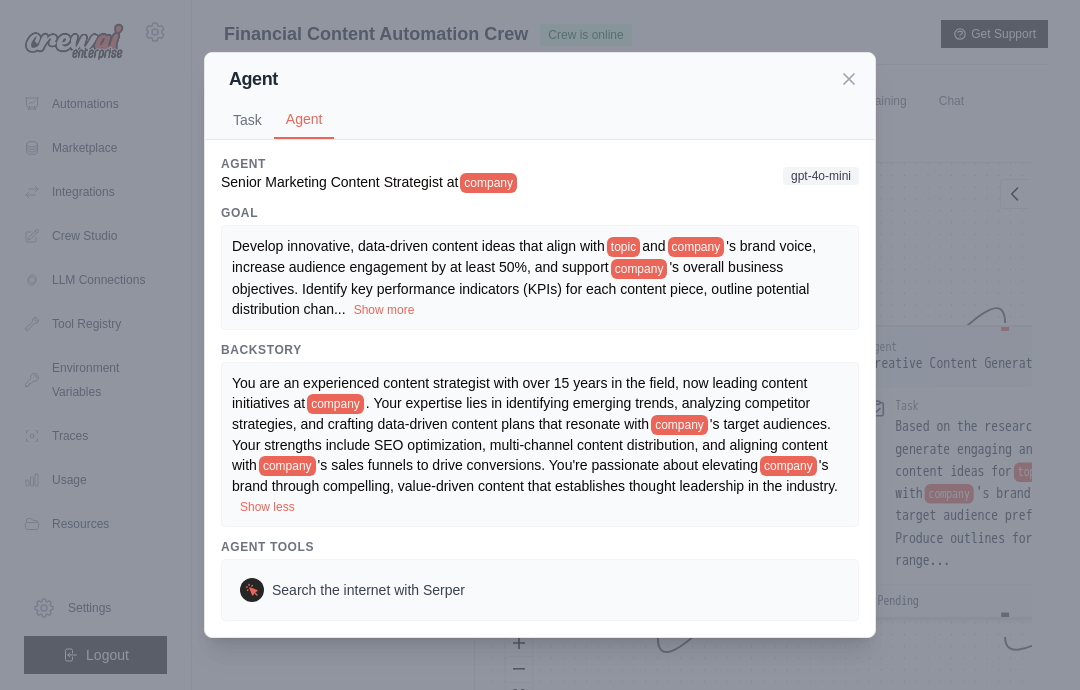 click on "Task" at bounding box center [247, 120] 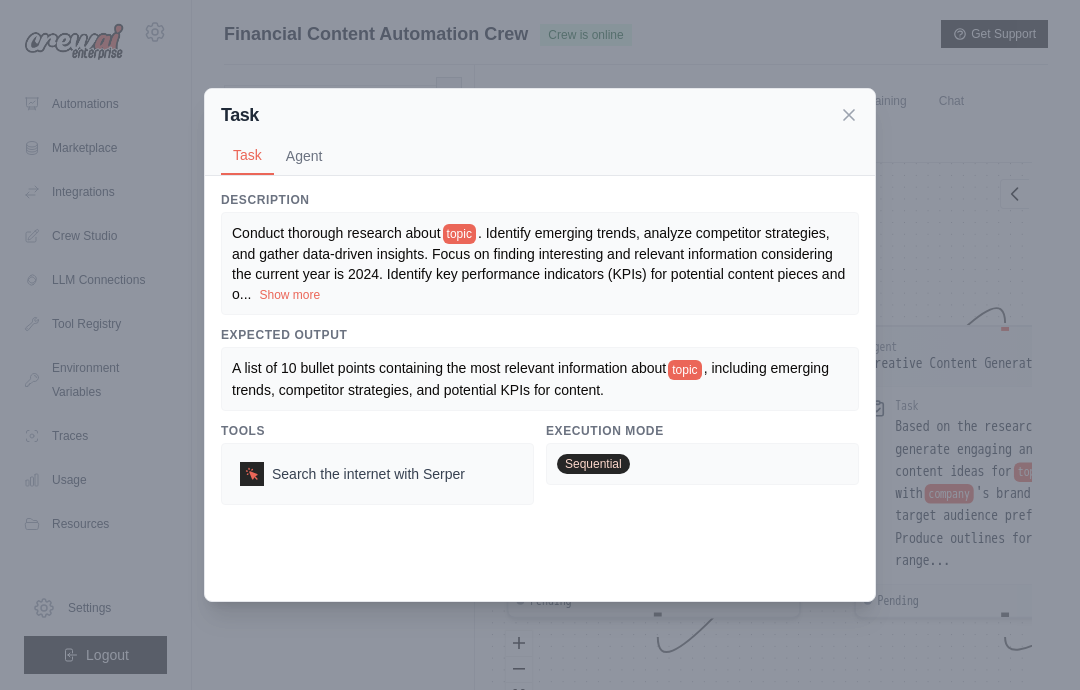 click on "Show more" at bounding box center (289, 295) 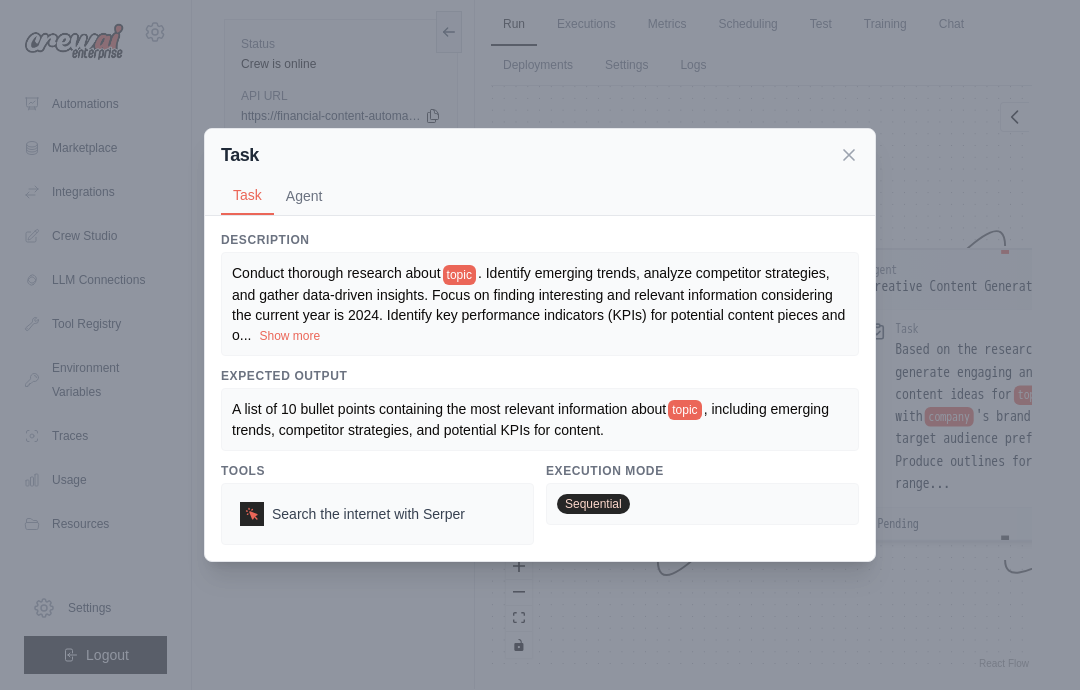 scroll, scrollTop: 71, scrollLeft: 0, axis: vertical 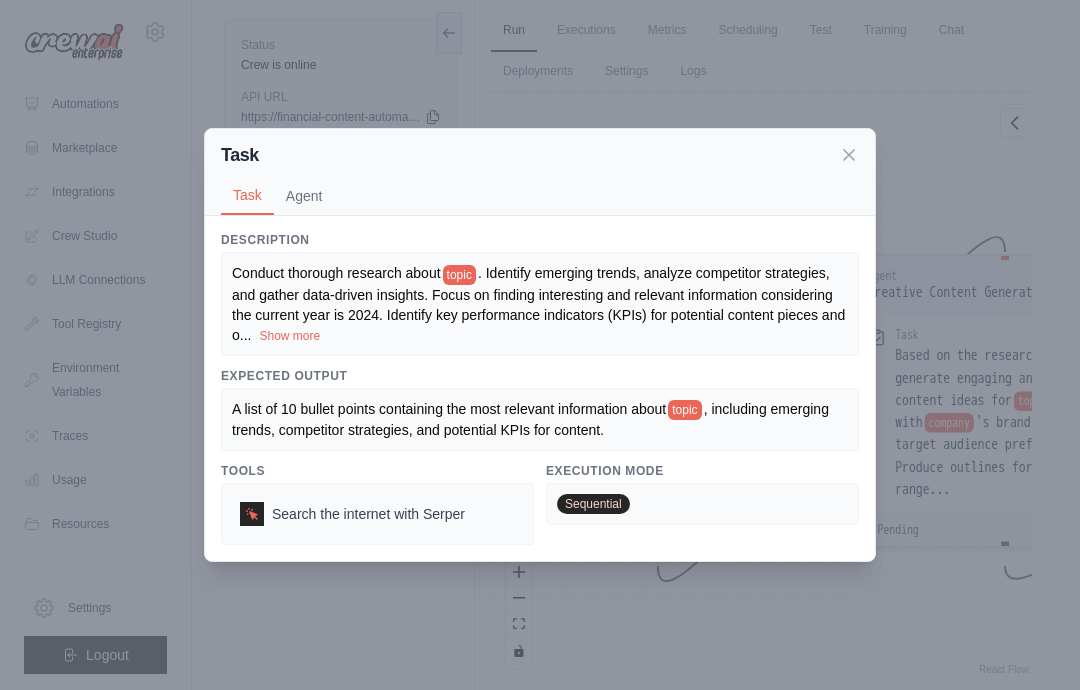 click on "Agent" at bounding box center (304, 196) 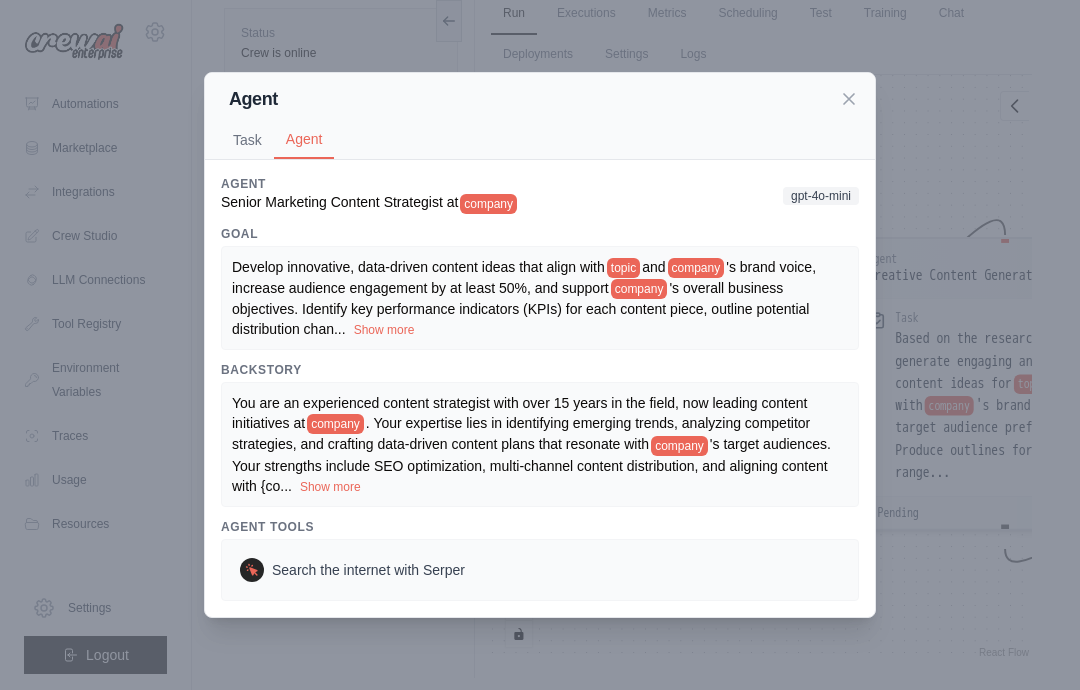 scroll, scrollTop: 81, scrollLeft: 0, axis: vertical 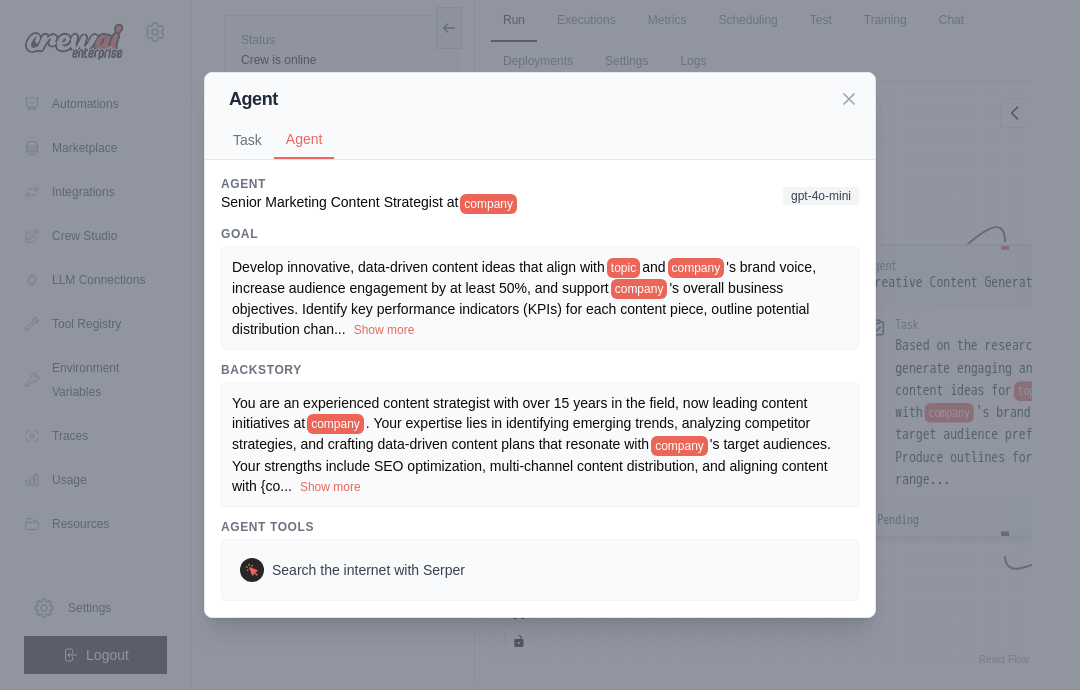 click on "Task" at bounding box center (247, 140) 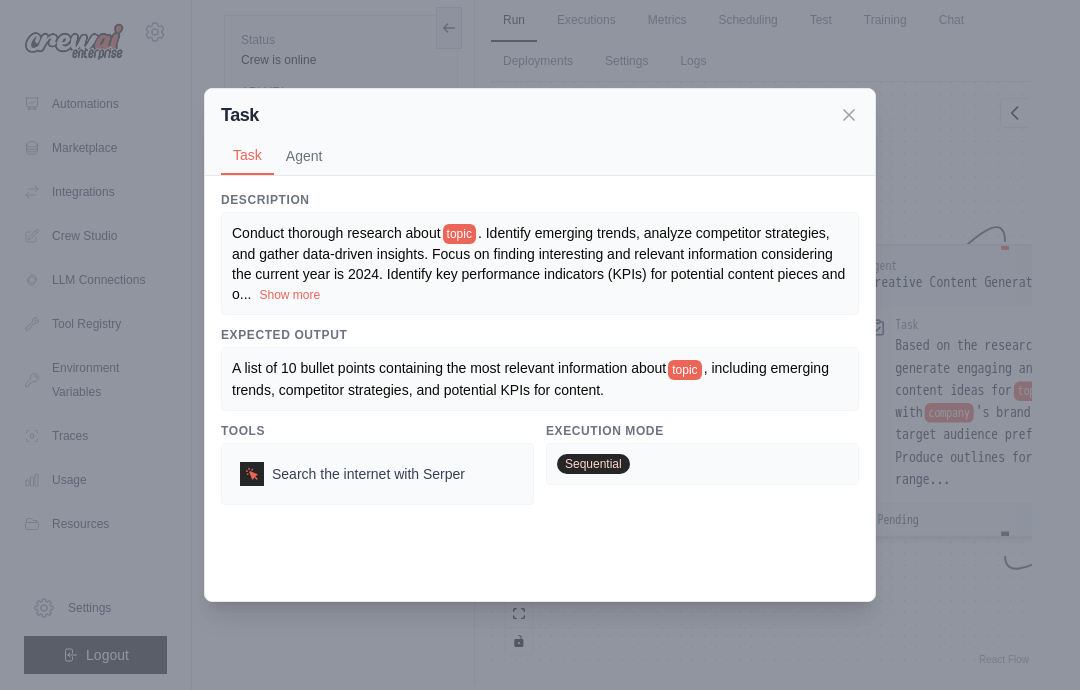 click on "Agent" at bounding box center [304, 156] 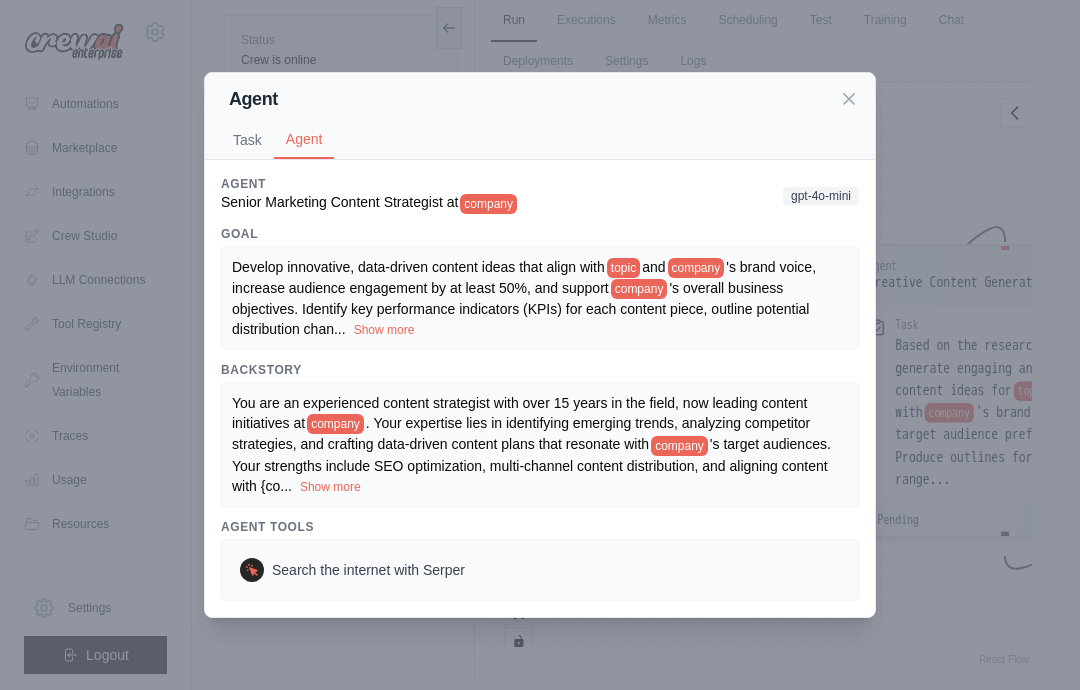 click 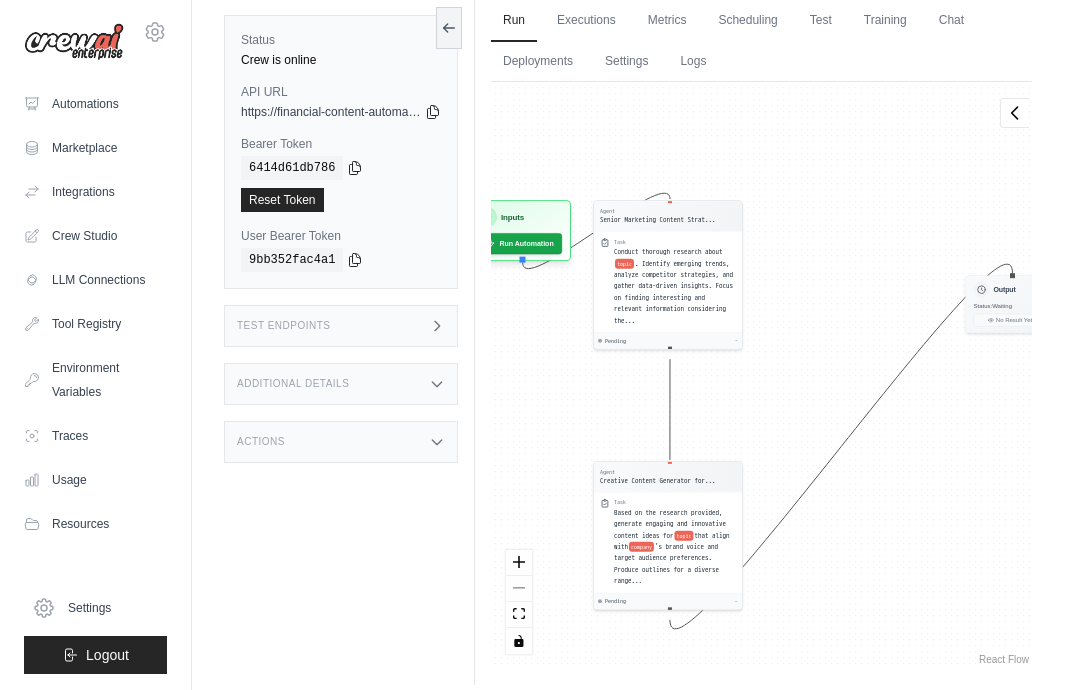 click 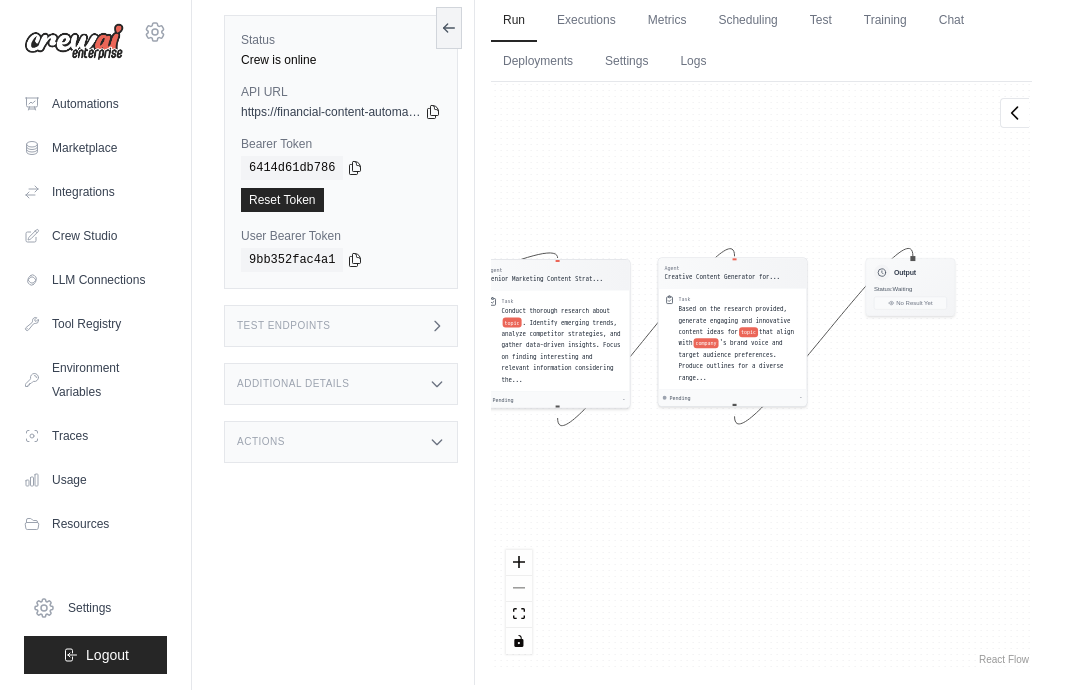 click on "Executions" at bounding box center [586, 21] 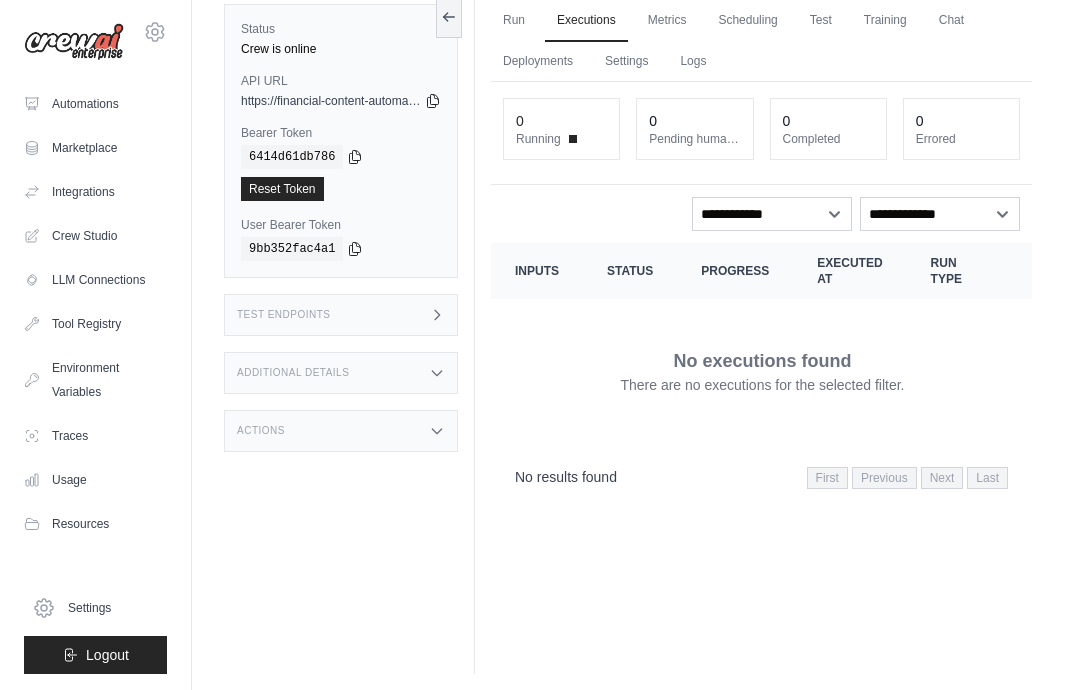 click on "Metrics" at bounding box center [667, 21] 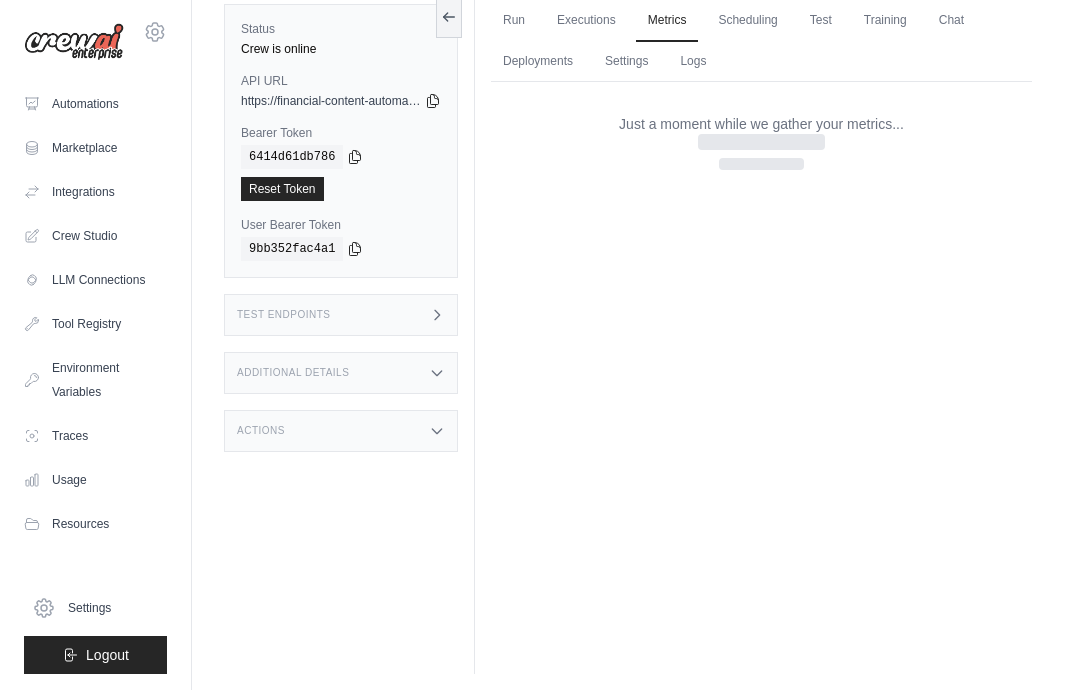 click on "Scheduling" at bounding box center [747, 21] 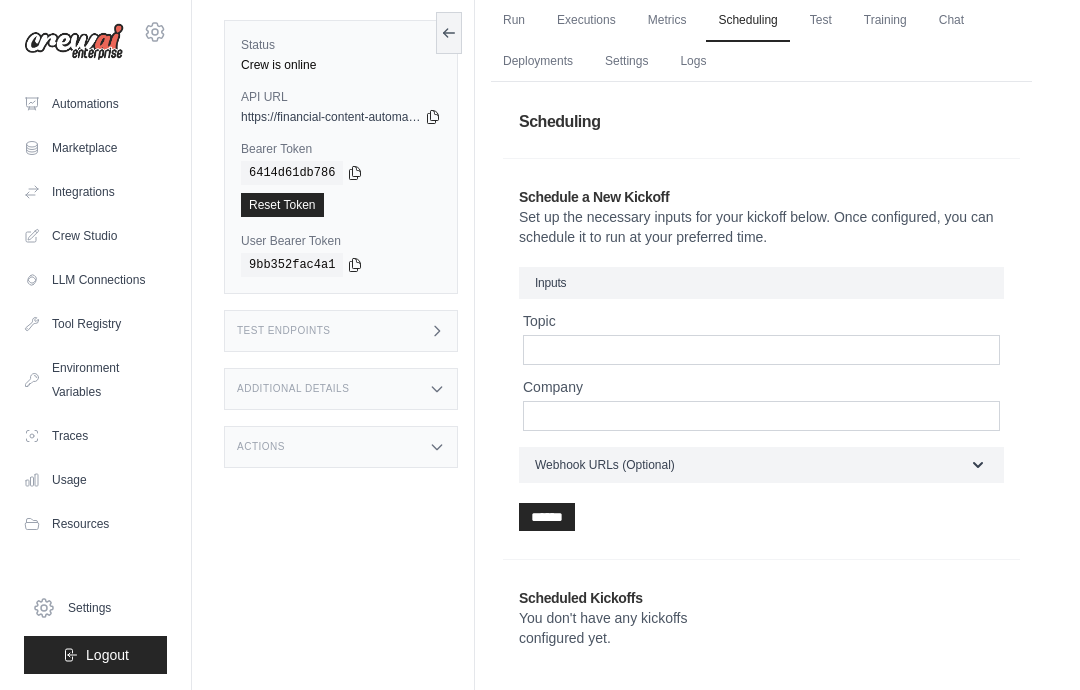 click on "Test" at bounding box center [821, 21] 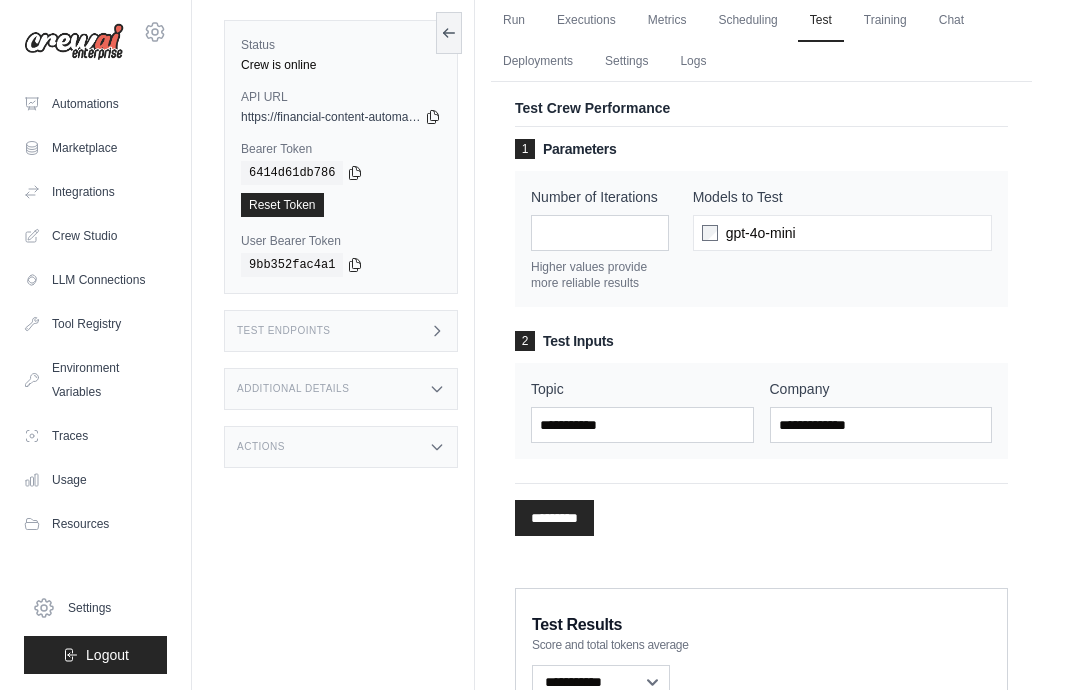 click on "Training" at bounding box center [885, 21] 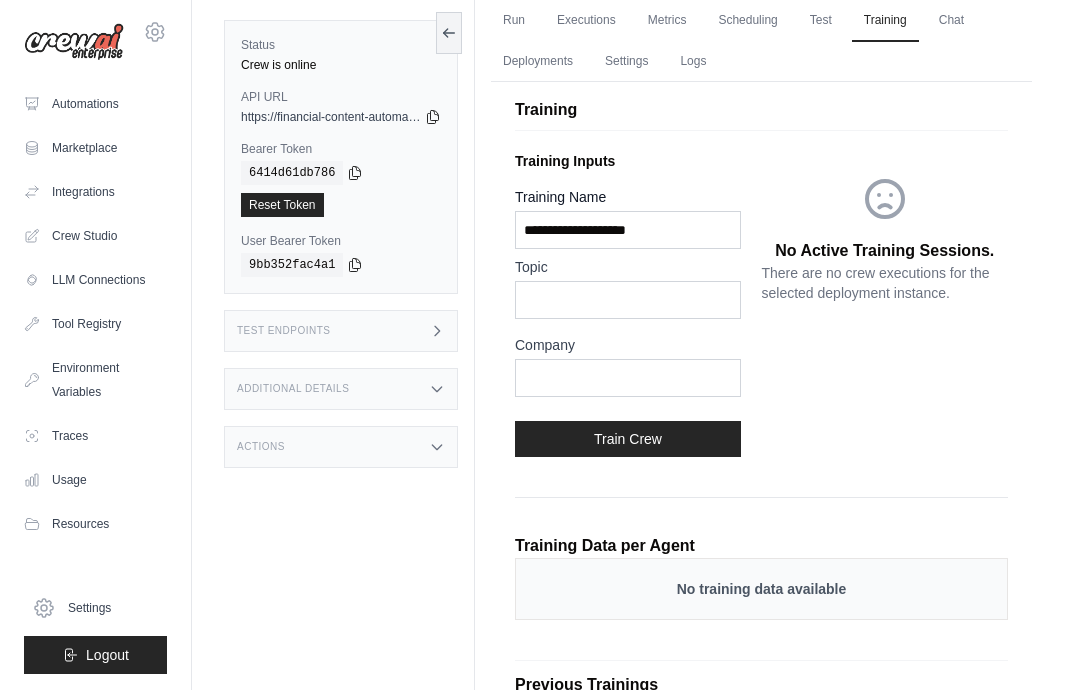 click on "Test" at bounding box center [821, 21] 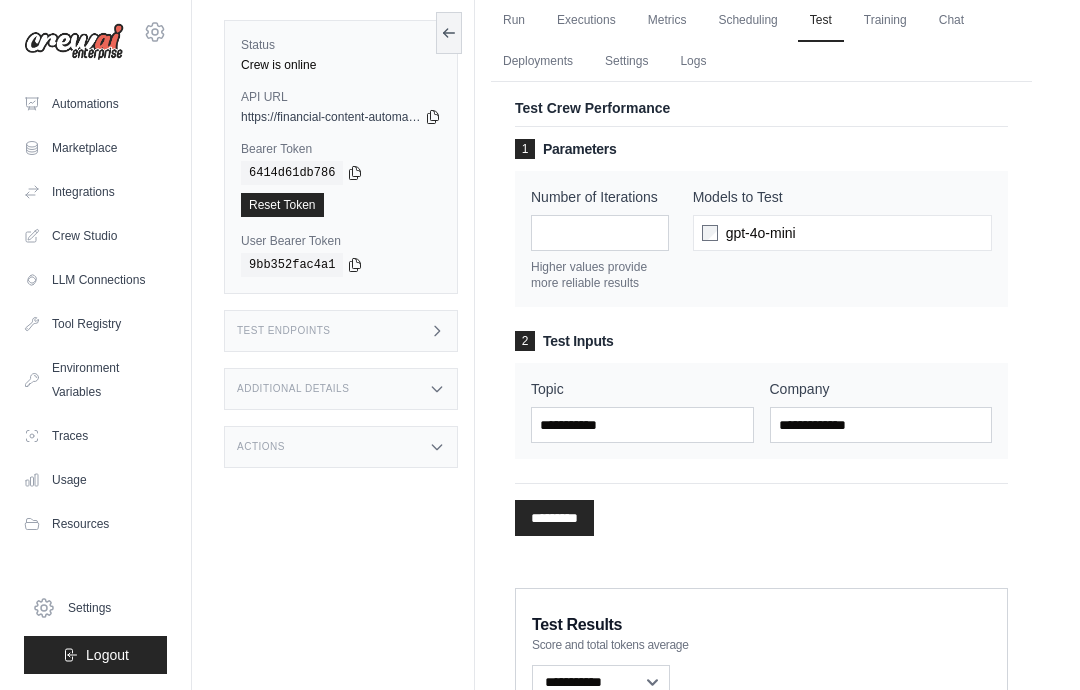 click on "Scheduling" at bounding box center [747, 21] 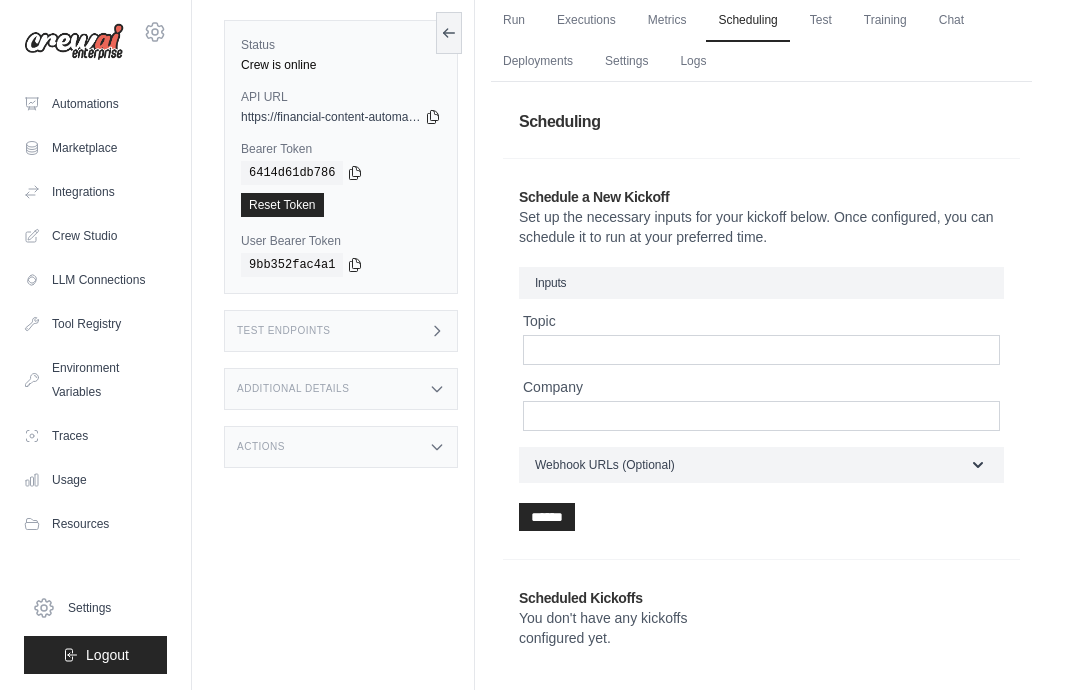 click on "Deployments" at bounding box center (538, 62) 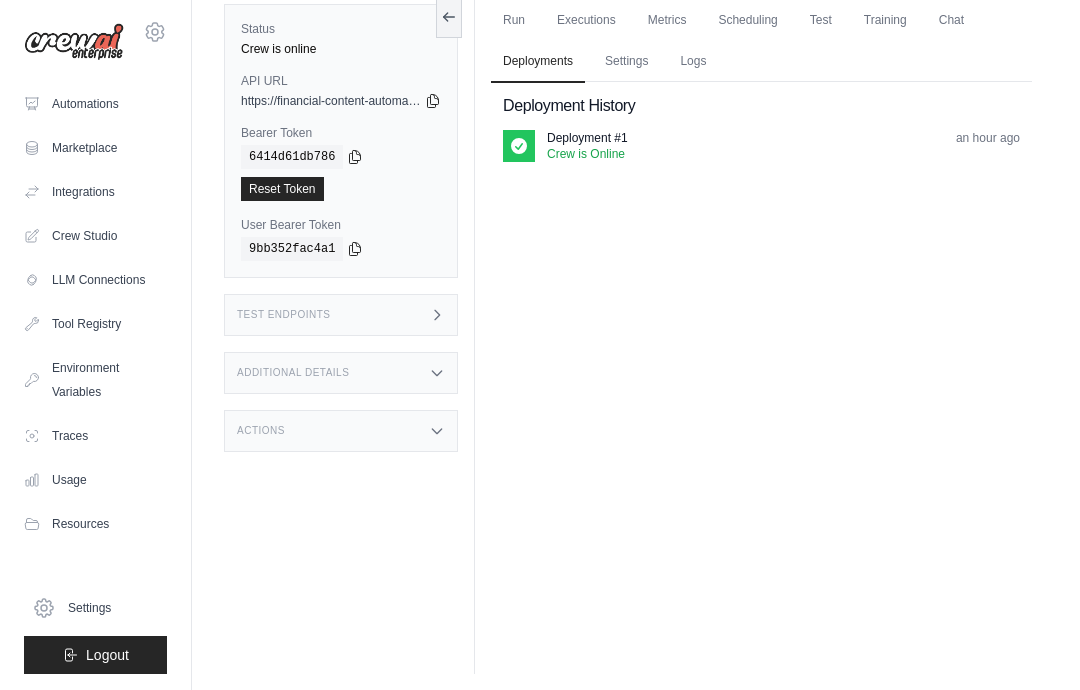 click on "Settings" at bounding box center [626, 62] 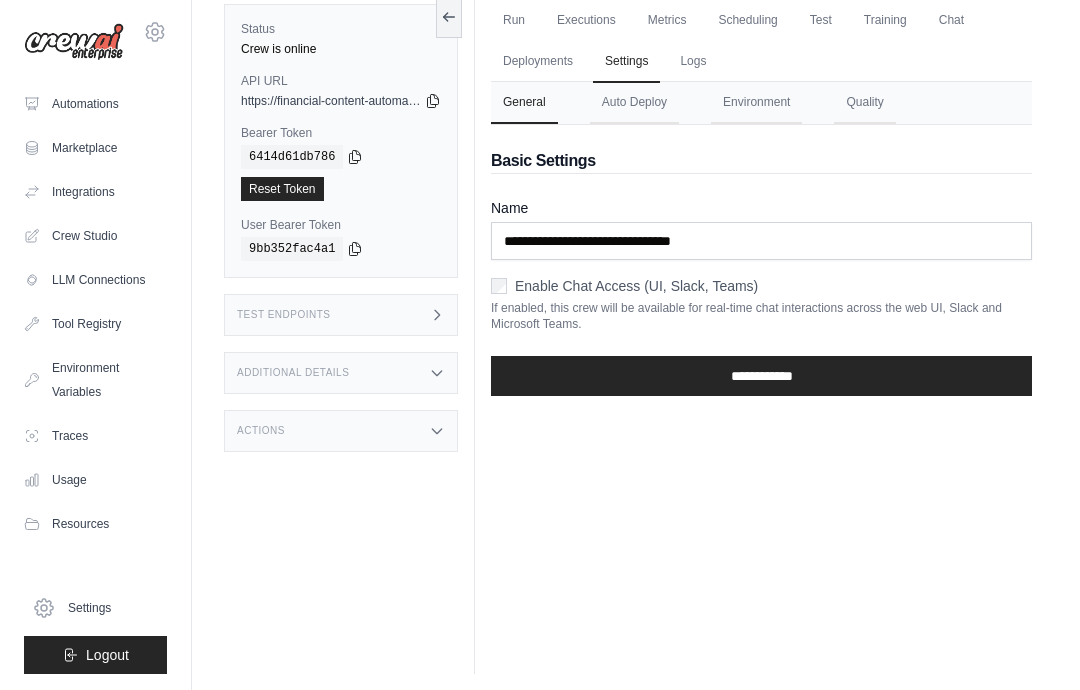 click on "Logs" at bounding box center (693, 62) 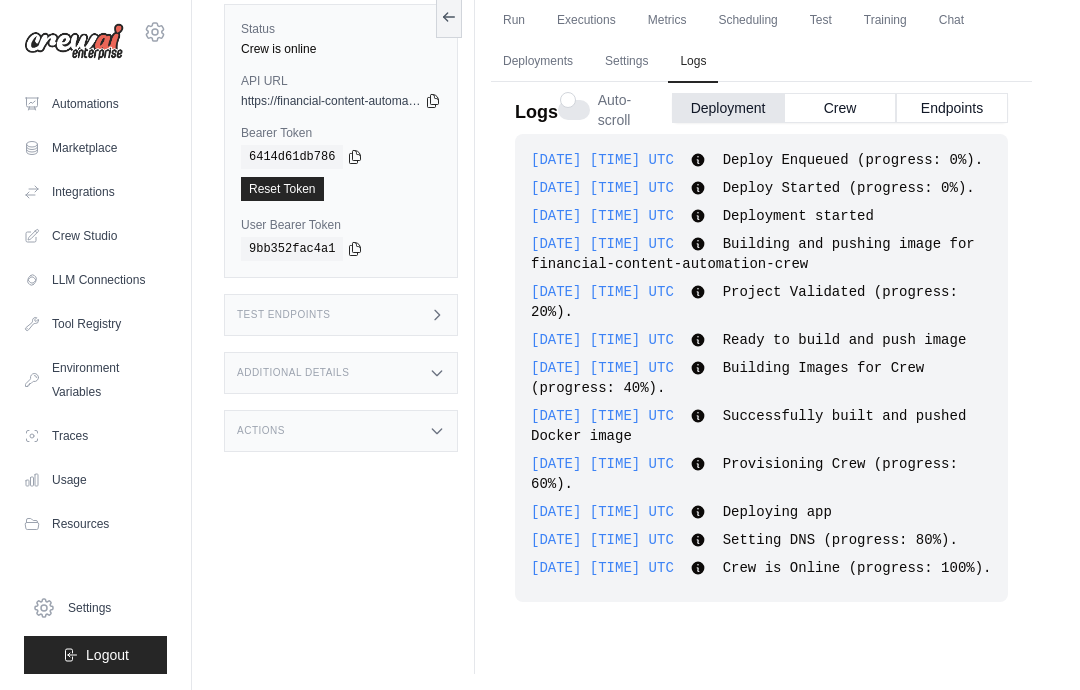 click on "Scheduling" at bounding box center [747, 21] 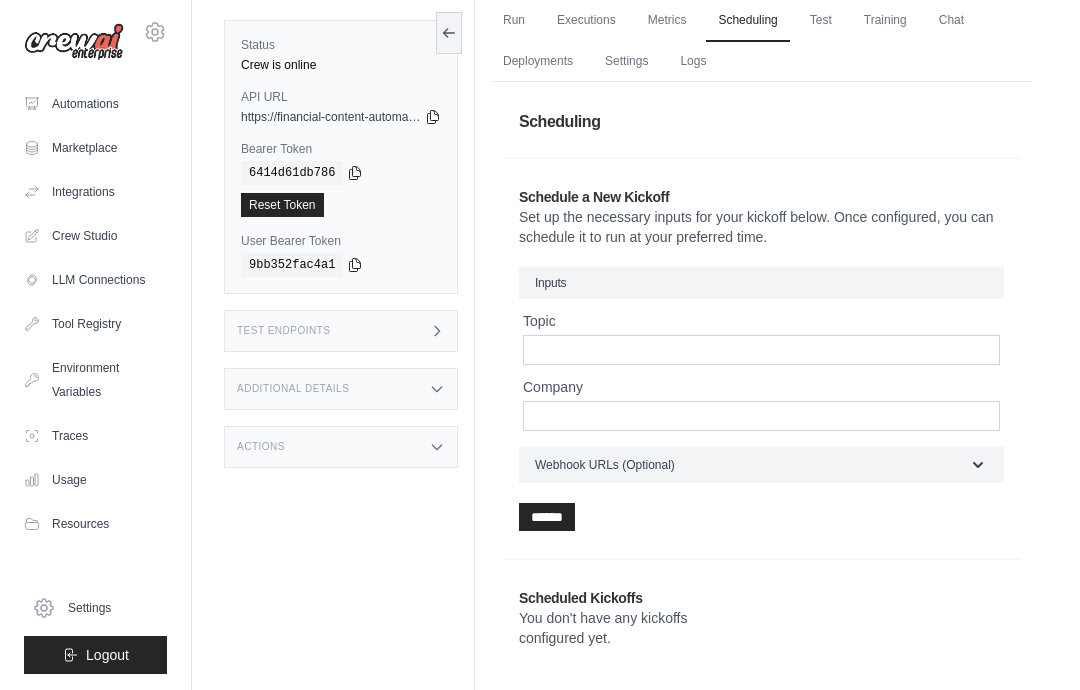 click on "Test" at bounding box center (821, 21) 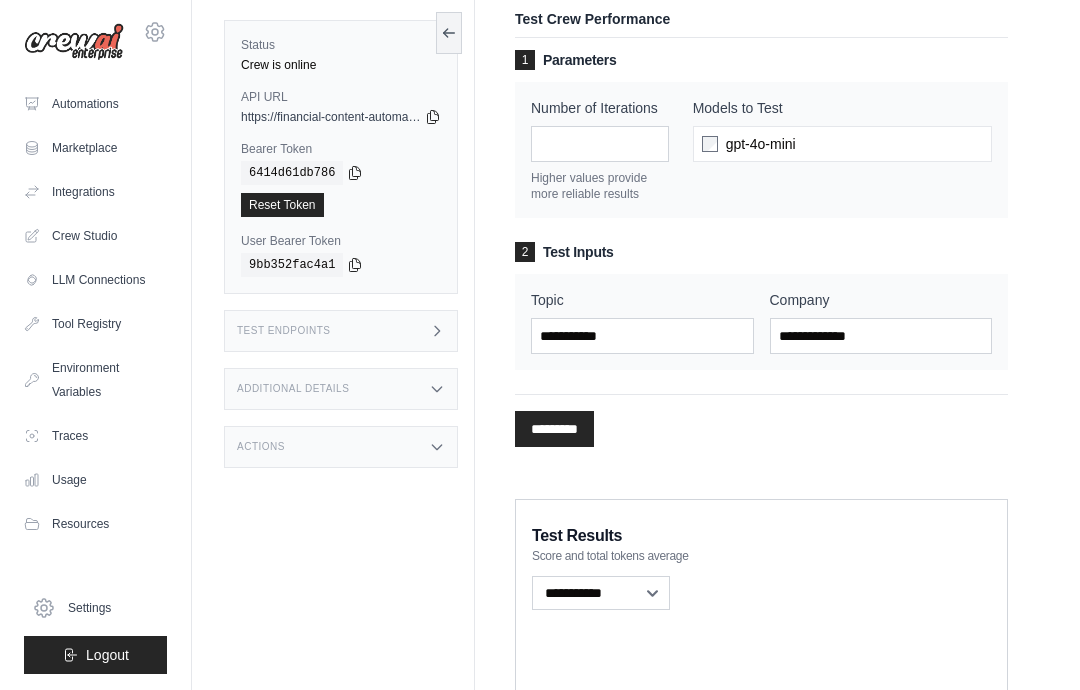 scroll, scrollTop: 188, scrollLeft: 0, axis: vertical 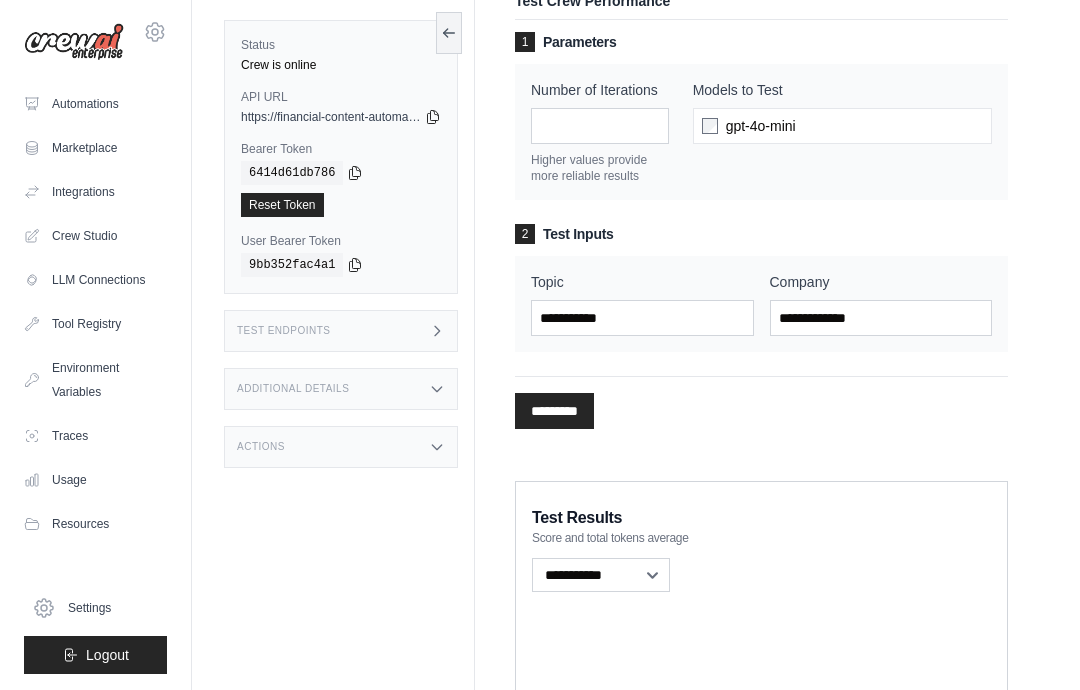 click on "*********" at bounding box center [554, 411] 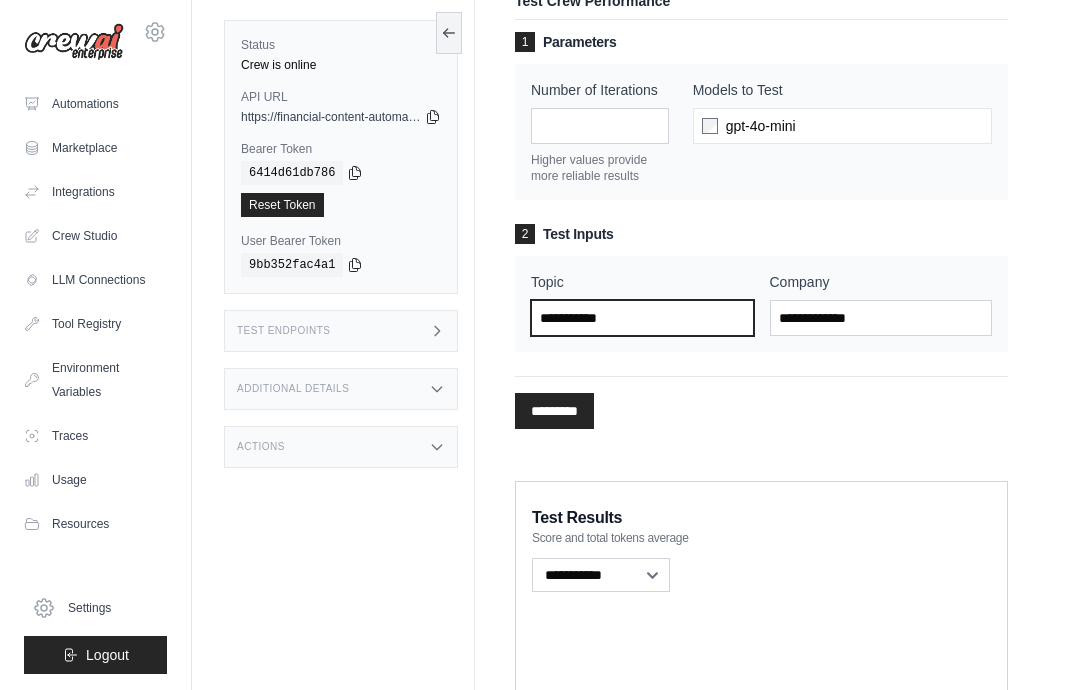 scroll, scrollTop: 187, scrollLeft: 0, axis: vertical 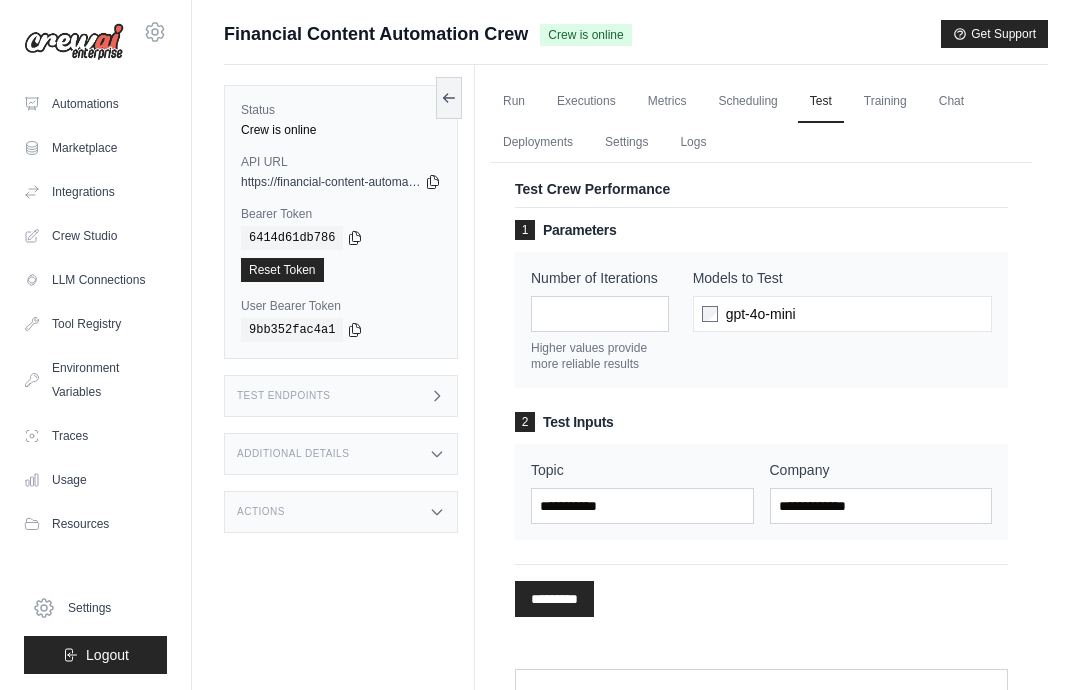 click on "Training" at bounding box center [885, 102] 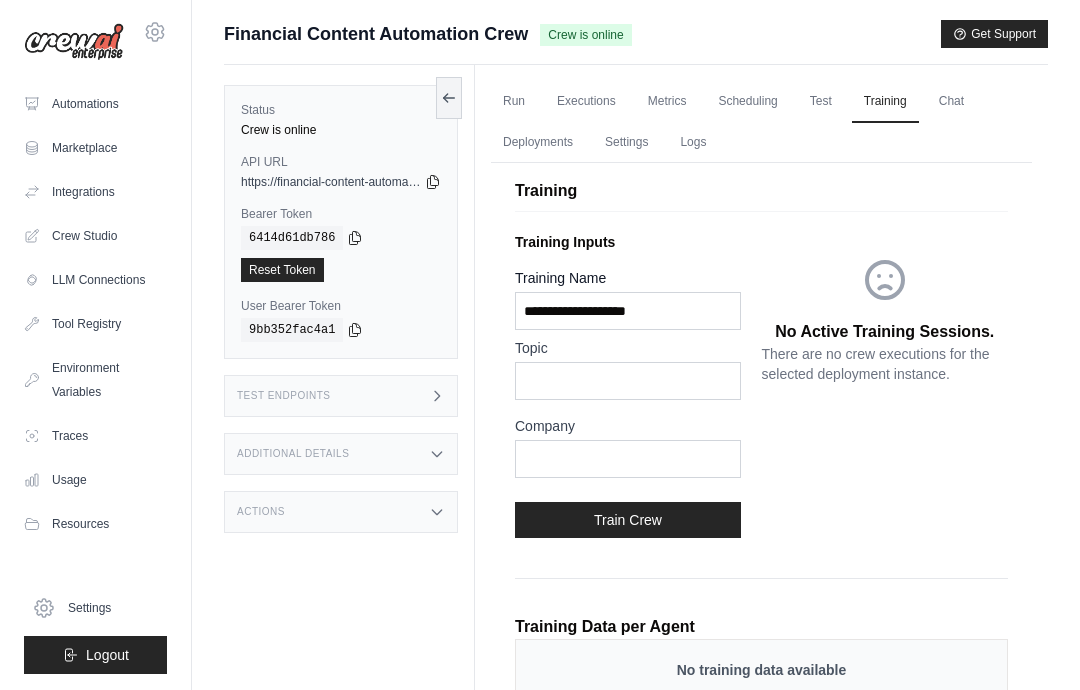 click on "Train Crew" at bounding box center [628, 520] 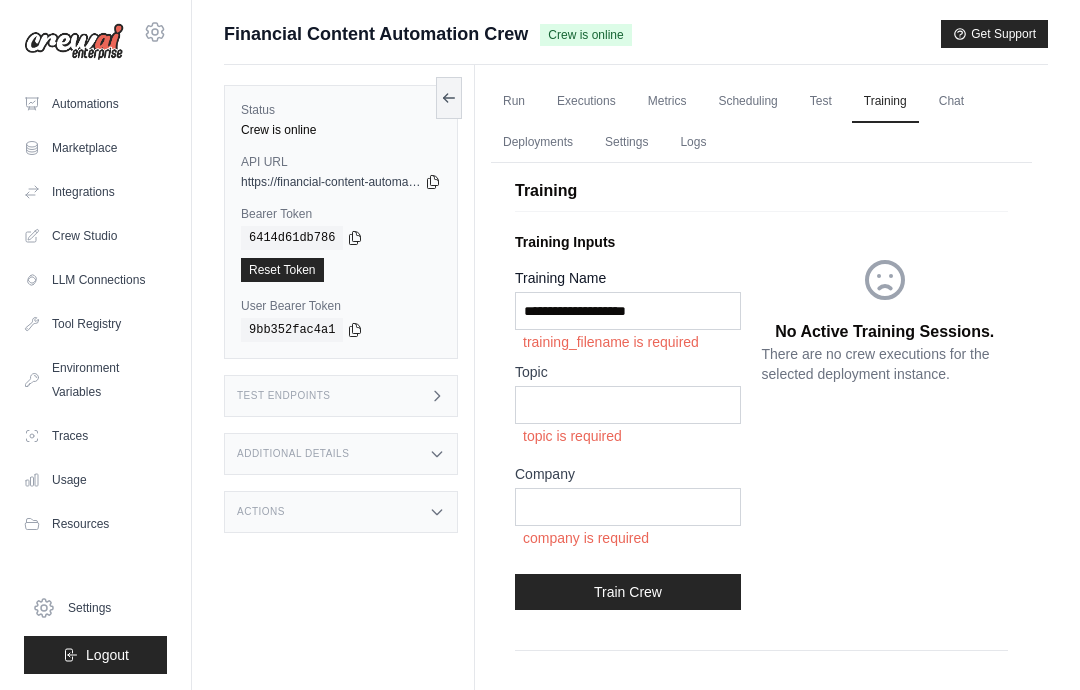 click on "Chat" at bounding box center [951, 102] 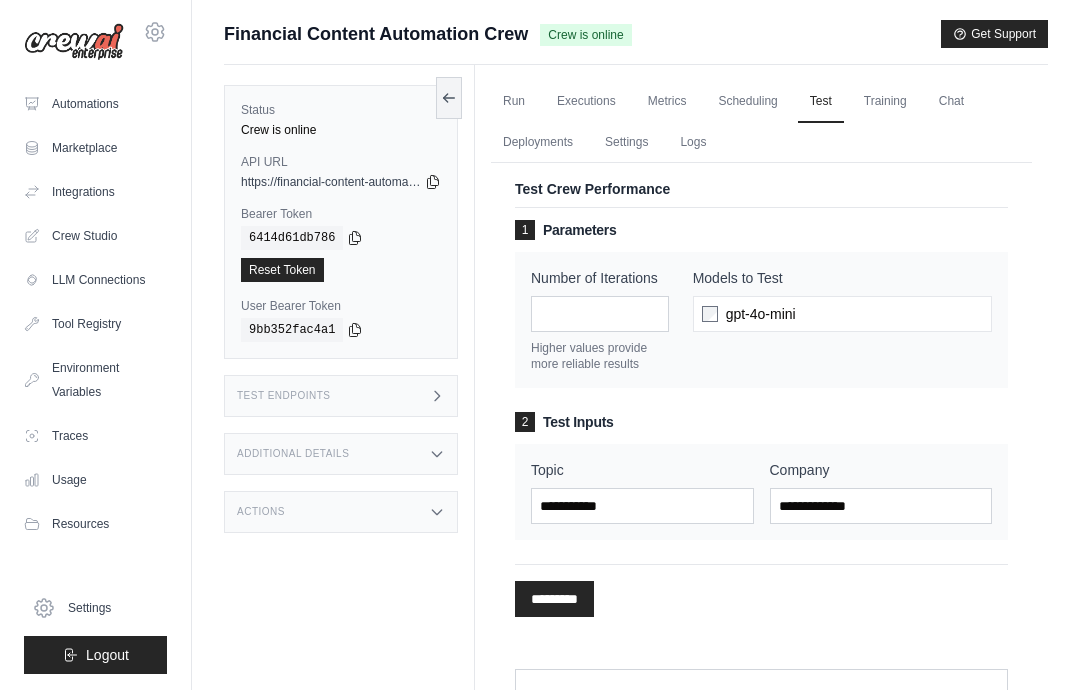 click on "Chat" at bounding box center [951, 102] 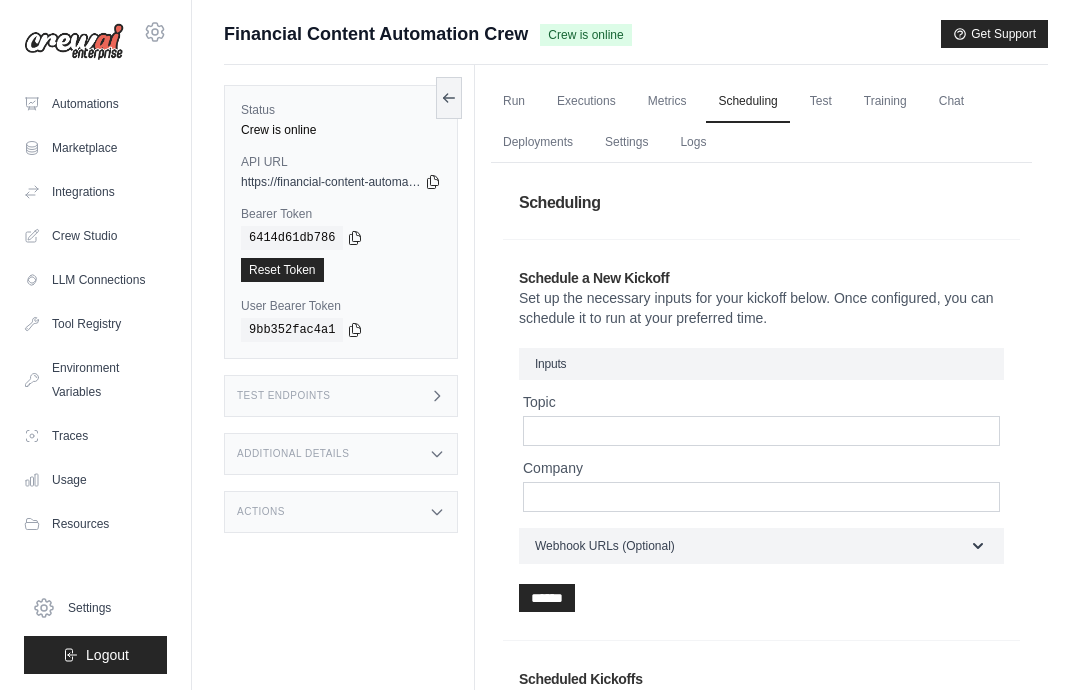 click on "Metrics" at bounding box center (667, 102) 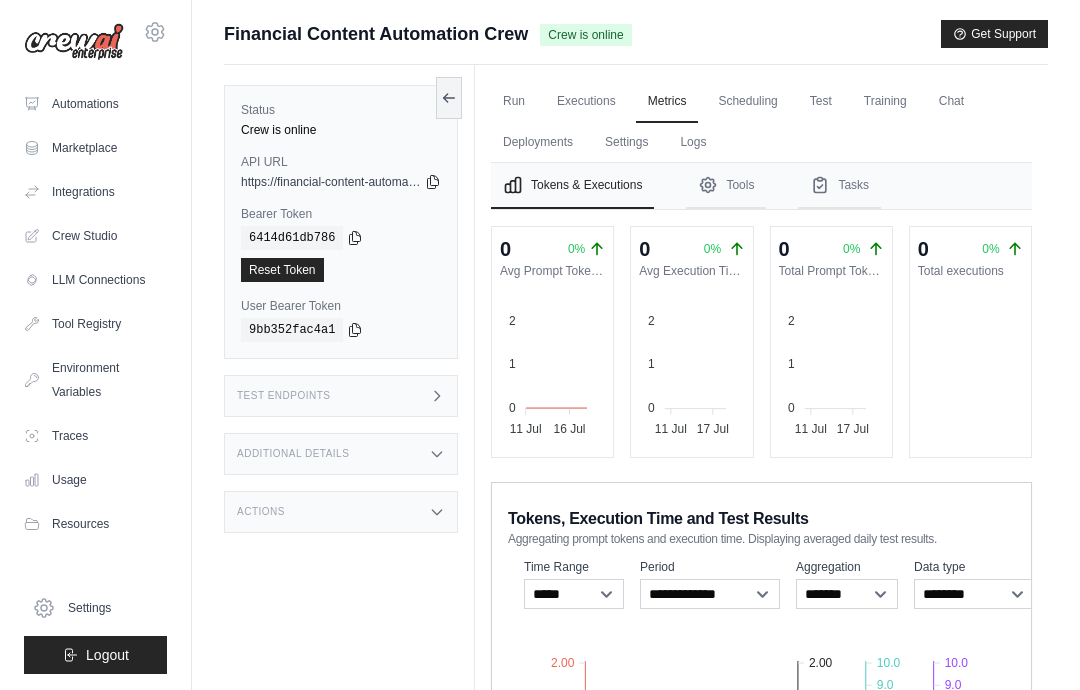 click on "Executions" at bounding box center (586, 102) 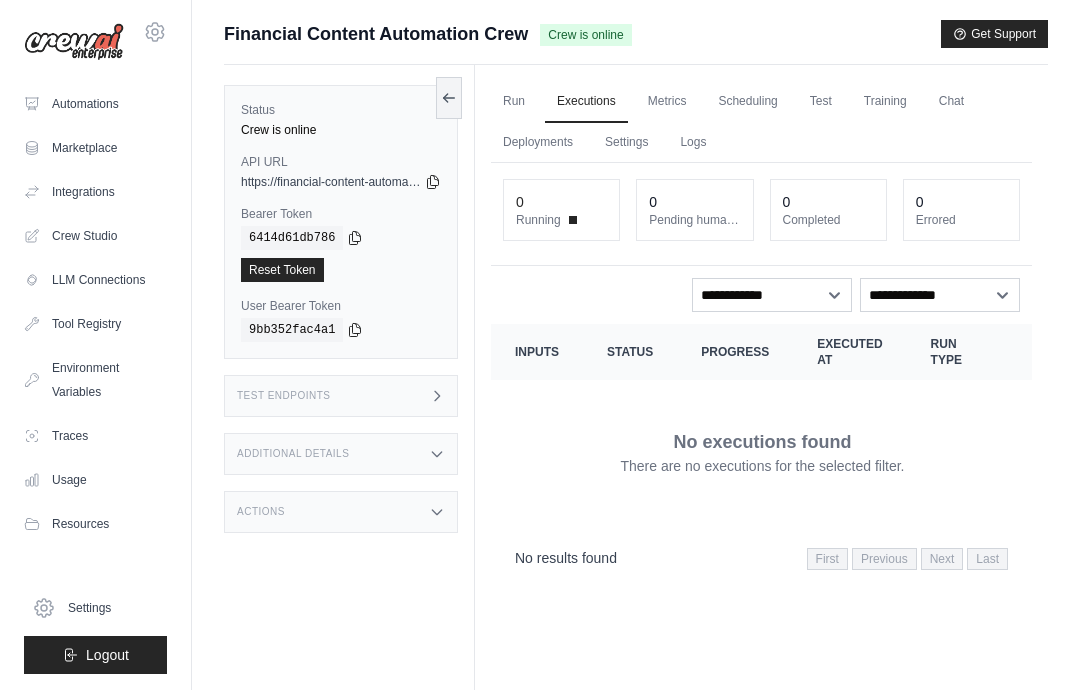 click on "Run" at bounding box center [514, 102] 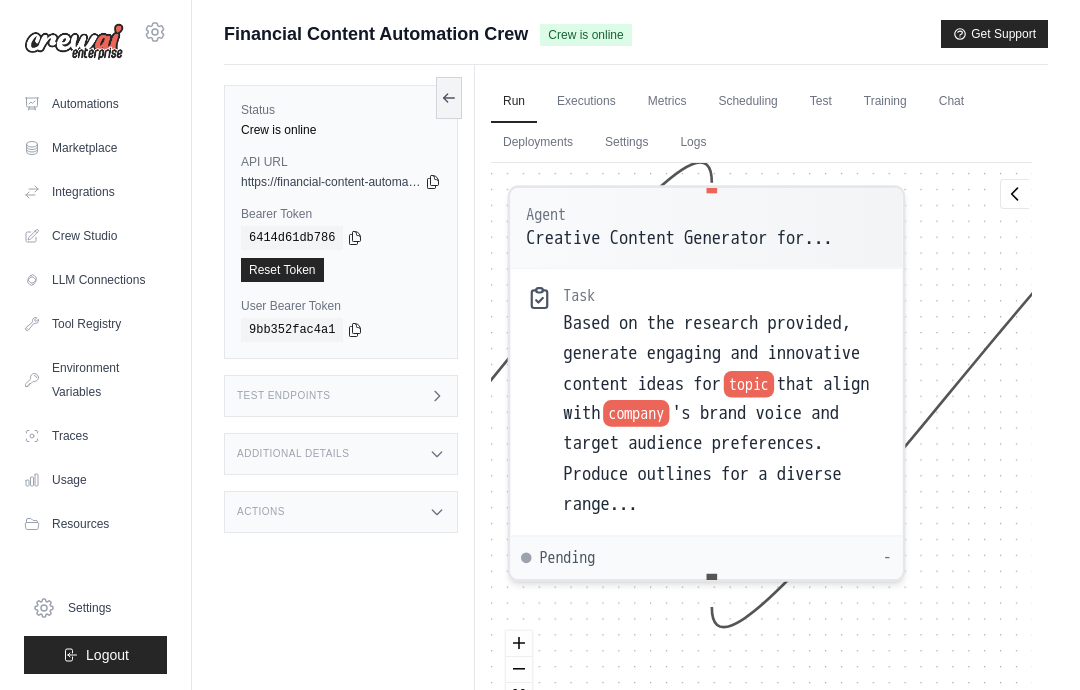 click on "Based on the research provided, generate engaging and innovative content ideas for" at bounding box center (711, 352) 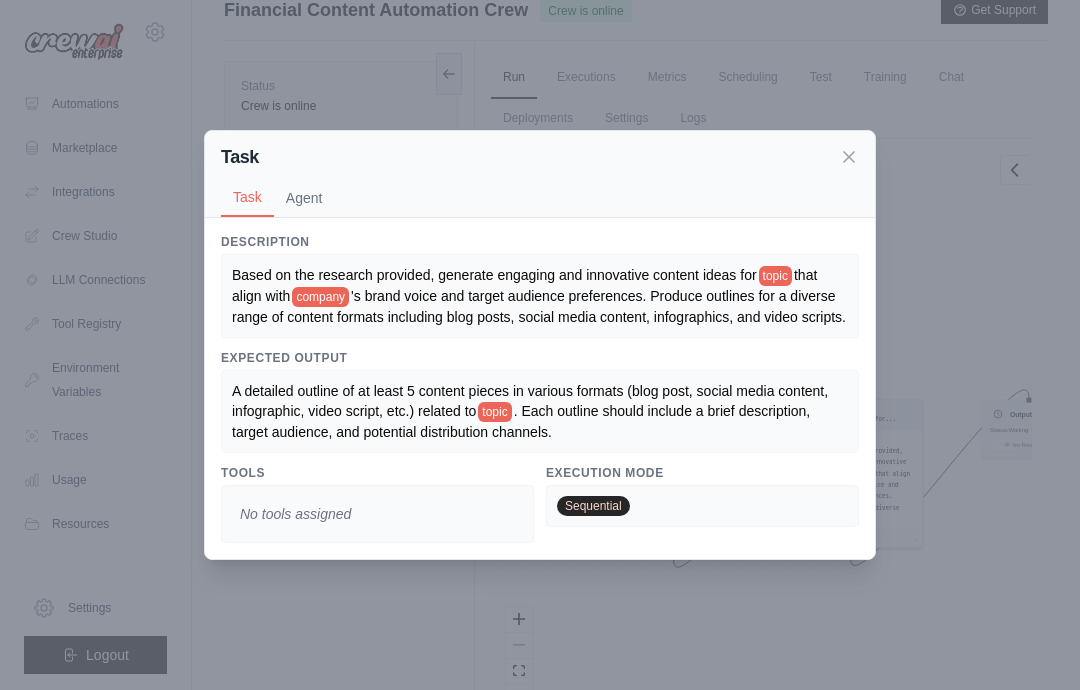 scroll, scrollTop: 40, scrollLeft: 0, axis: vertical 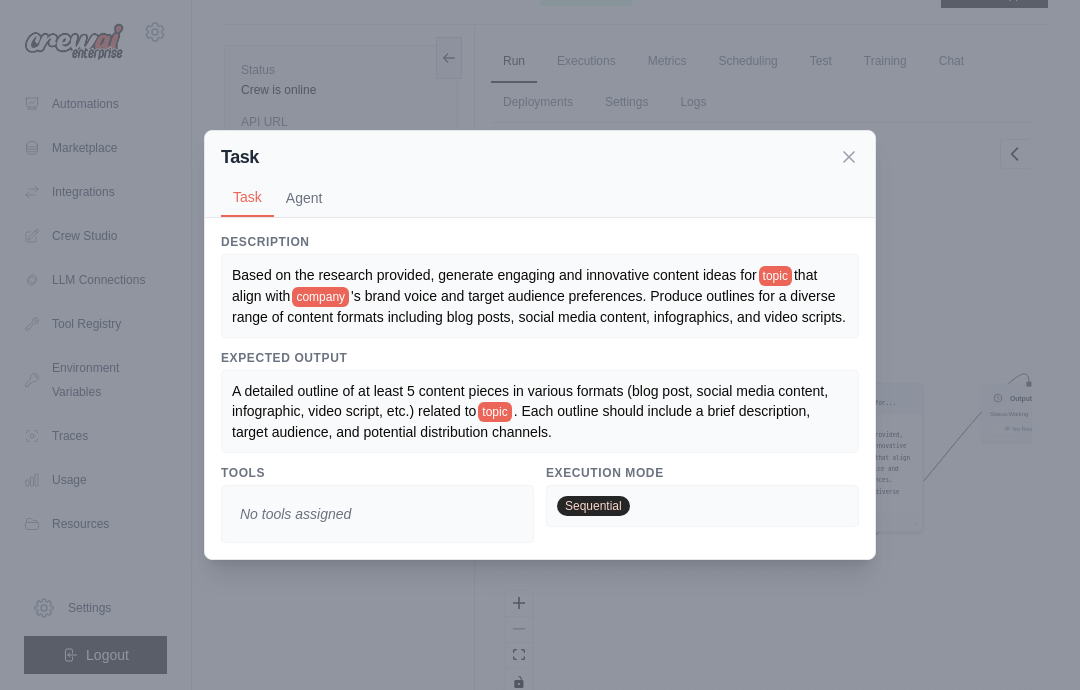 click on "Agent" at bounding box center [304, 198] 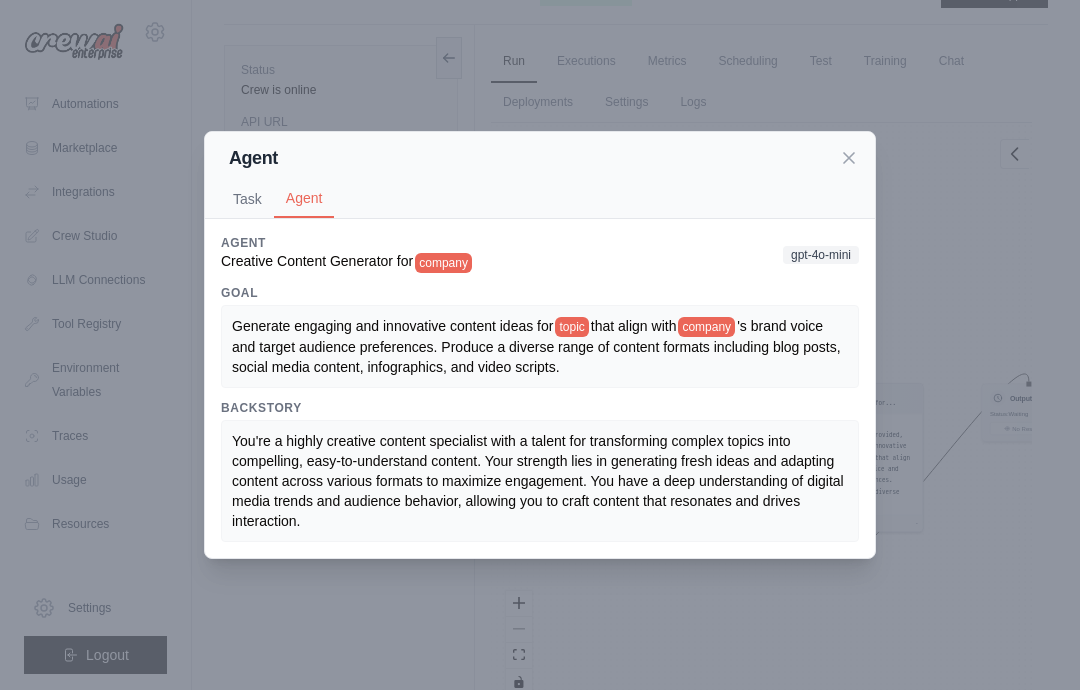 click on "Task" at bounding box center [247, 199] 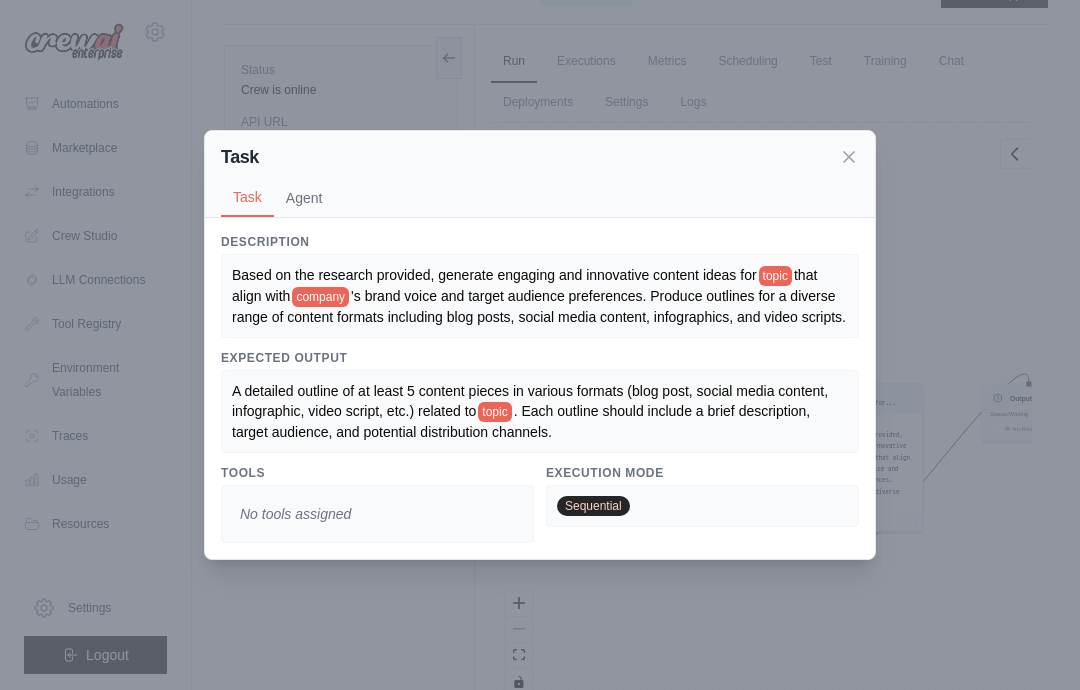 click on "Agent" at bounding box center [304, 198] 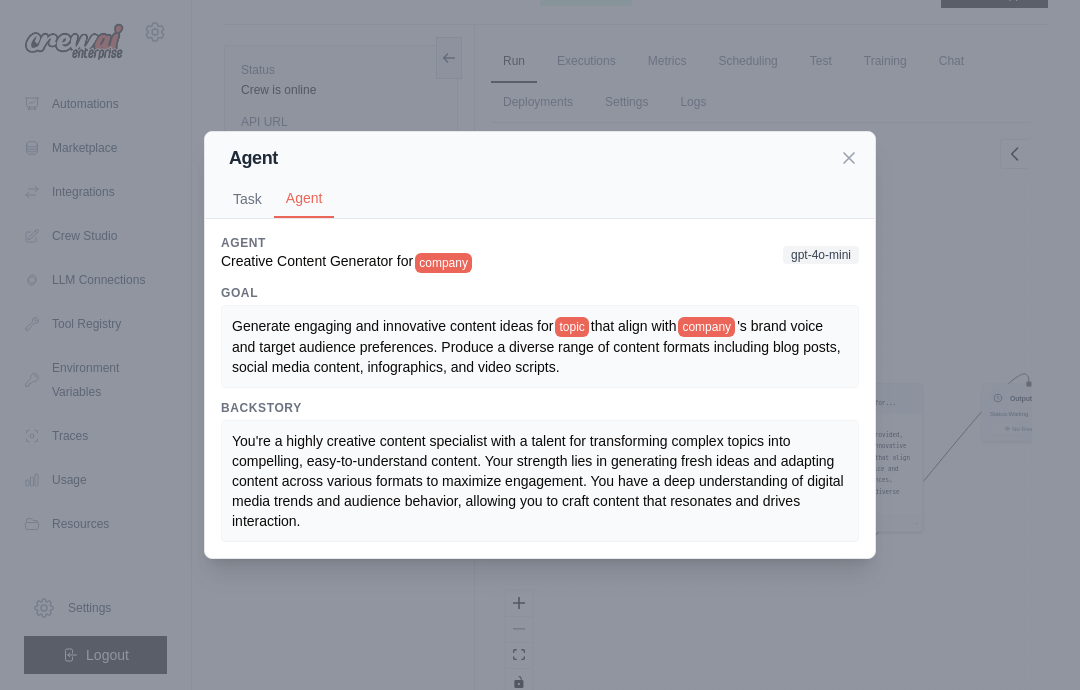 scroll, scrollTop: 12, scrollLeft: 0, axis: vertical 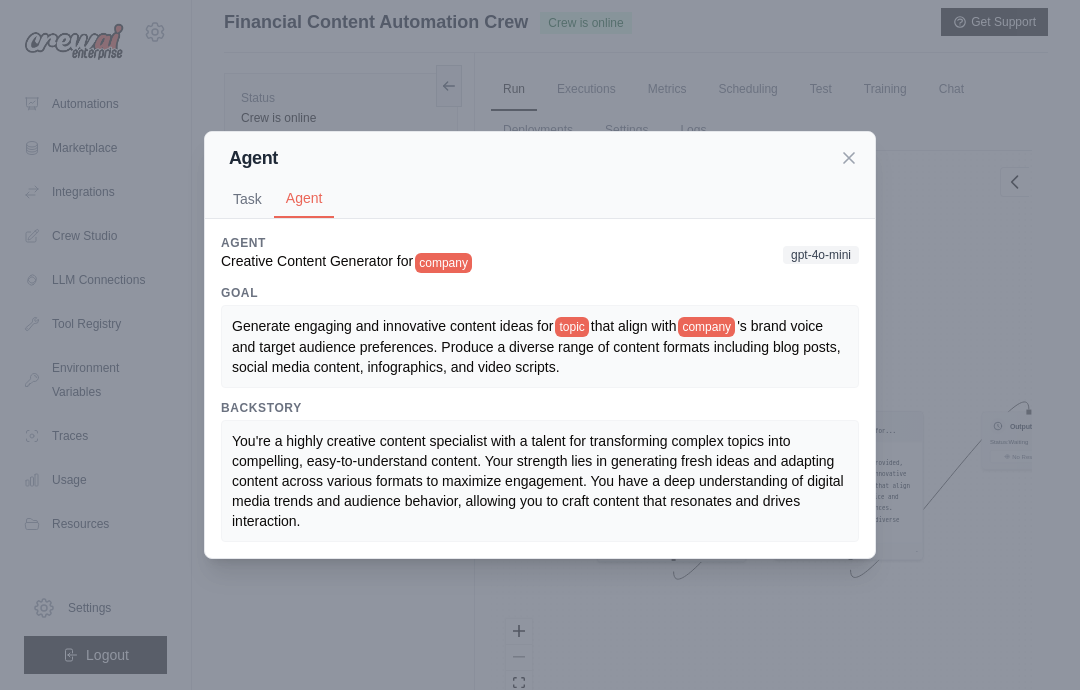 click on "Task" at bounding box center (247, 199) 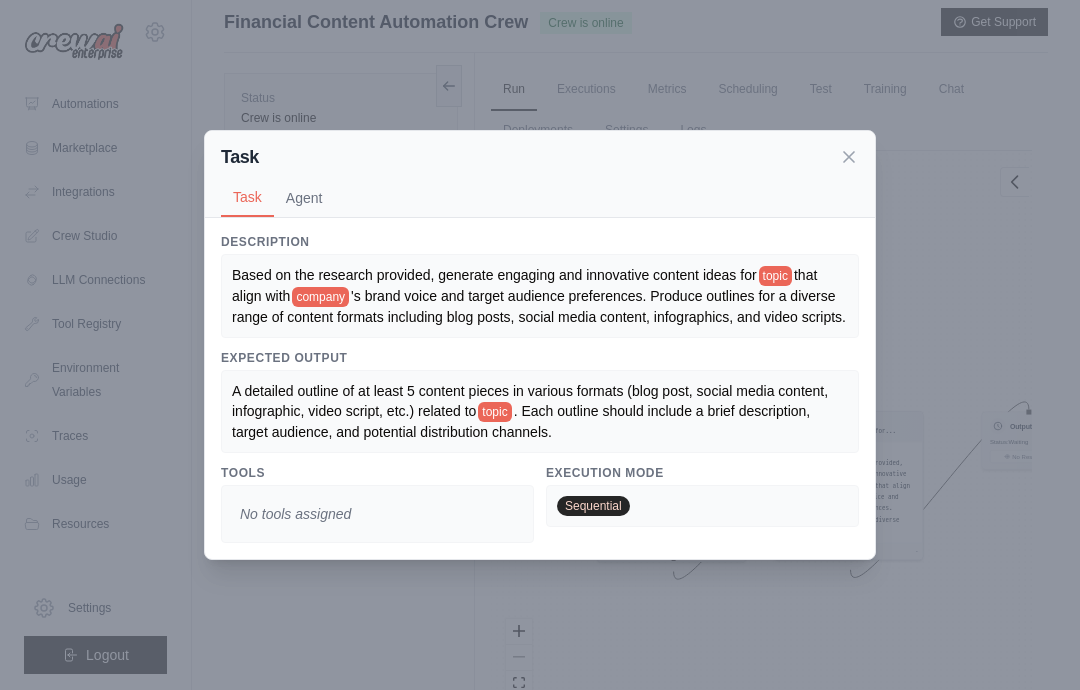 click 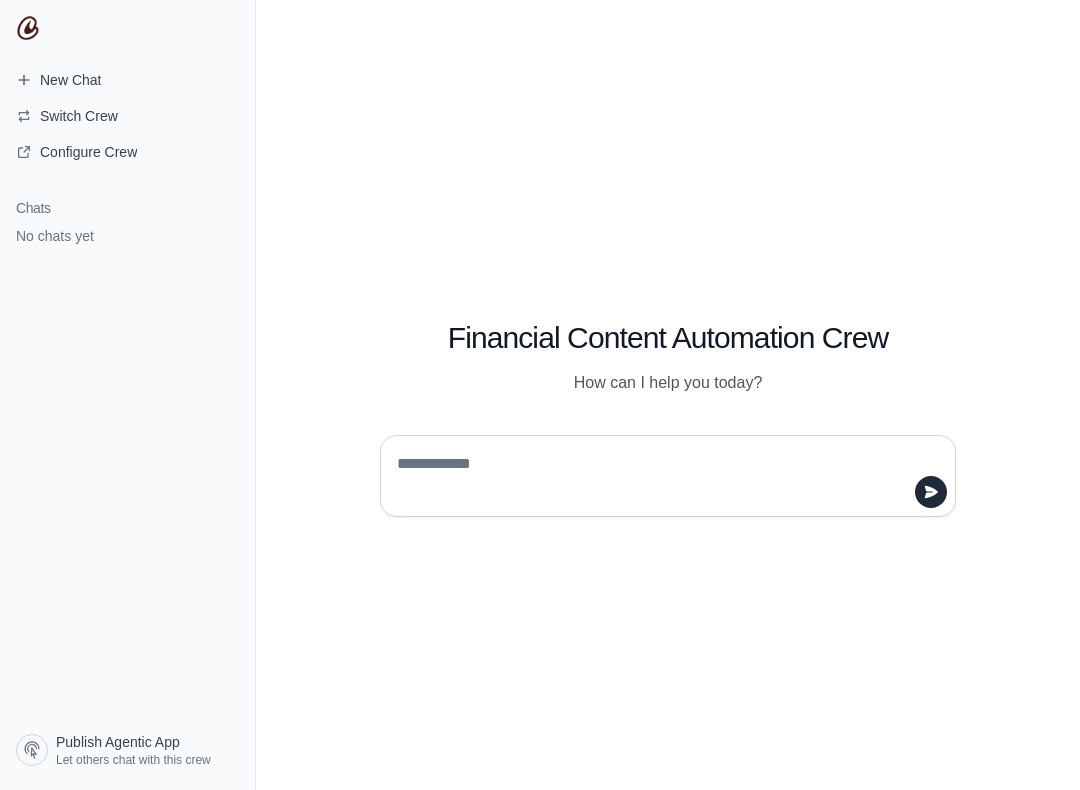scroll, scrollTop: 0, scrollLeft: 0, axis: both 